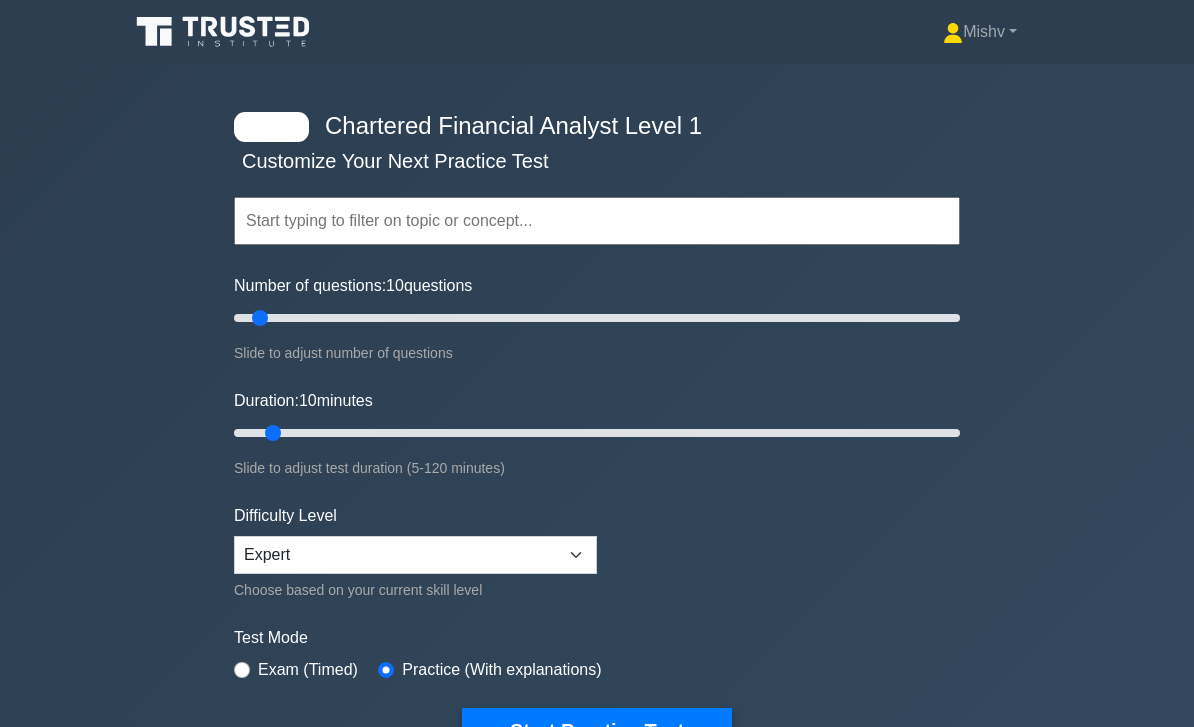 scroll, scrollTop: 925, scrollLeft: 0, axis: vertical 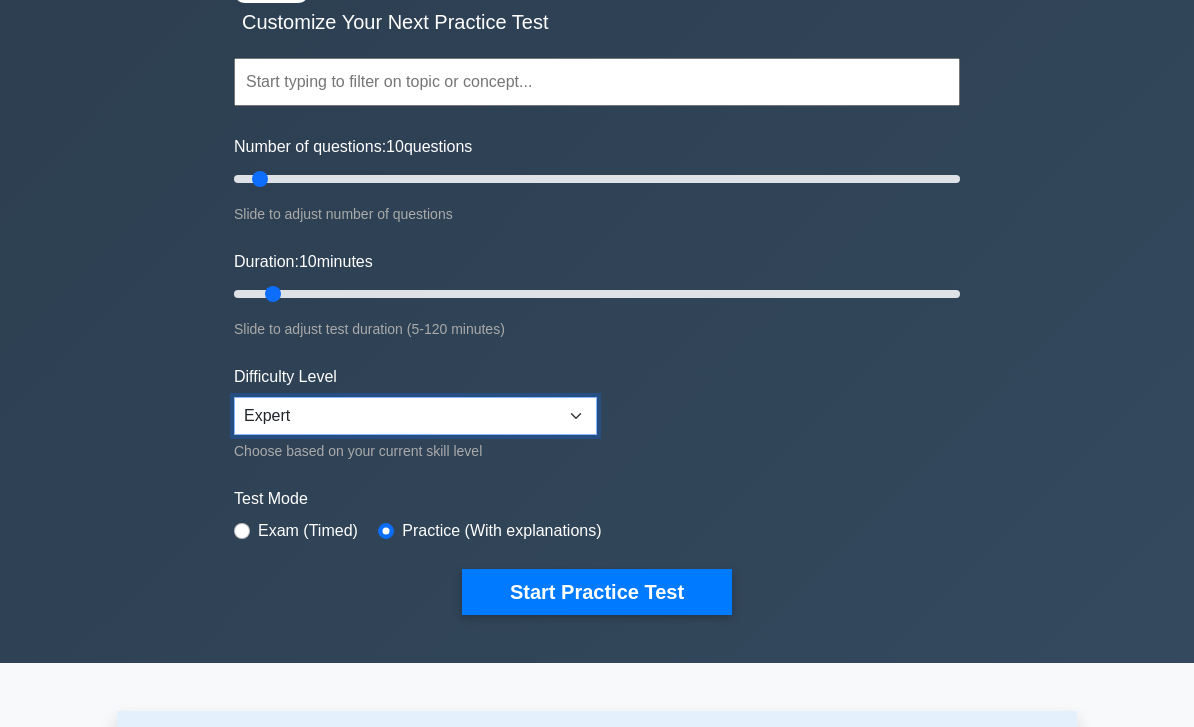 click on "Beginner
Intermediate
Expert" at bounding box center (415, 417) 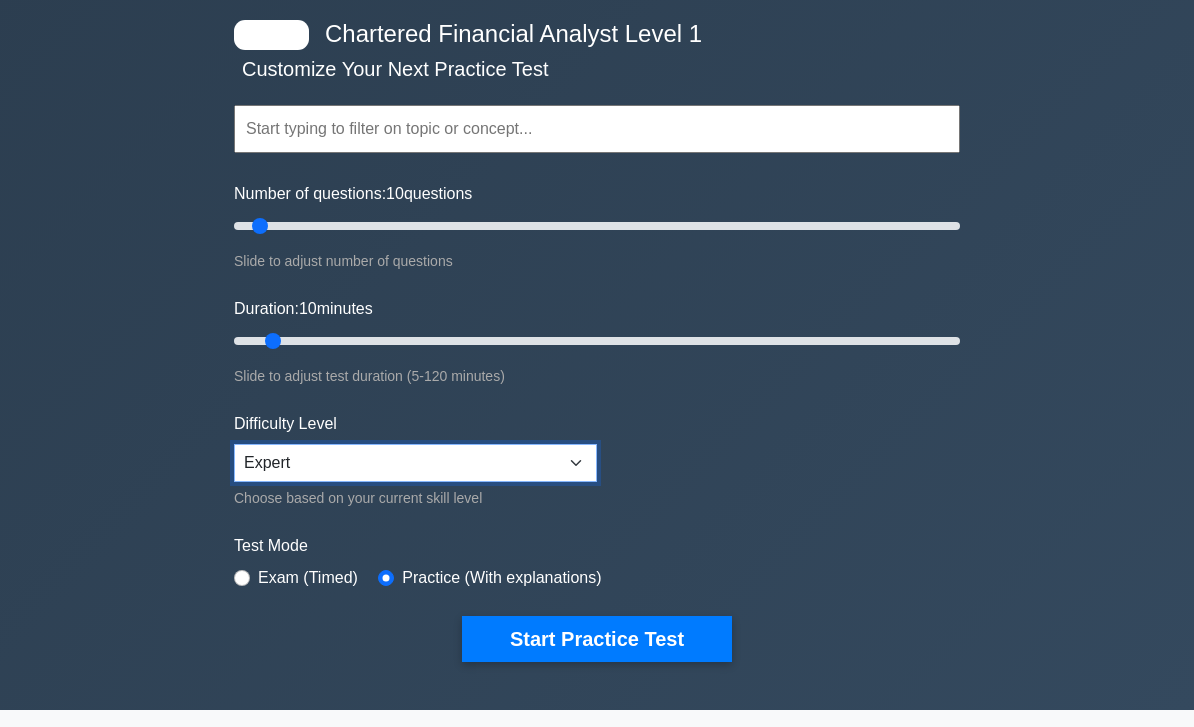 scroll, scrollTop: 0, scrollLeft: 0, axis: both 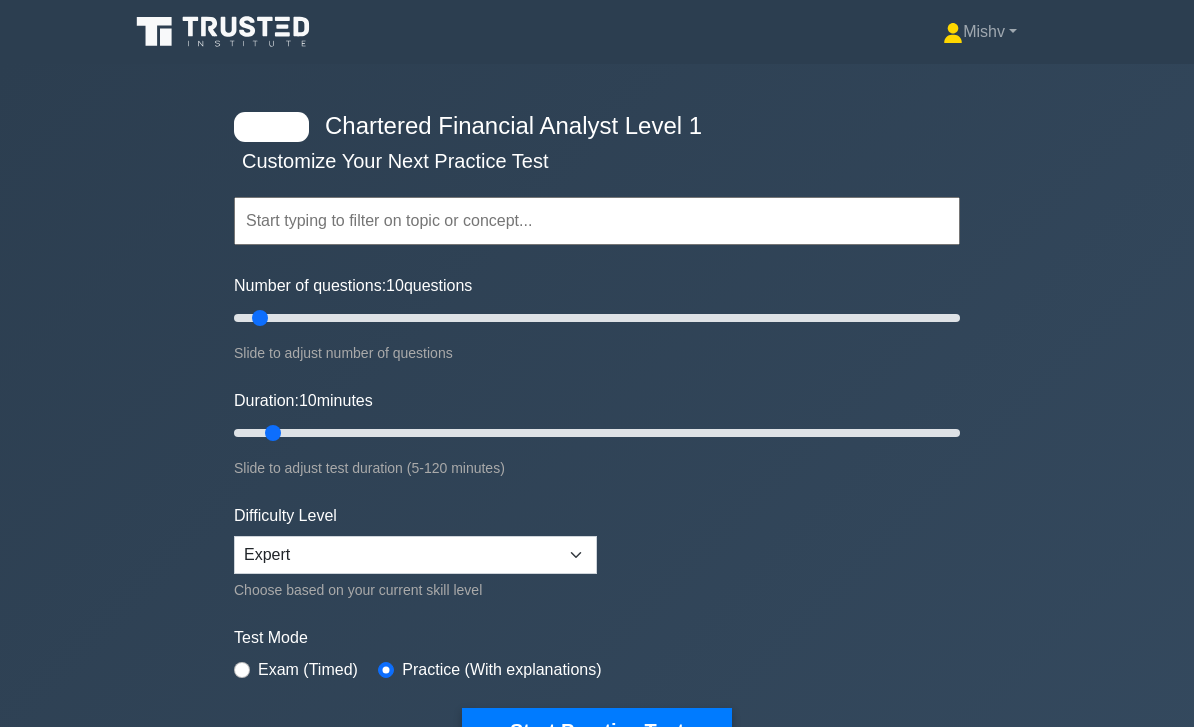 click on "Mishv" at bounding box center (980, 32) 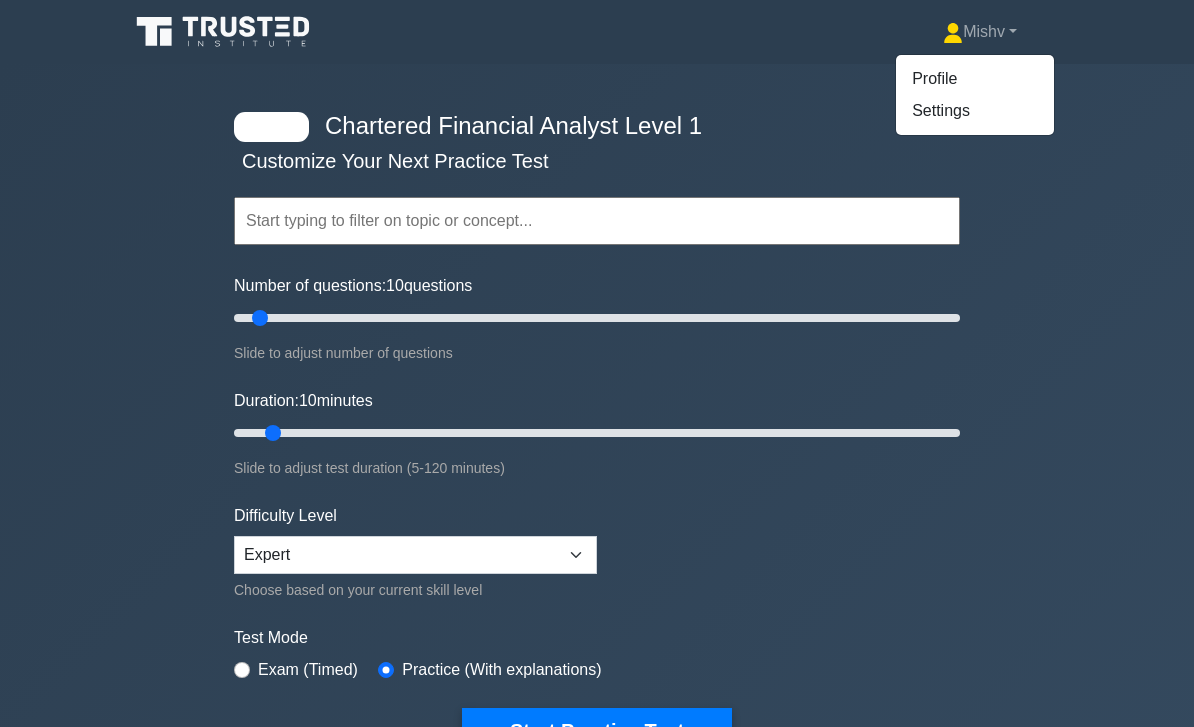 click on "Mishv" at bounding box center [980, 32] 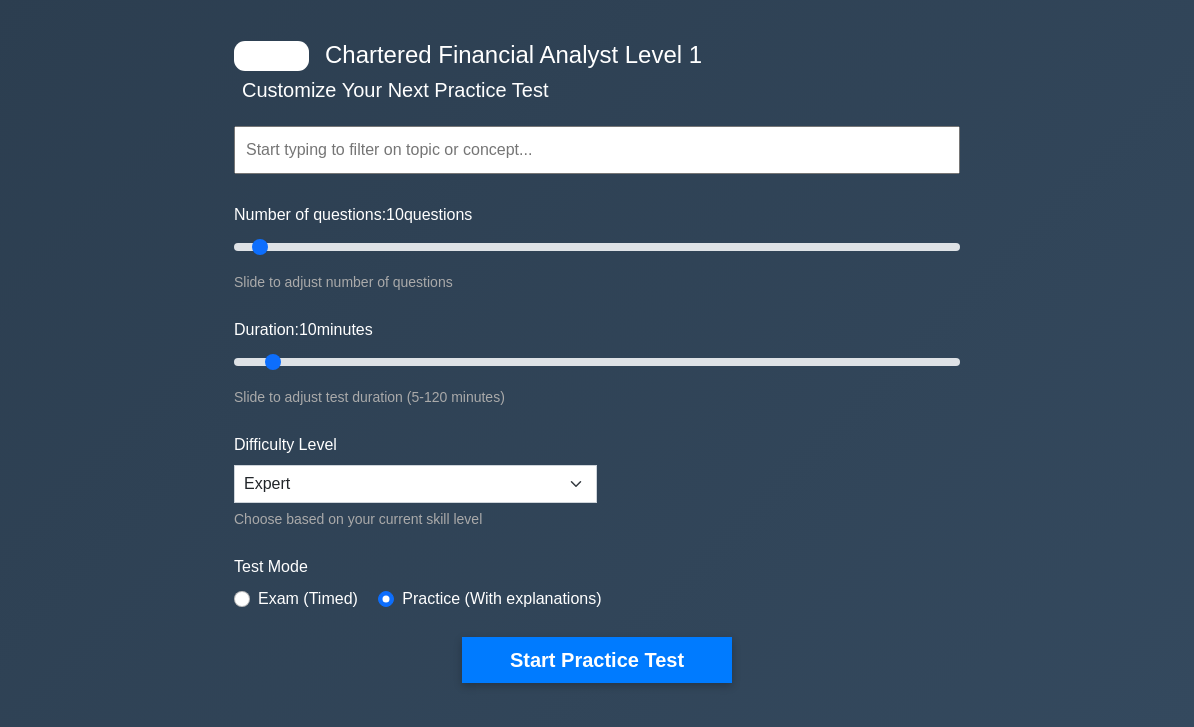 scroll, scrollTop: 0, scrollLeft: 0, axis: both 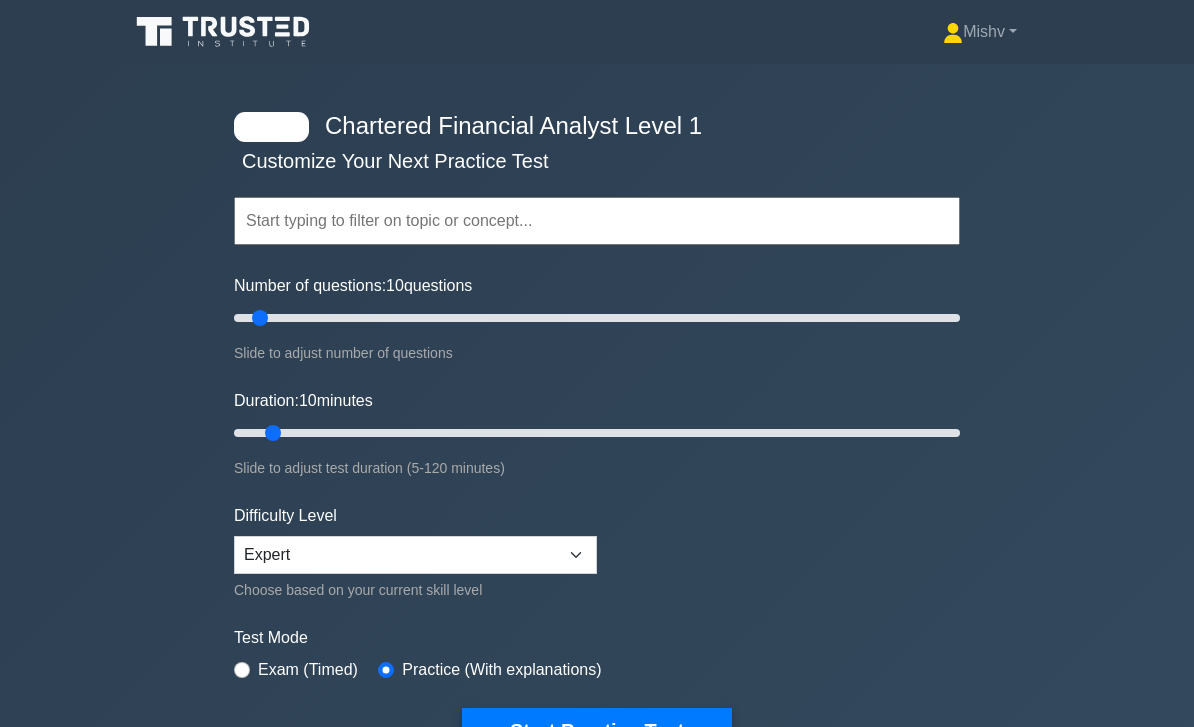 click on "Mishv" at bounding box center (980, 32) 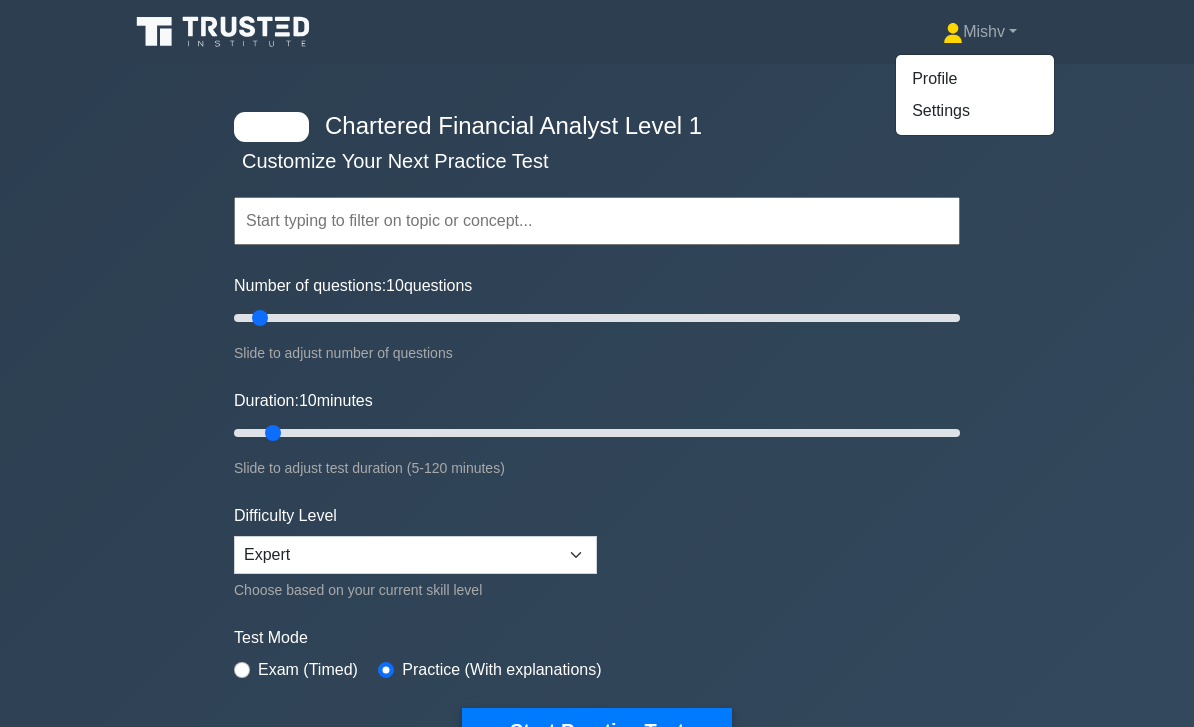 click on "Profile" at bounding box center (975, 79) 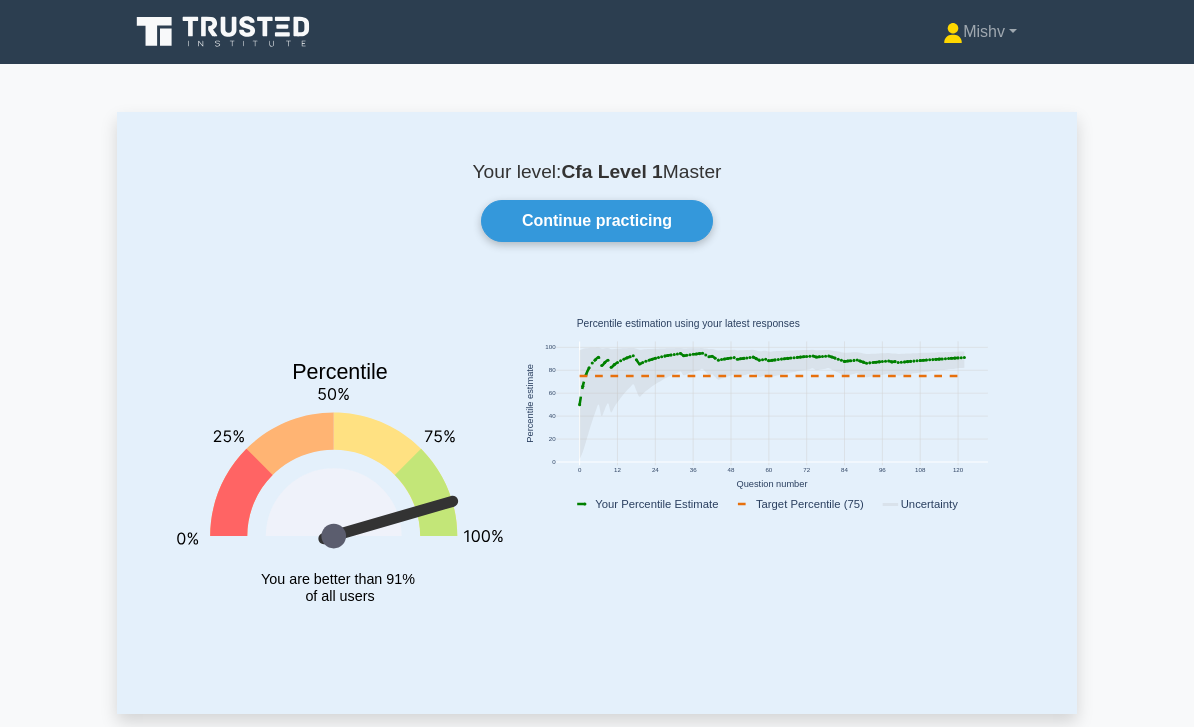 scroll, scrollTop: 0, scrollLeft: 0, axis: both 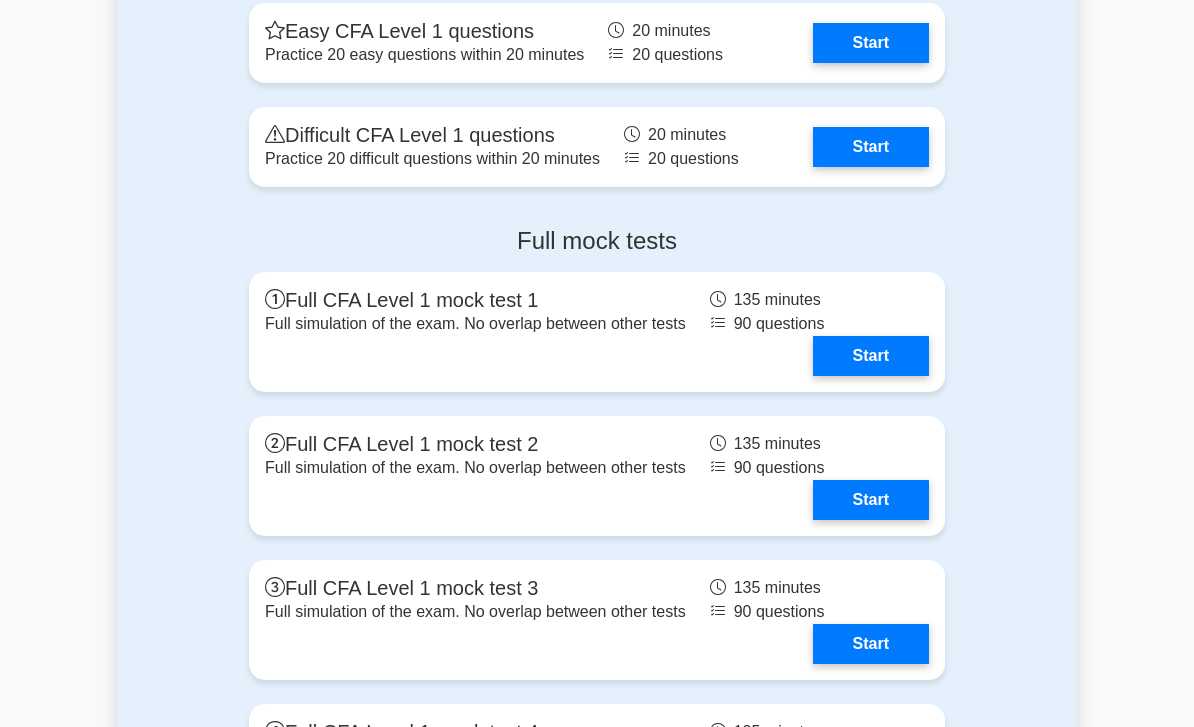 click on "Start" at bounding box center [871, 147] 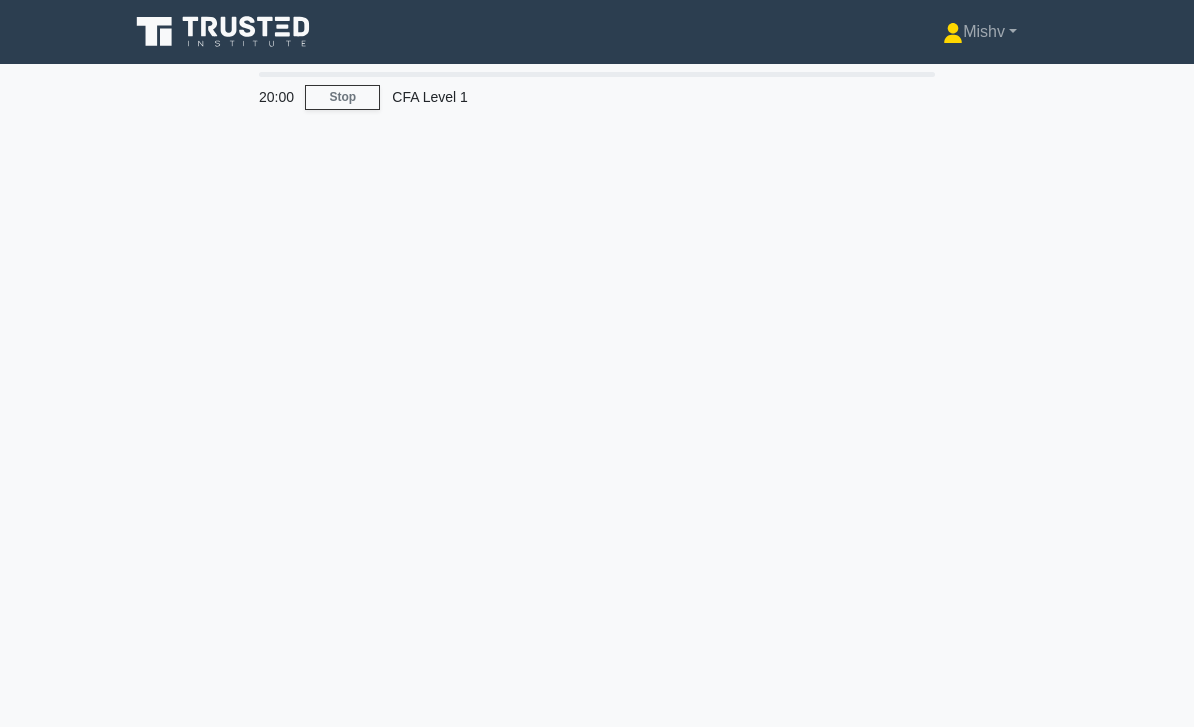 scroll, scrollTop: 0, scrollLeft: 0, axis: both 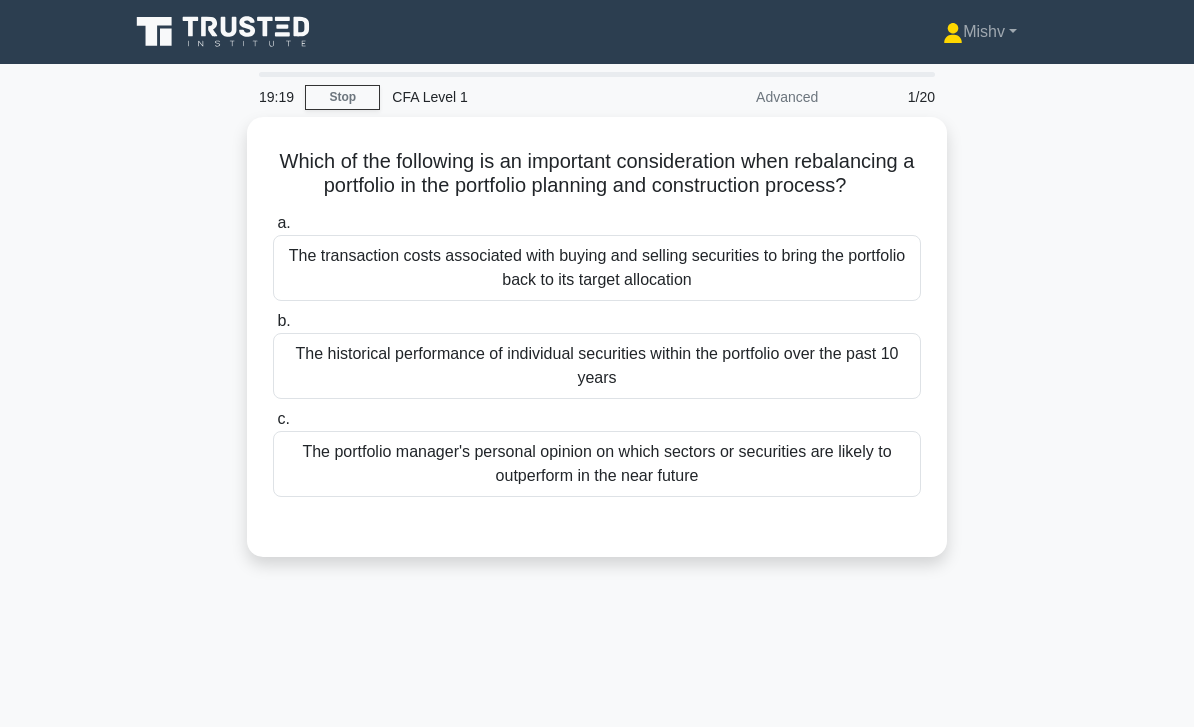 click on "The portfolio manager's personal opinion on which sectors or securities are likely to outperform in the near future" at bounding box center [597, 464] 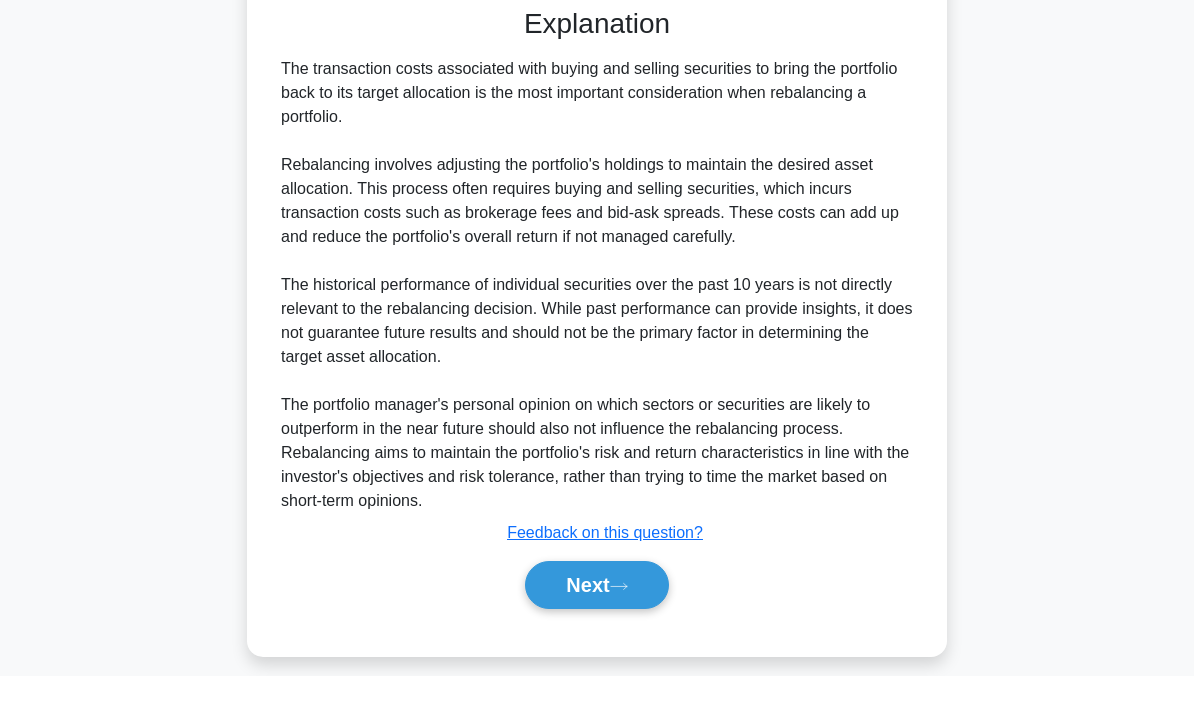 scroll, scrollTop: 466, scrollLeft: 0, axis: vertical 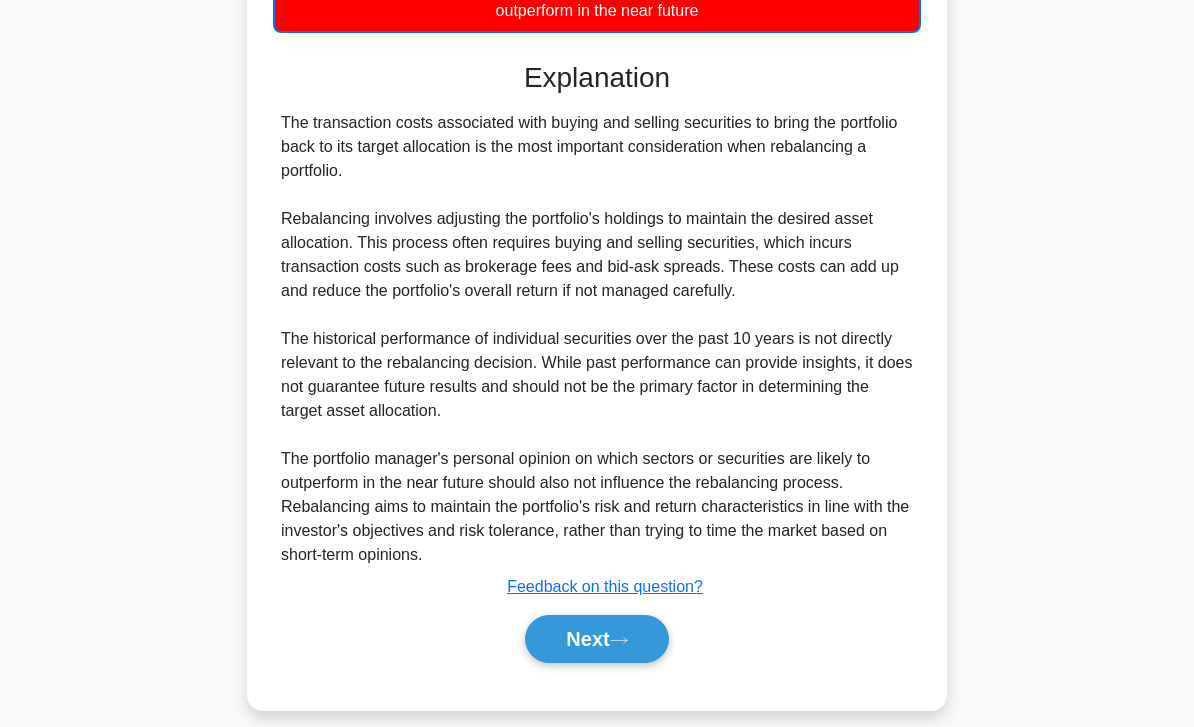 click on "Next" at bounding box center (596, 639) 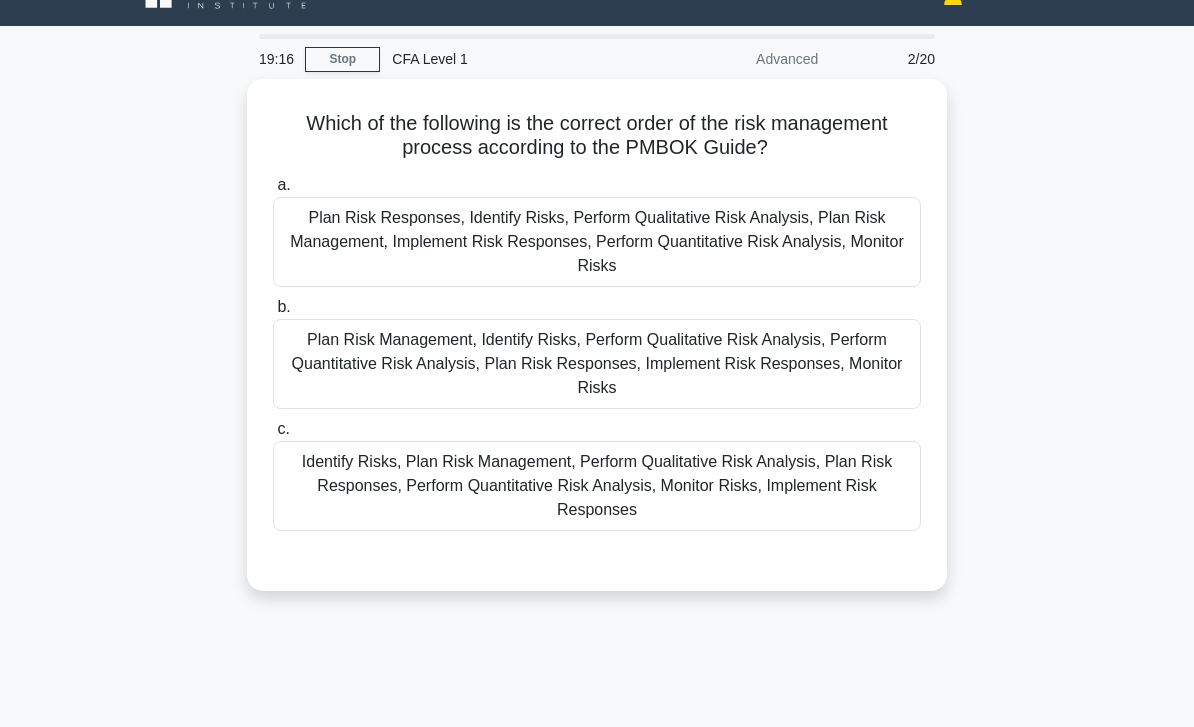 scroll, scrollTop: 0, scrollLeft: 0, axis: both 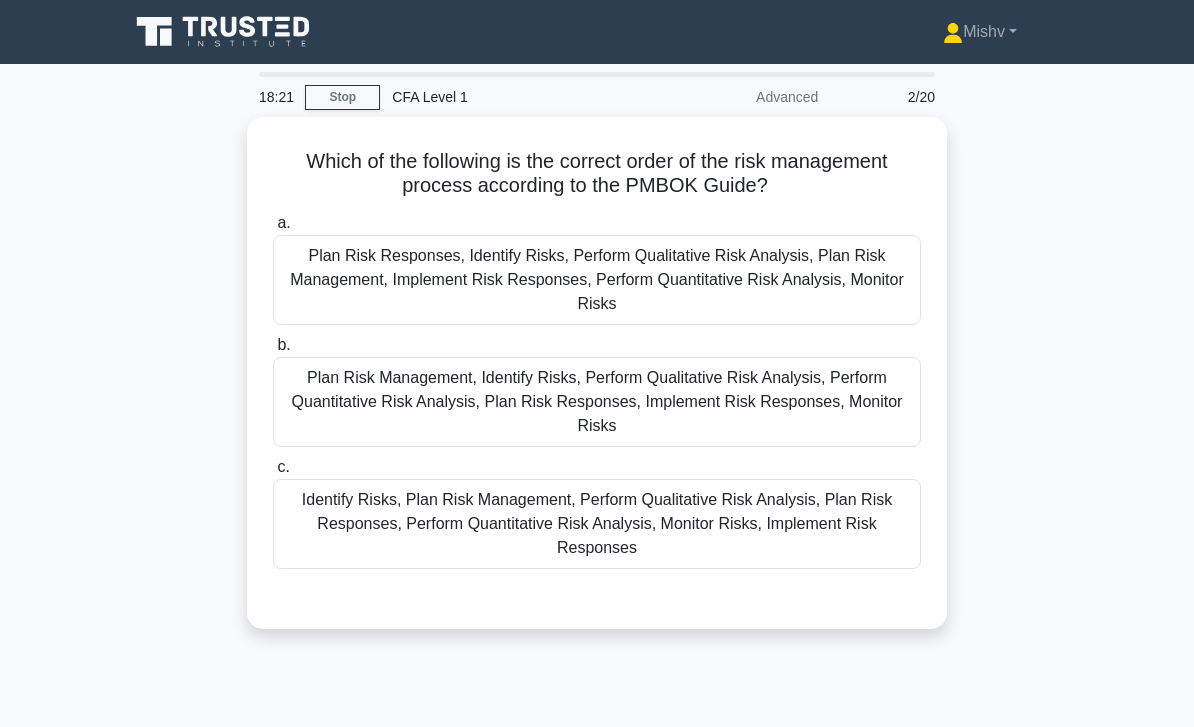 click on "Plan Risk Management, Identify Risks, Perform Qualitative Risk Analysis, Perform Quantitative Risk Analysis, Plan Risk Responses, Implement Risk Responses, Monitor Risks" at bounding box center [597, 402] 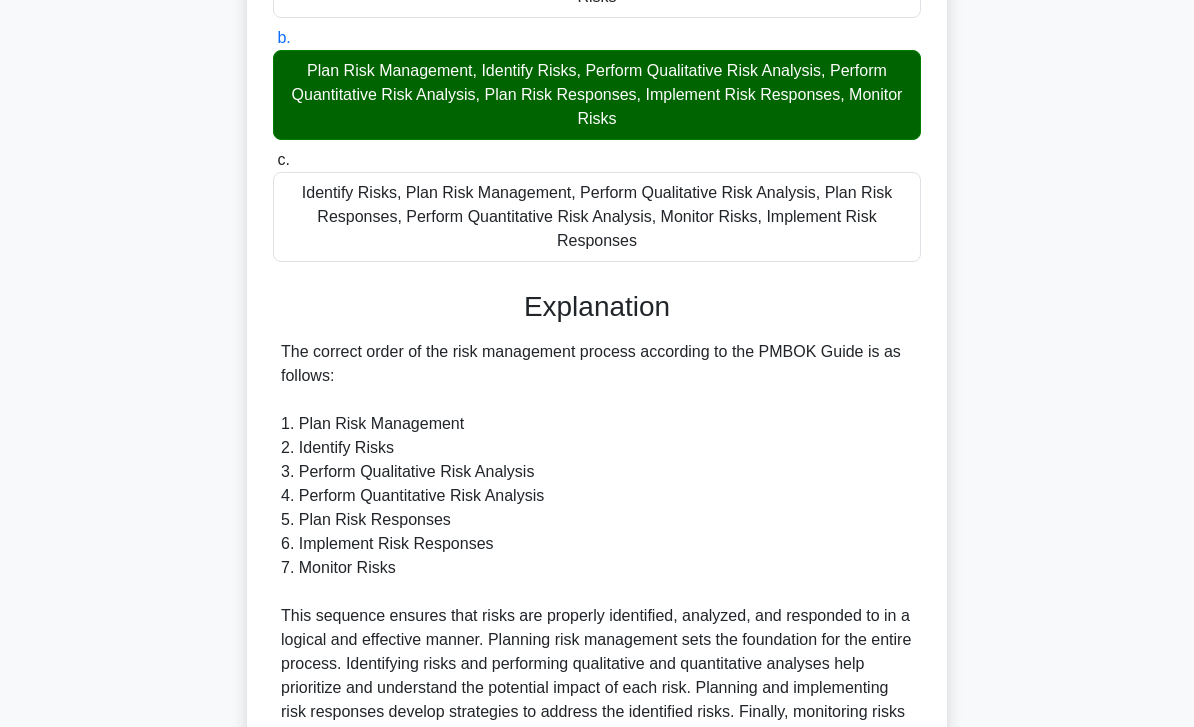 scroll, scrollTop: 488, scrollLeft: 0, axis: vertical 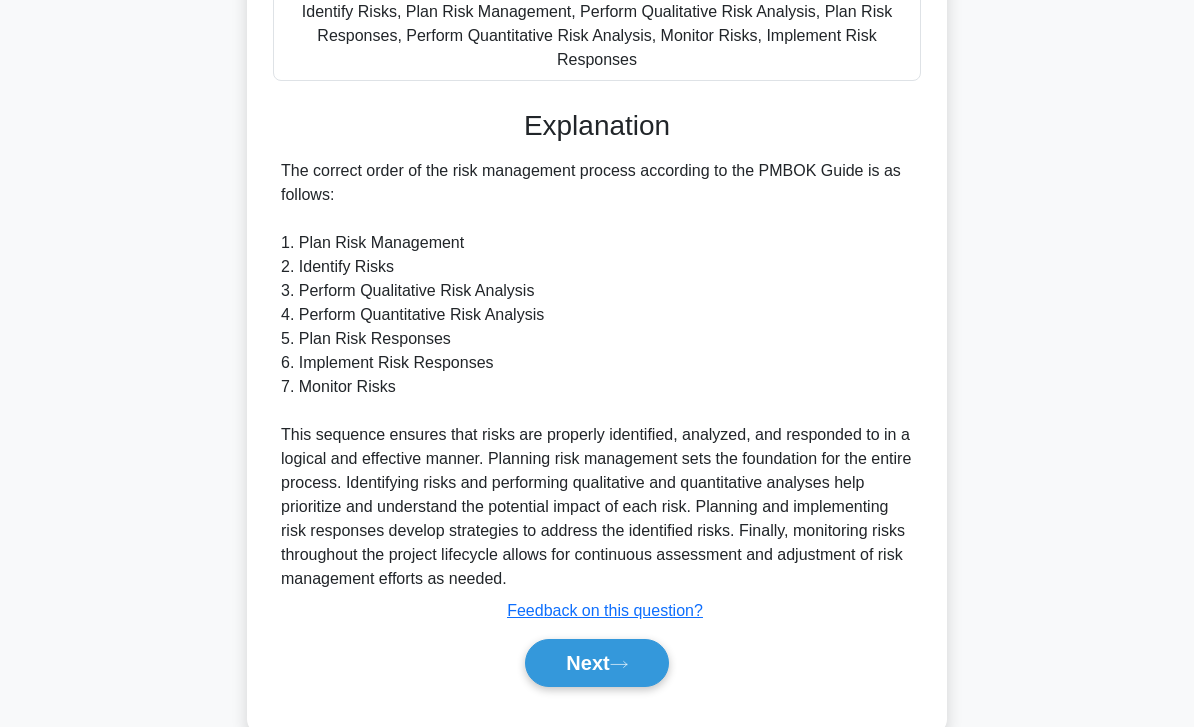 click on "Next" at bounding box center (596, 663) 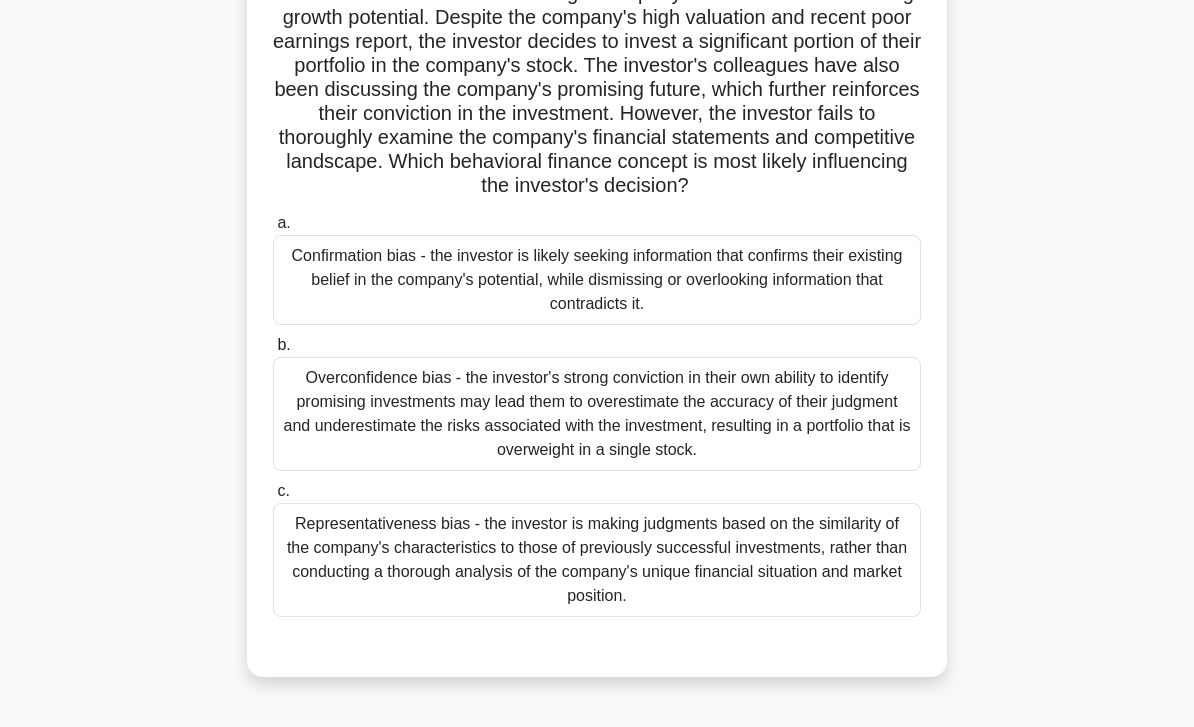 scroll, scrollTop: 169, scrollLeft: 0, axis: vertical 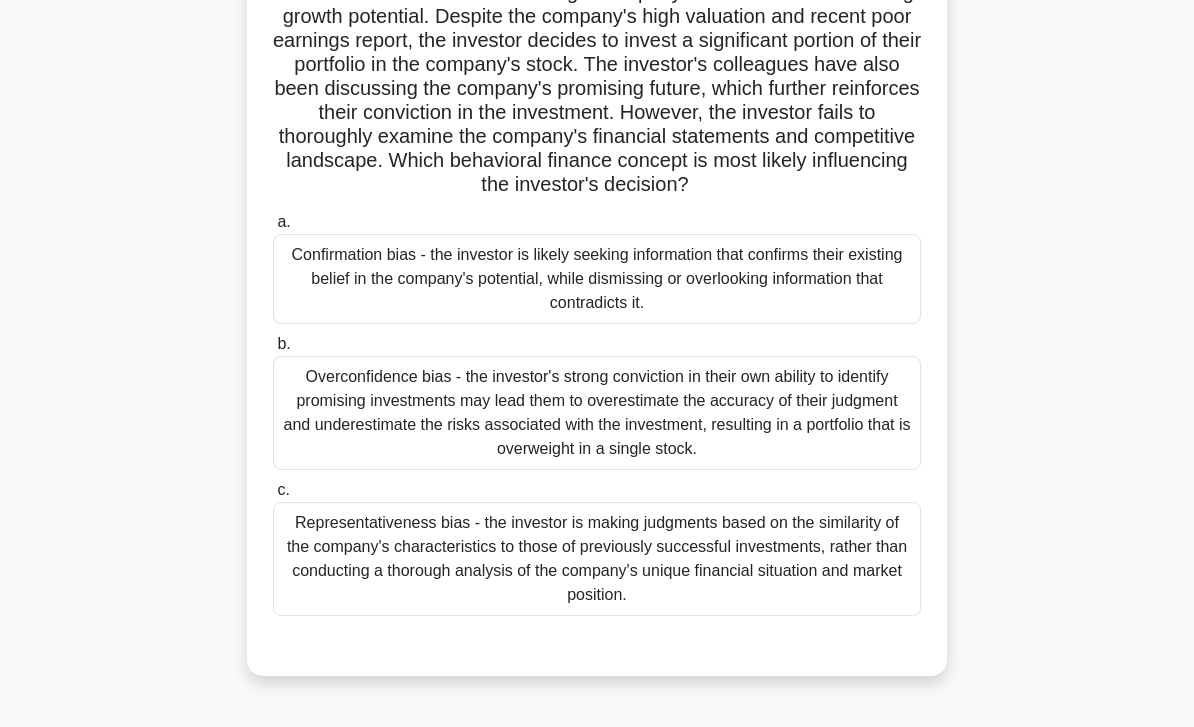 click on "Overconfidence bias - the investor's strong conviction in their own ability to identify promising investments may lead them to overestimate the accuracy of their judgment and underestimate the risks associated with the investment, resulting in a portfolio that is overweight in a single stock." at bounding box center (597, 413) 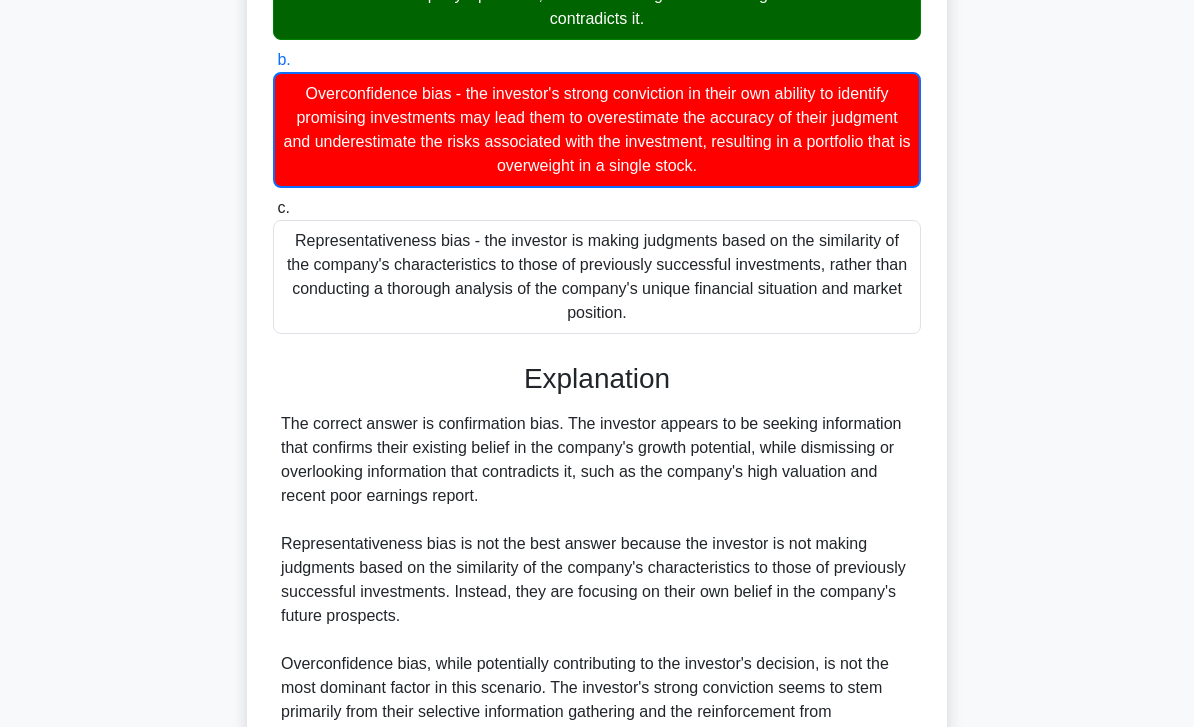 scroll, scrollTop: 634, scrollLeft: 0, axis: vertical 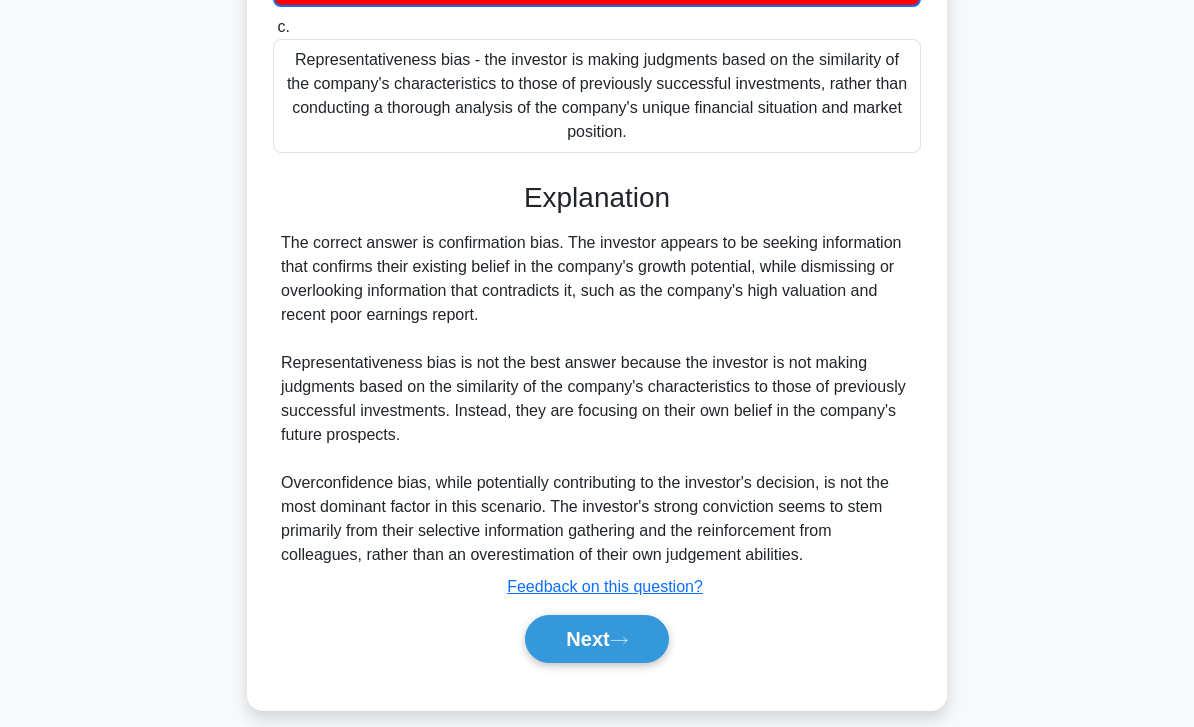 click on "Next" at bounding box center [596, 639] 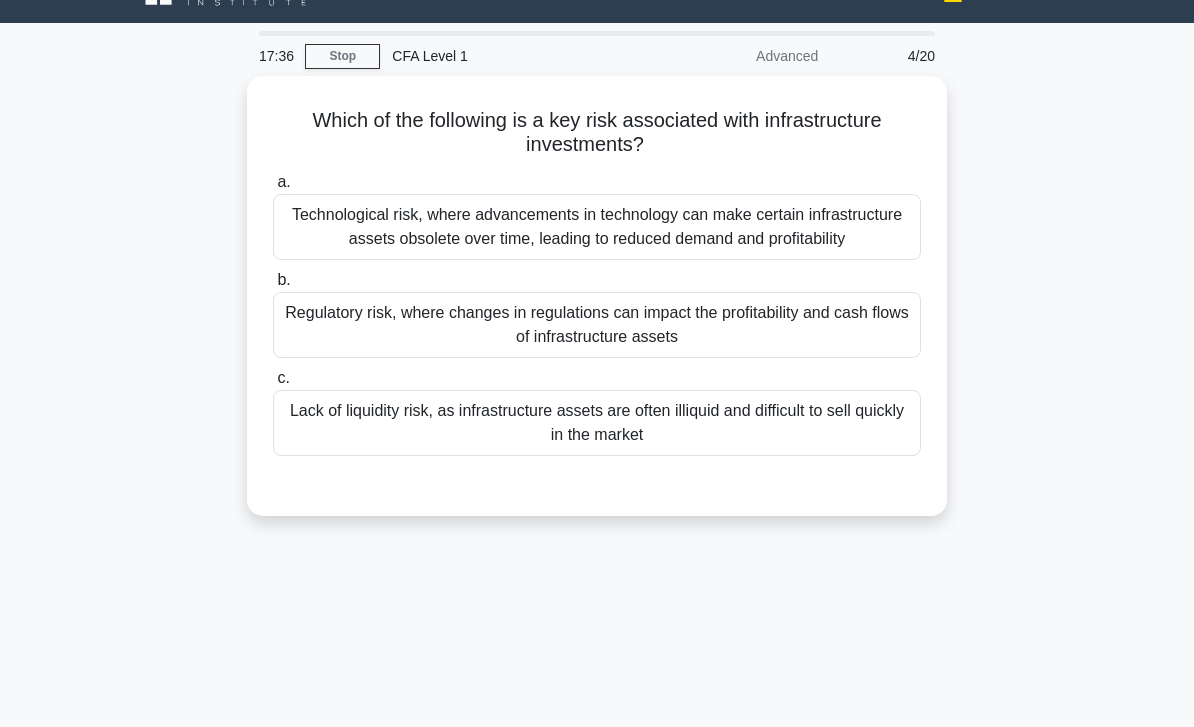 scroll, scrollTop: 0, scrollLeft: 0, axis: both 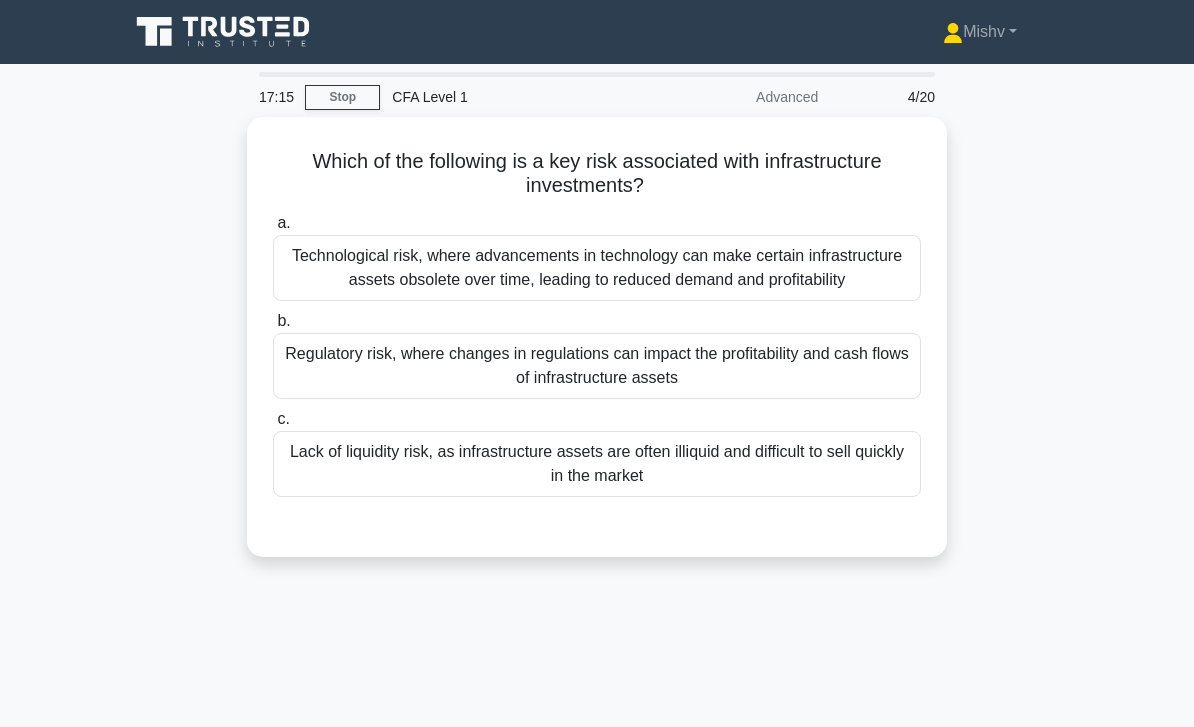 click on "Lack of liquidity risk, as infrastructure assets are often illiquid and difficult to sell quickly in the market" at bounding box center (597, 464) 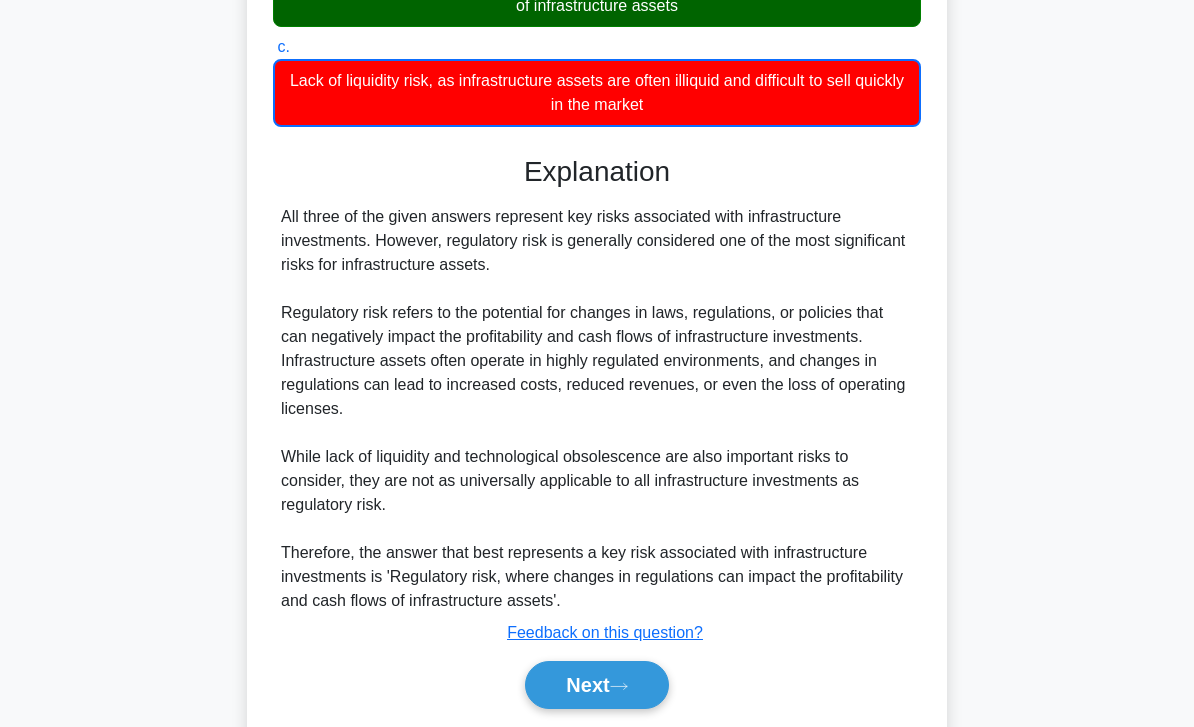 scroll, scrollTop: 394, scrollLeft: 0, axis: vertical 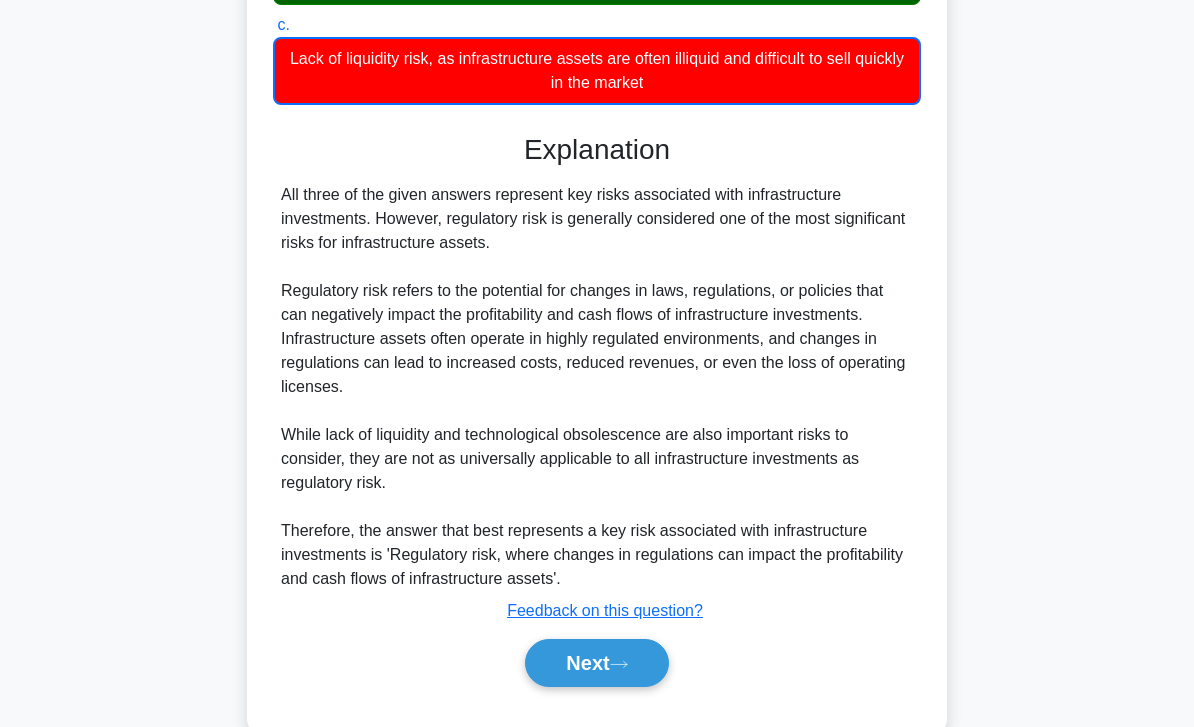 click on "Next" at bounding box center (596, 663) 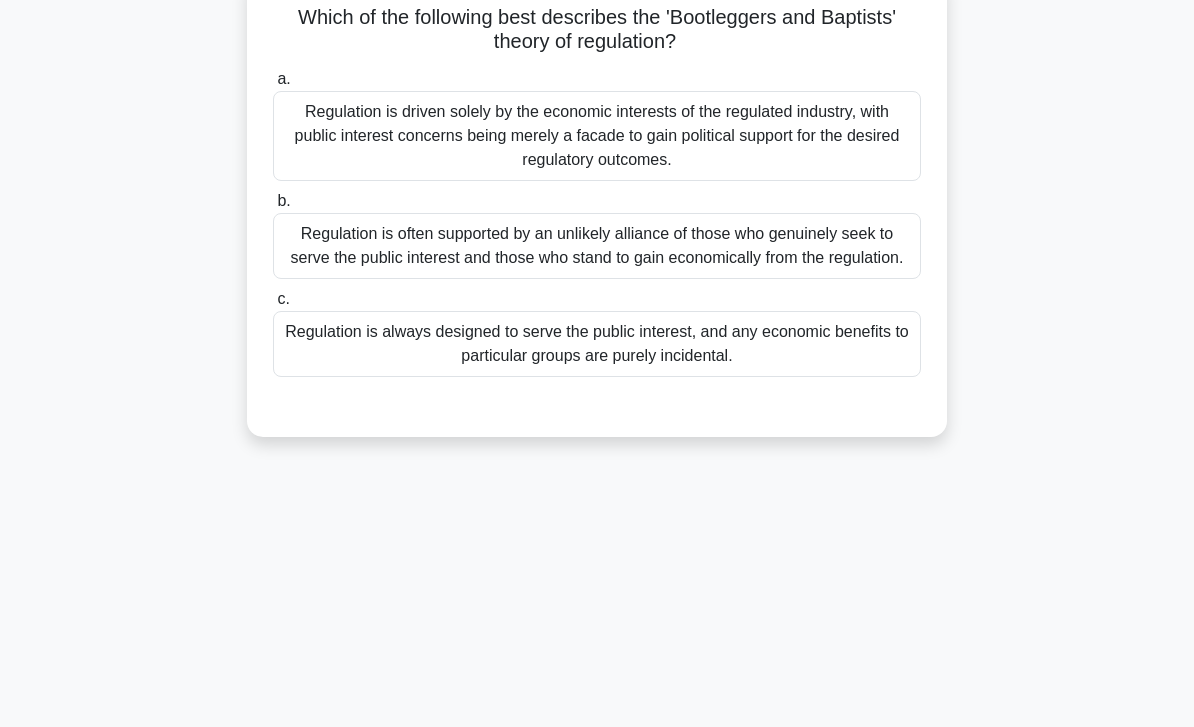 scroll, scrollTop: 0, scrollLeft: 0, axis: both 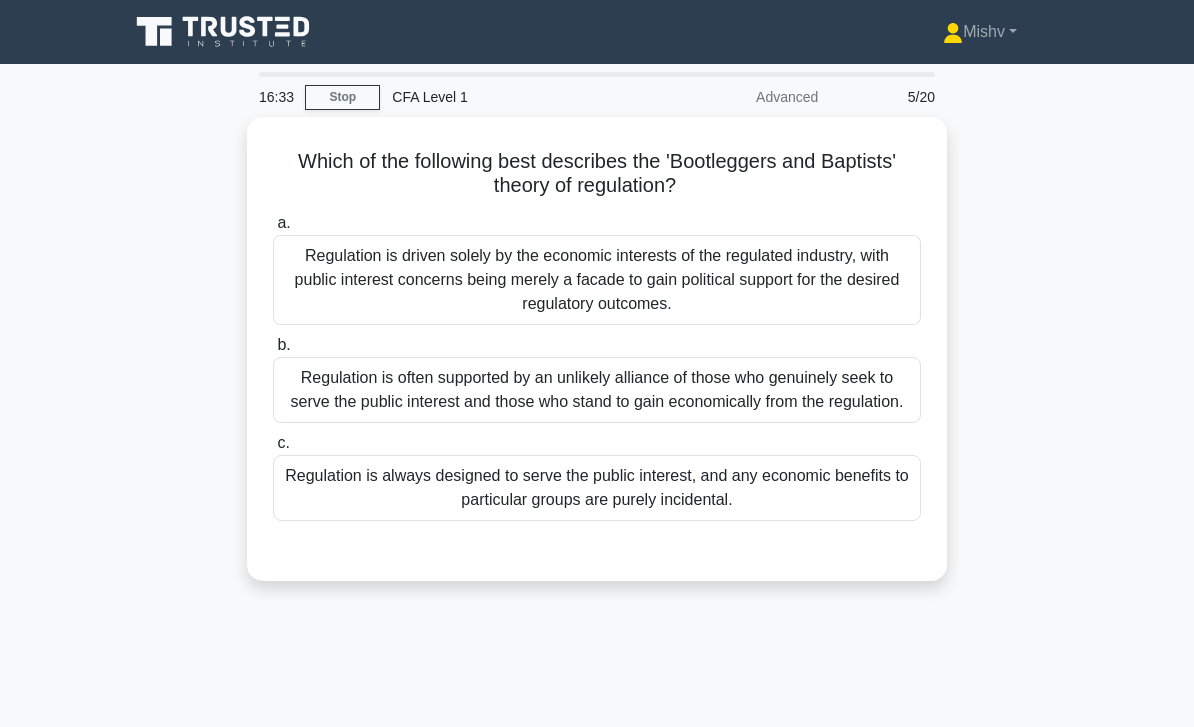 click on "Regulation is always designed to serve the public interest, and any economic benefits to particular groups are purely incidental." at bounding box center [597, 488] 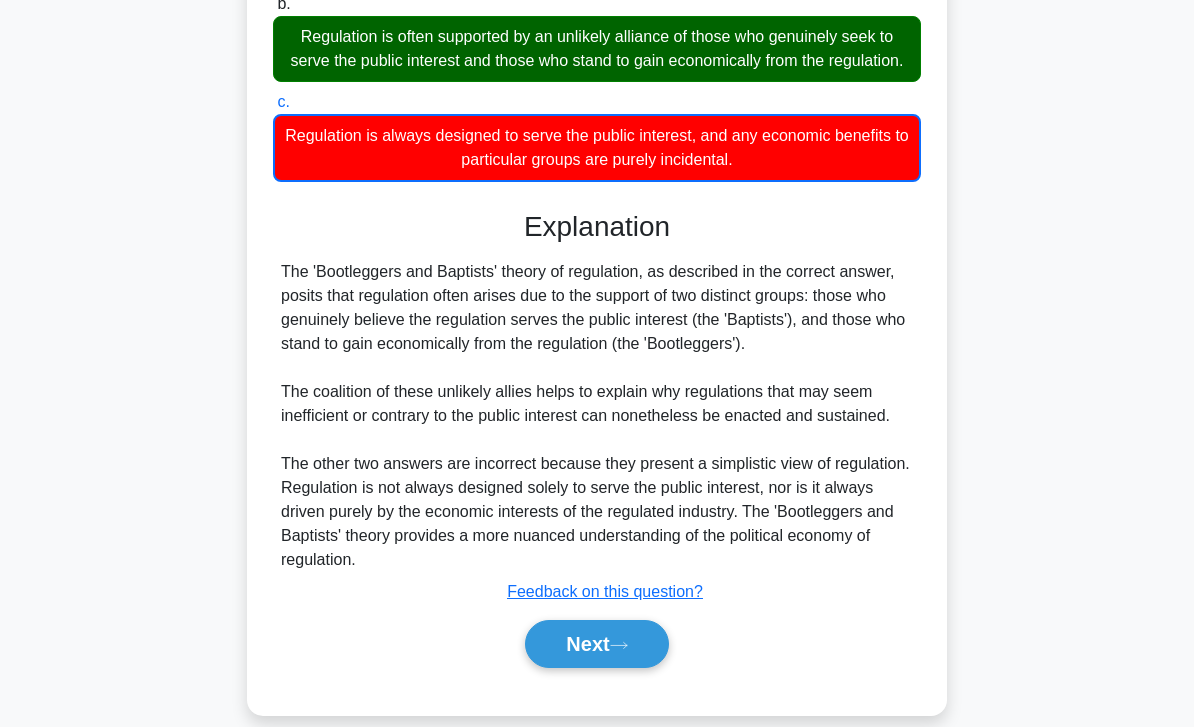 scroll, scrollTop: 370, scrollLeft: 0, axis: vertical 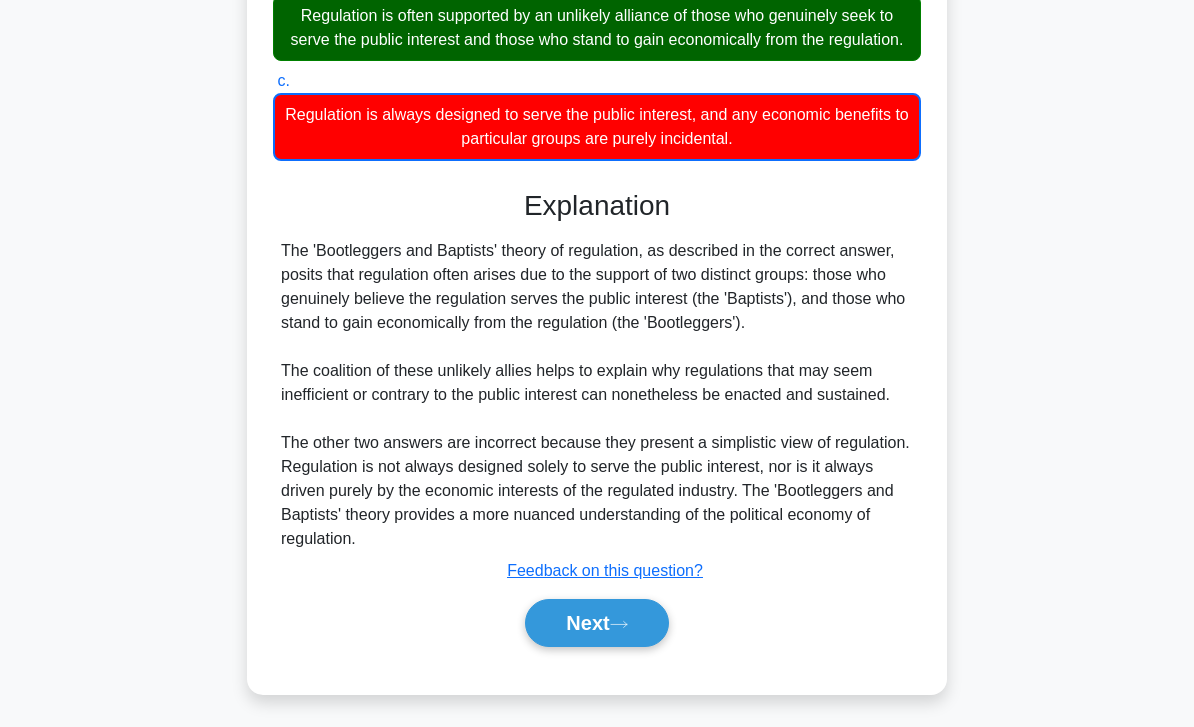 click on "Next" at bounding box center (596, 623) 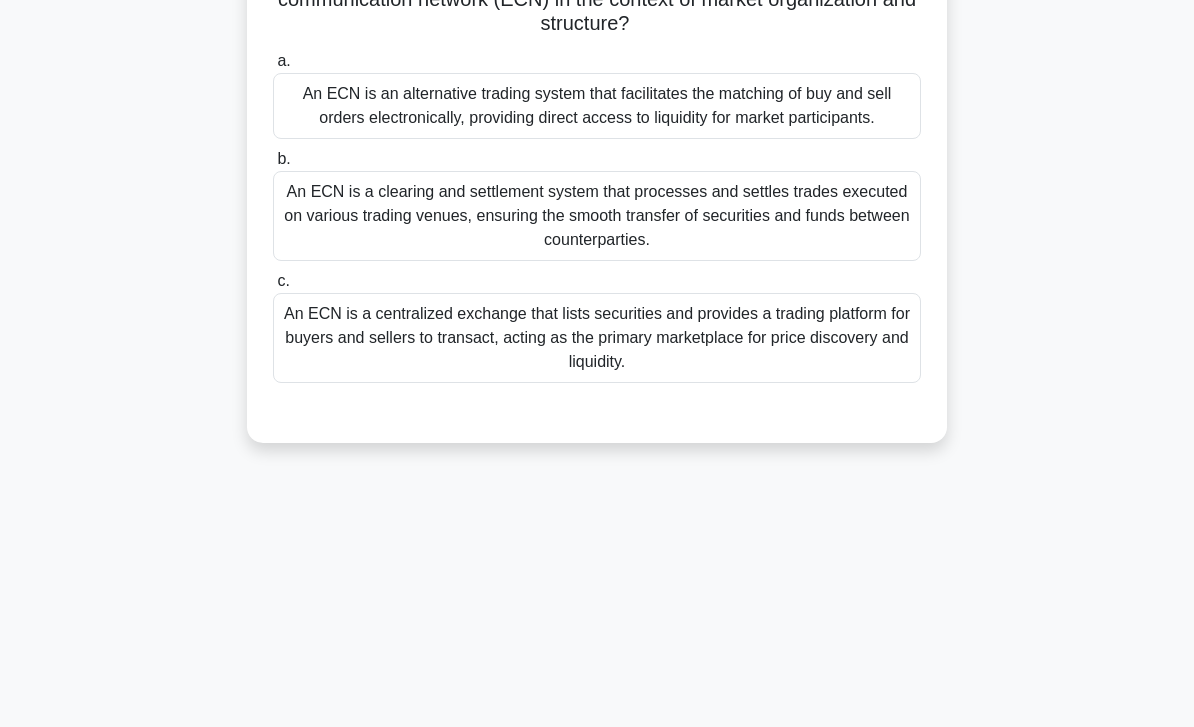 scroll, scrollTop: 0, scrollLeft: 0, axis: both 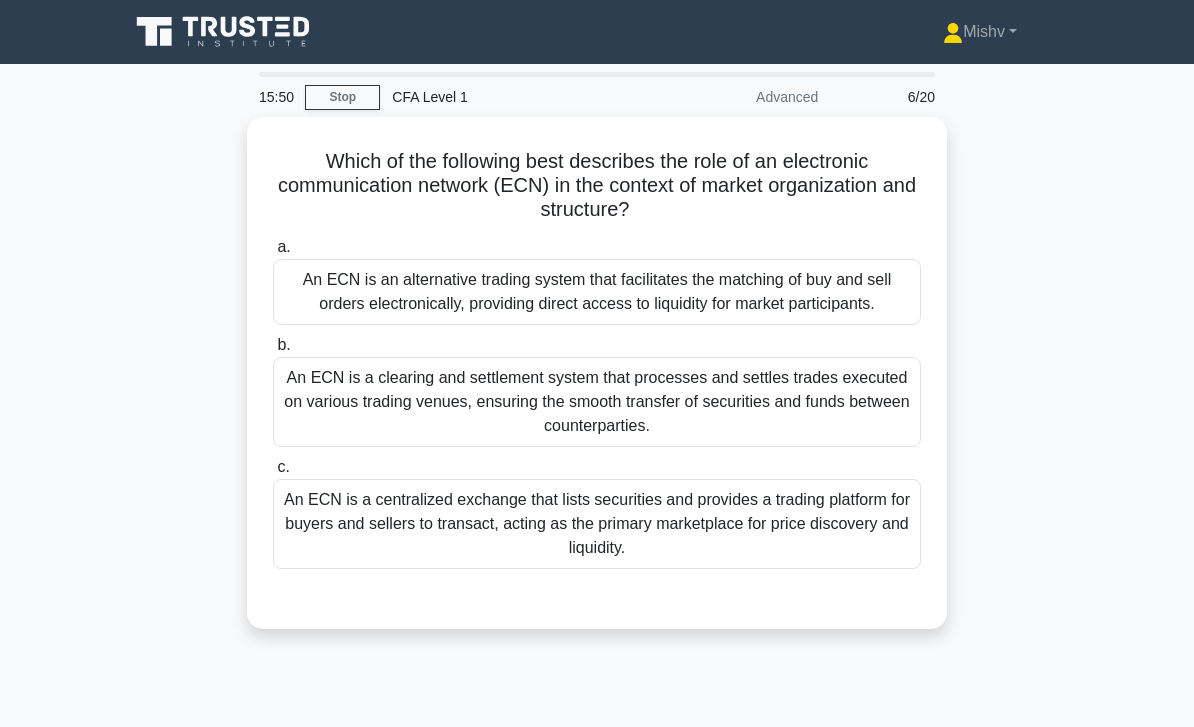 click on "An ECN is an alternative trading system that facilitates the matching of buy and sell orders electronically, providing direct access to liquidity for market participants." at bounding box center (597, 292) 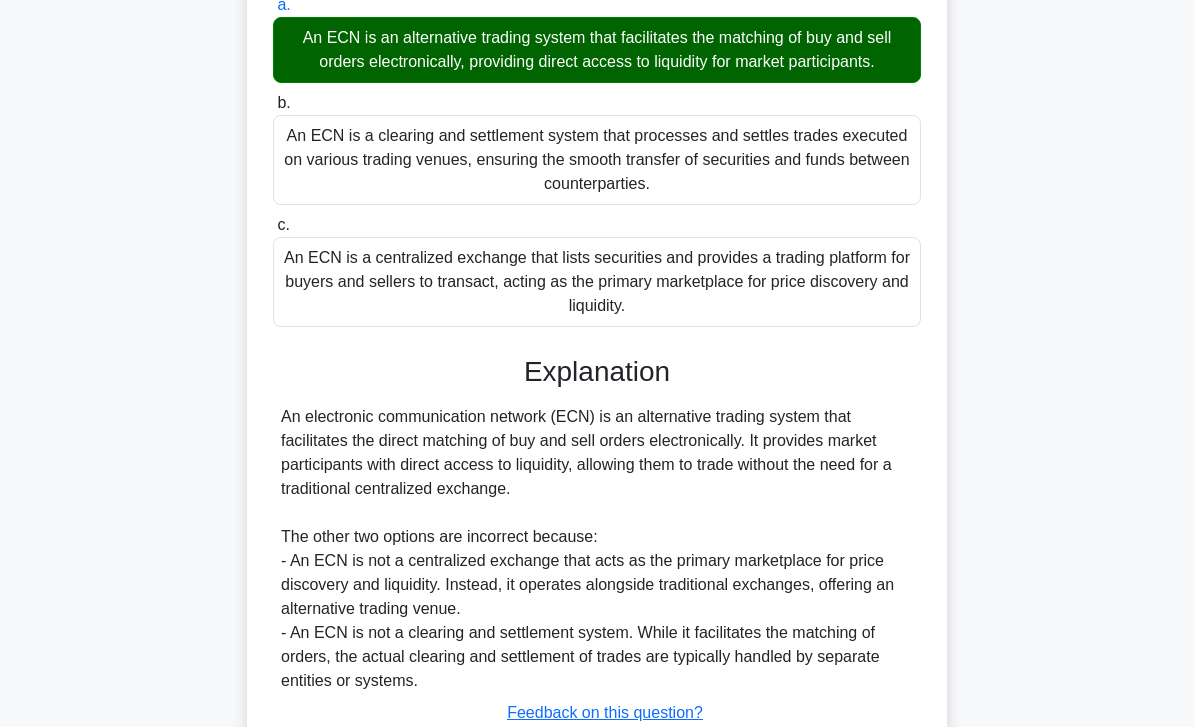 scroll, scrollTop: 344, scrollLeft: 0, axis: vertical 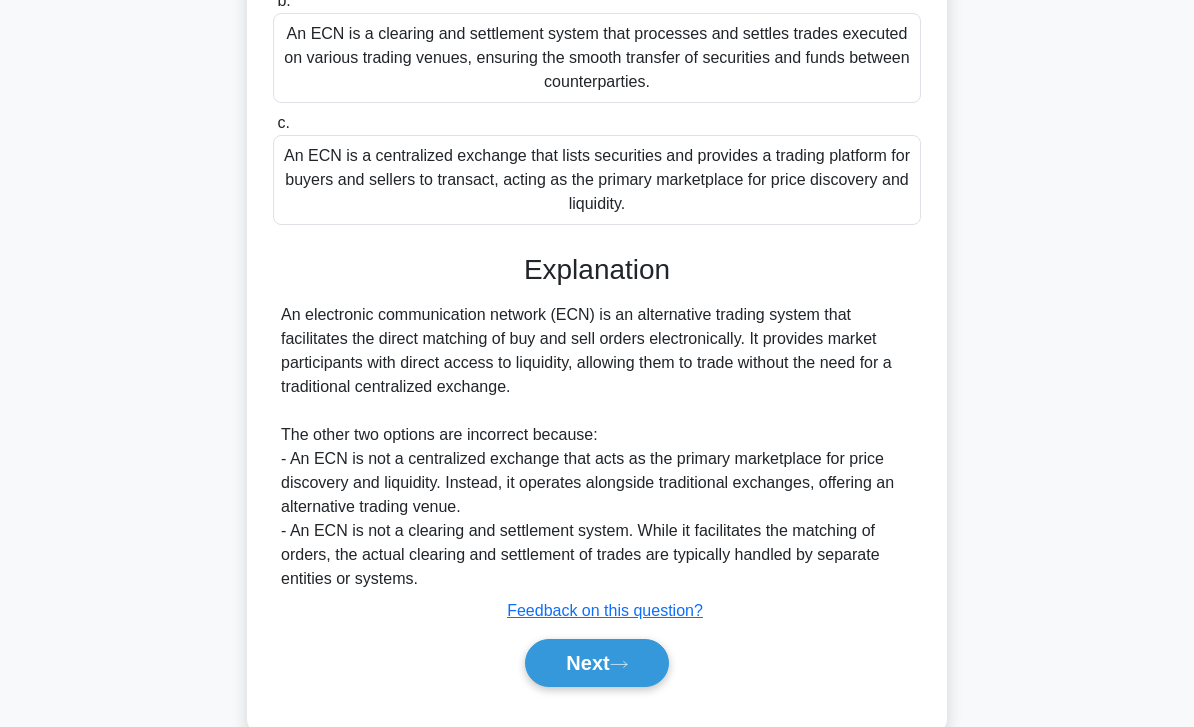 click 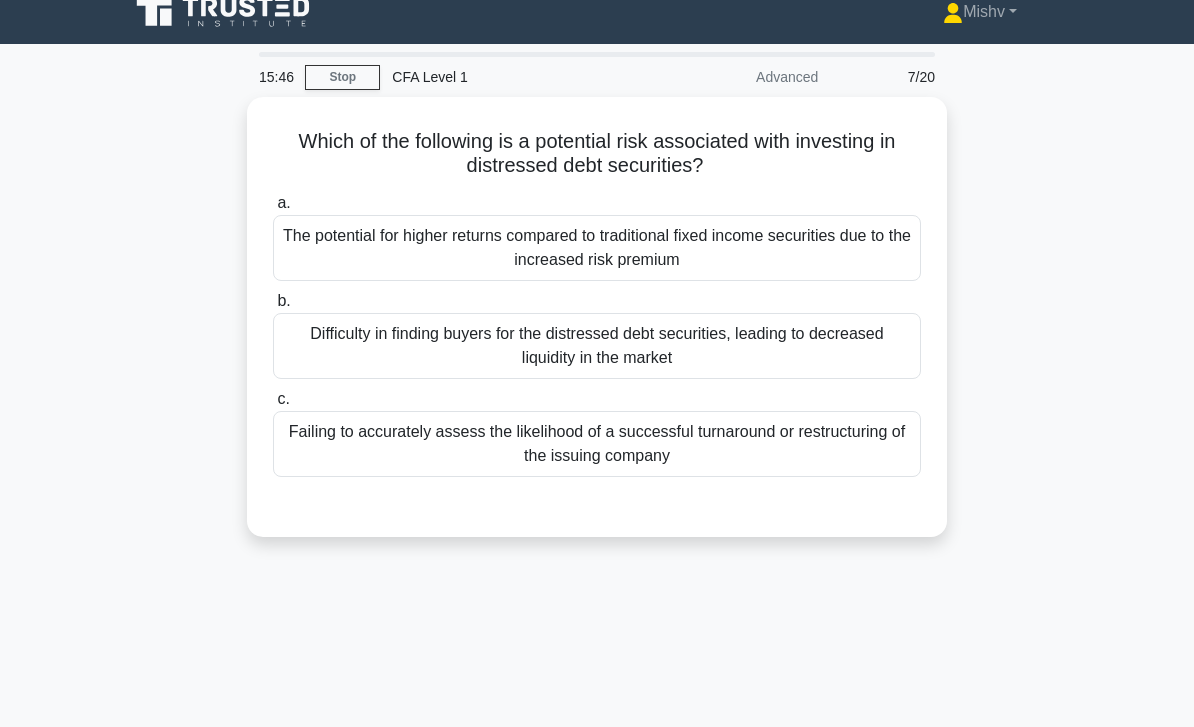 scroll, scrollTop: 0, scrollLeft: 0, axis: both 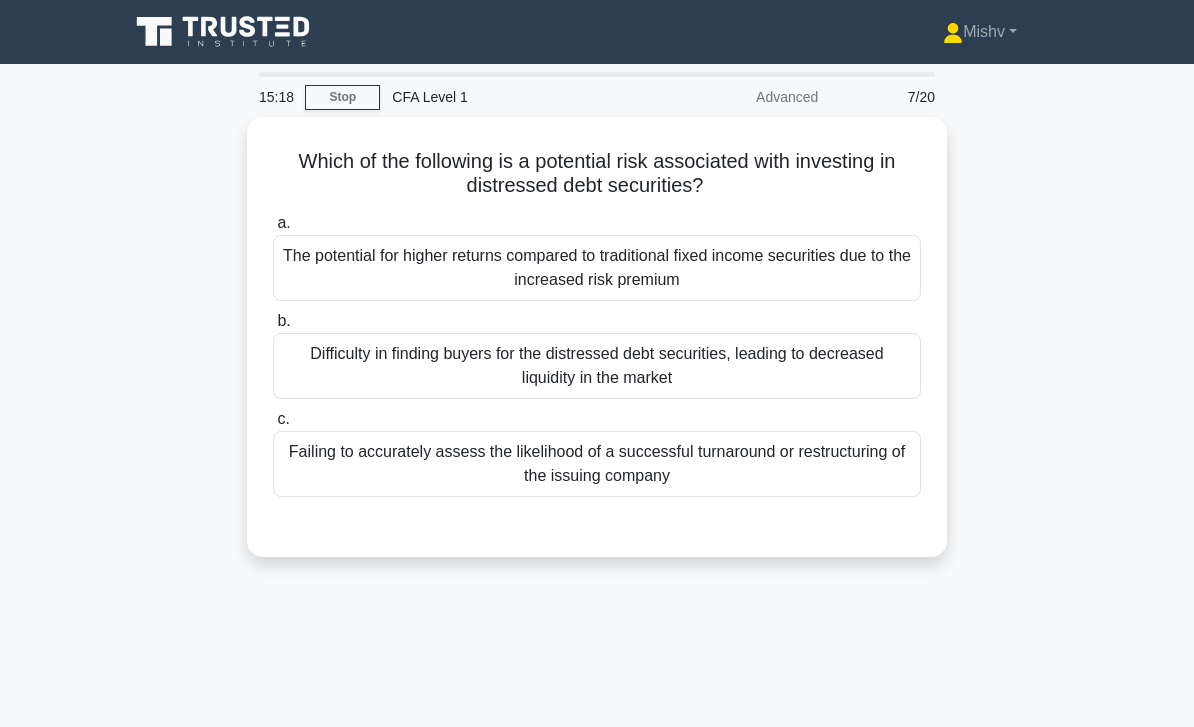 click on "Failing to accurately assess the likelihood of a successful turnaround or restructuring of the issuing company" at bounding box center (597, 464) 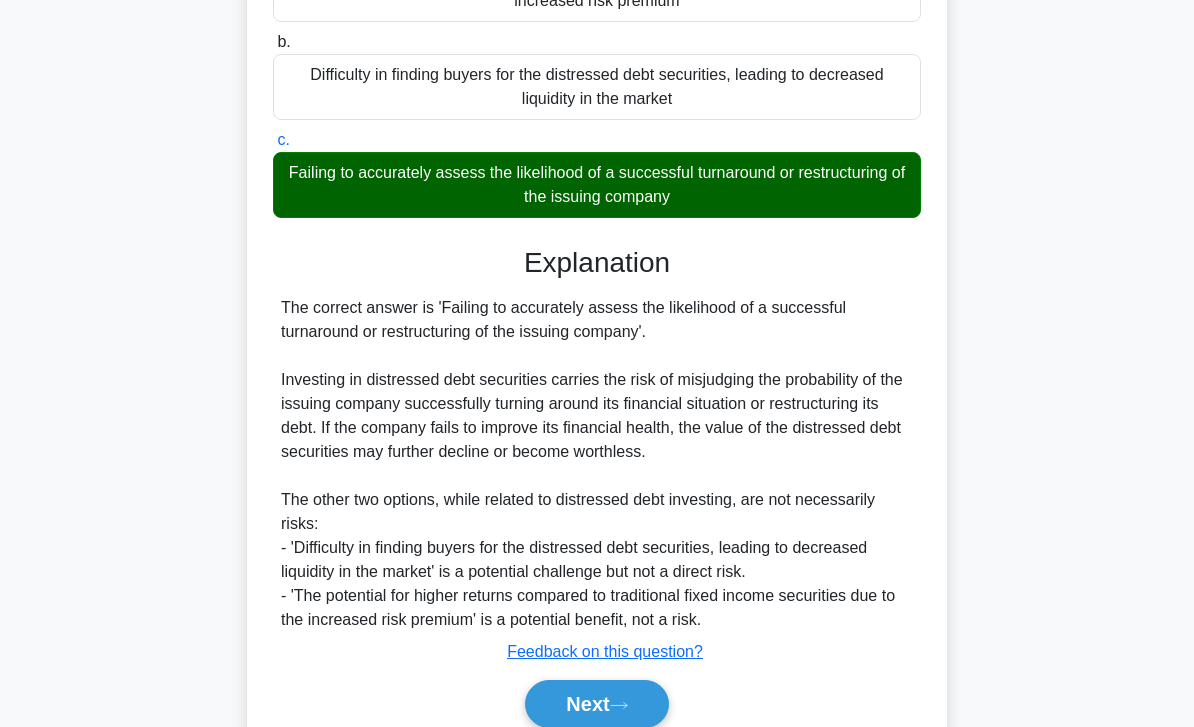 scroll, scrollTop: 320, scrollLeft: 0, axis: vertical 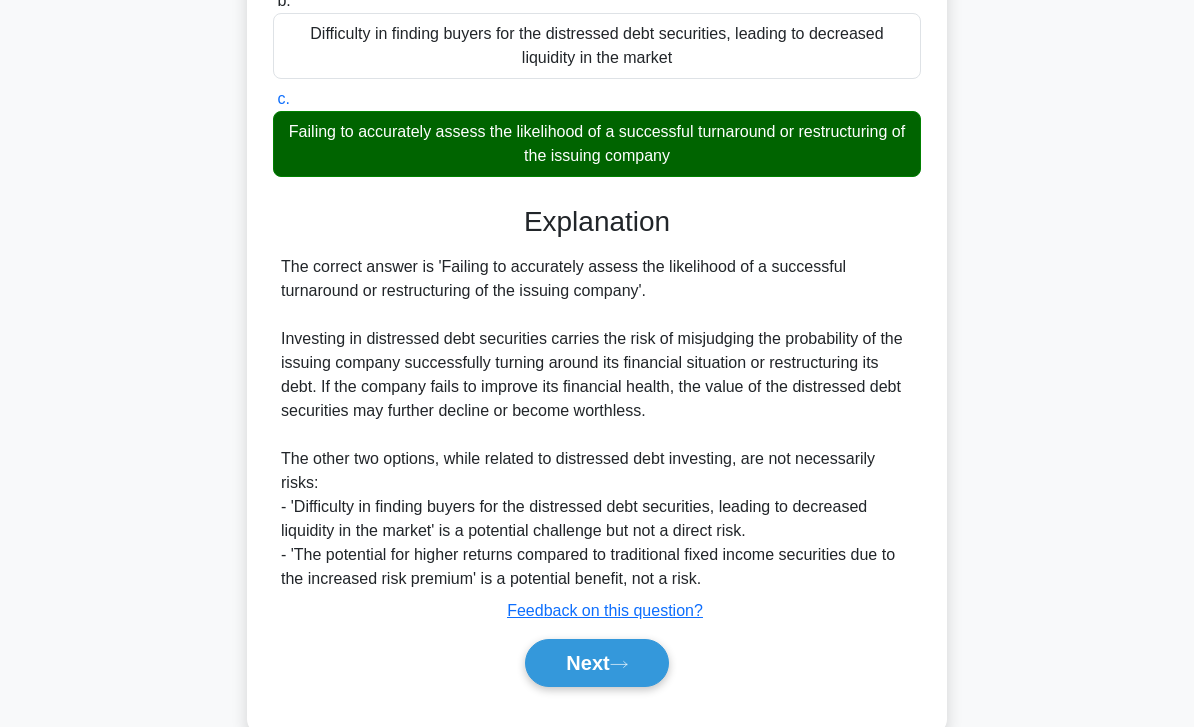click on "Next" at bounding box center (596, 663) 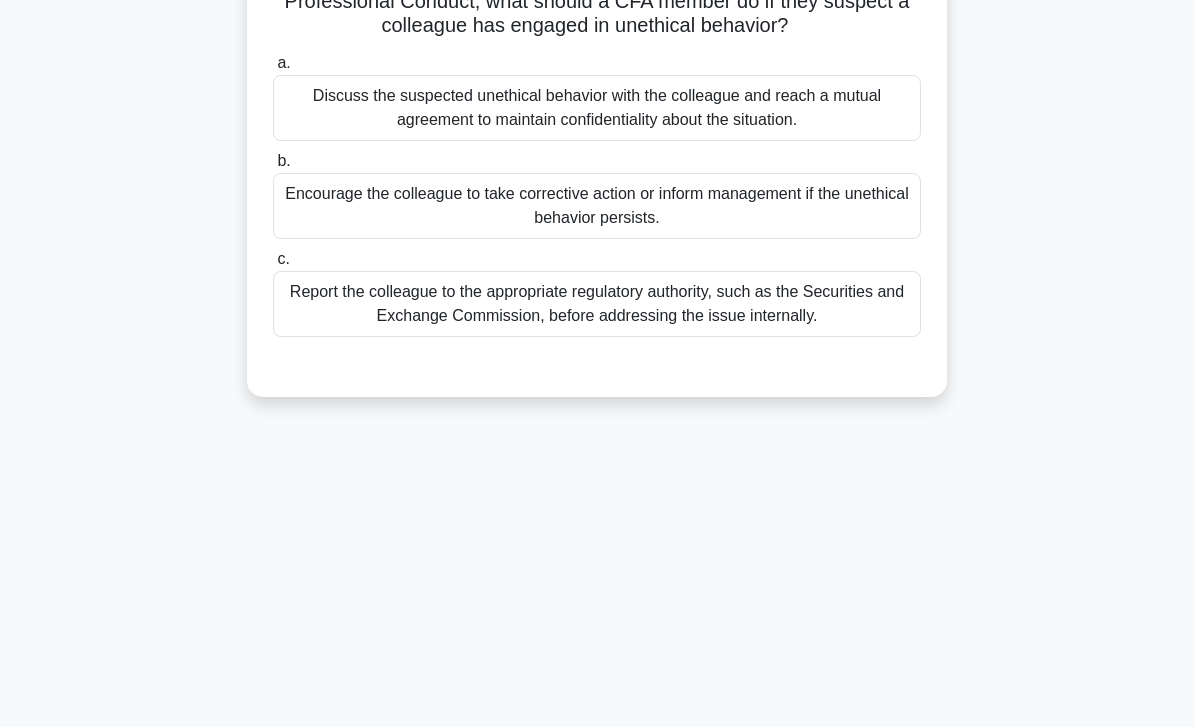 scroll, scrollTop: 0, scrollLeft: 0, axis: both 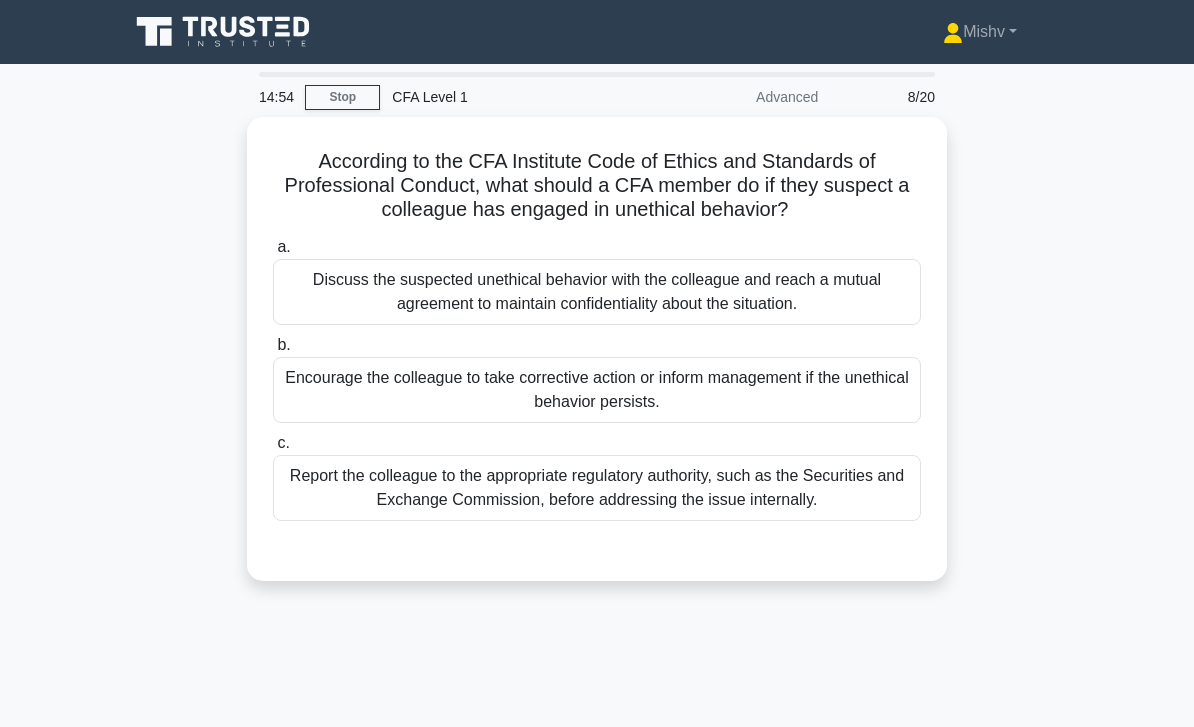 click on "Encourage the colleague to take corrective action or inform management if the unethical behavior persists." at bounding box center [597, 390] 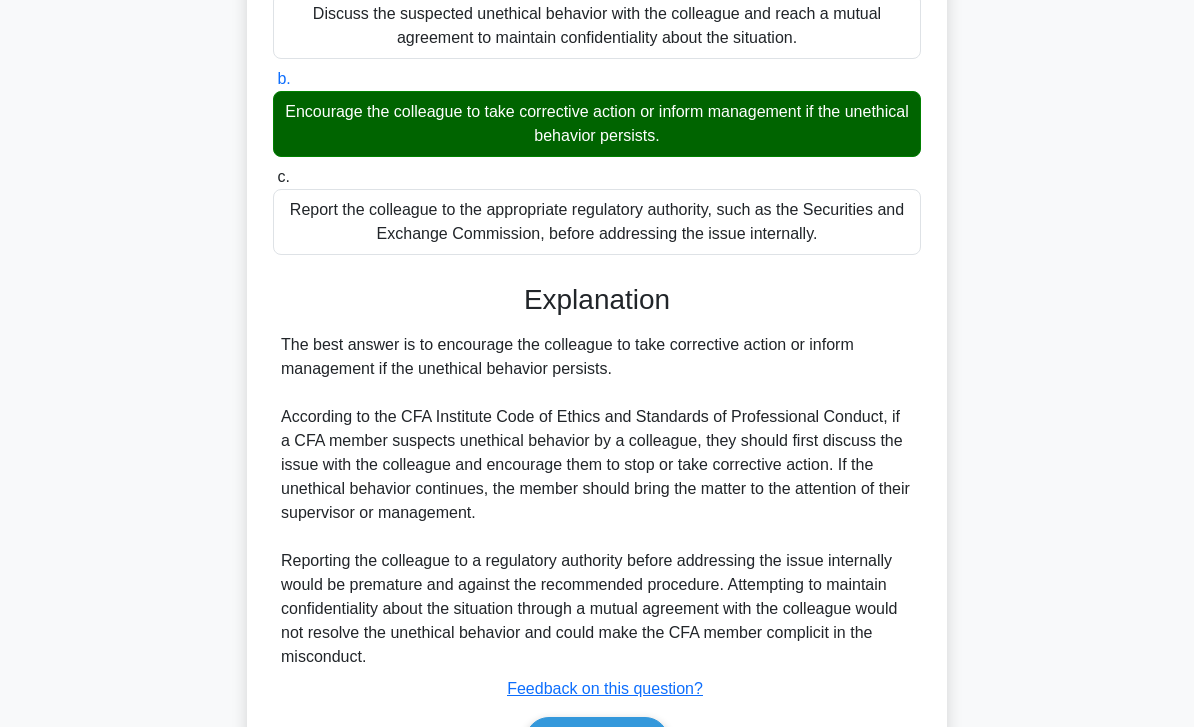 scroll, scrollTop: 320, scrollLeft: 0, axis: vertical 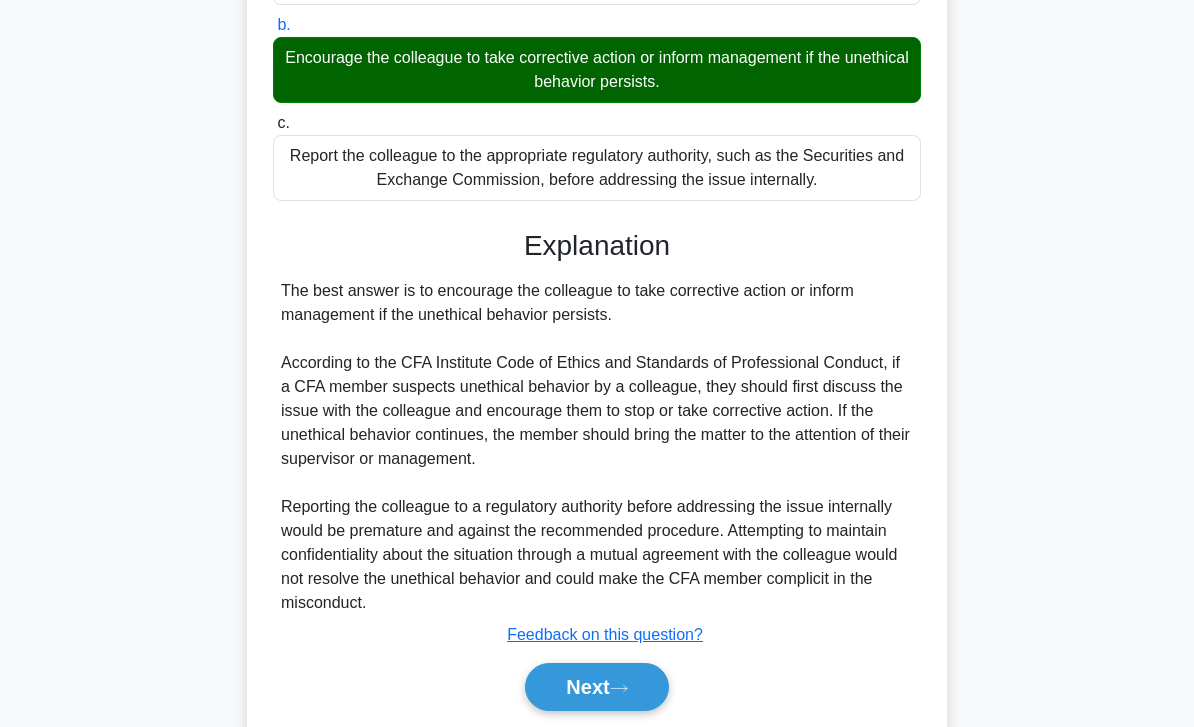 click on "Next" at bounding box center [596, 687] 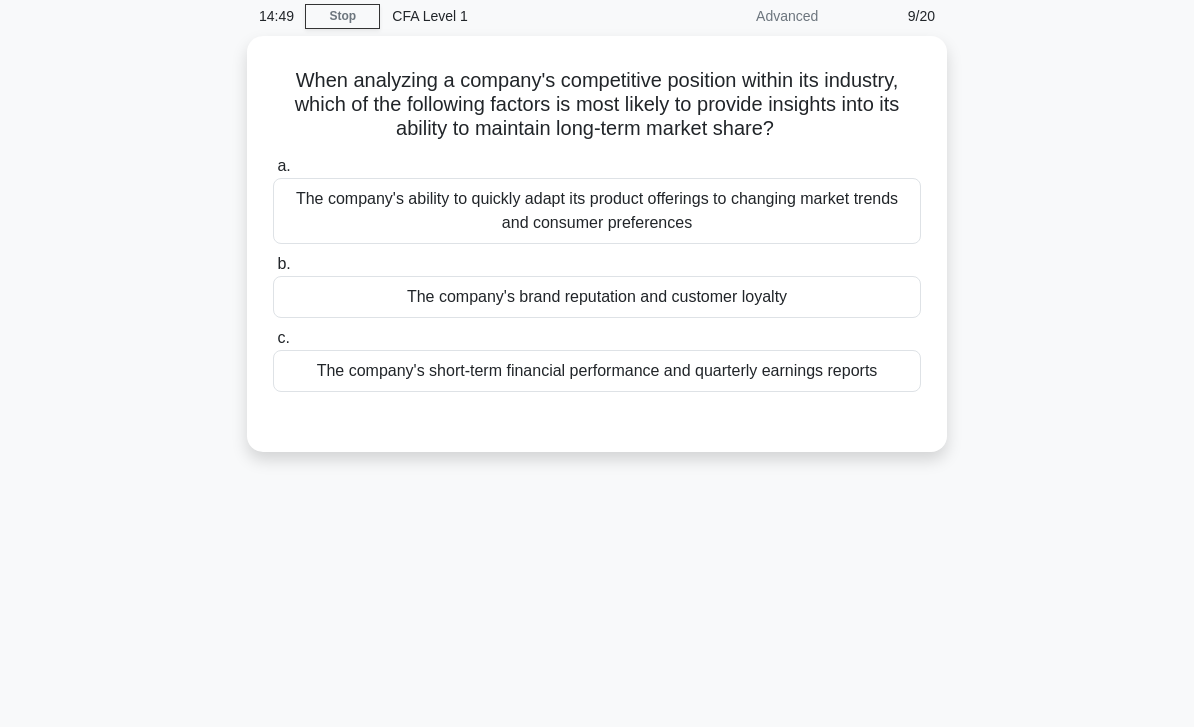 scroll, scrollTop: 0, scrollLeft: 0, axis: both 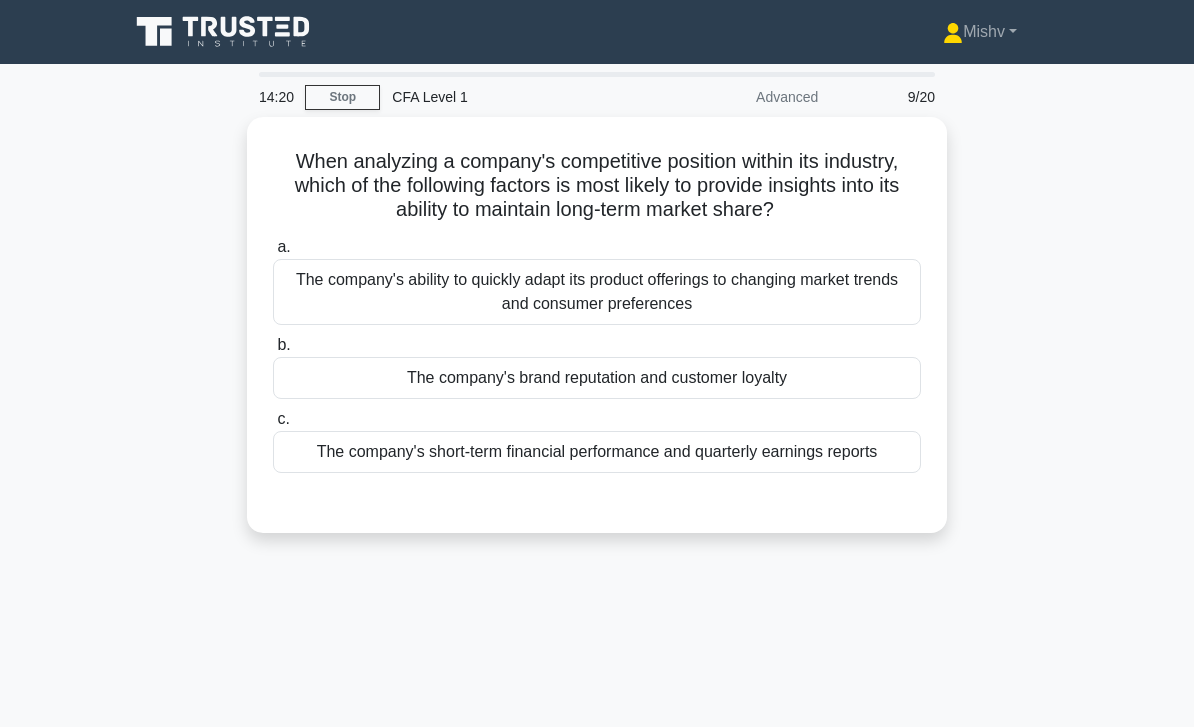 click on "The company's ability to quickly adapt its product offerings to changing market trends and consumer preferences" at bounding box center (597, 292) 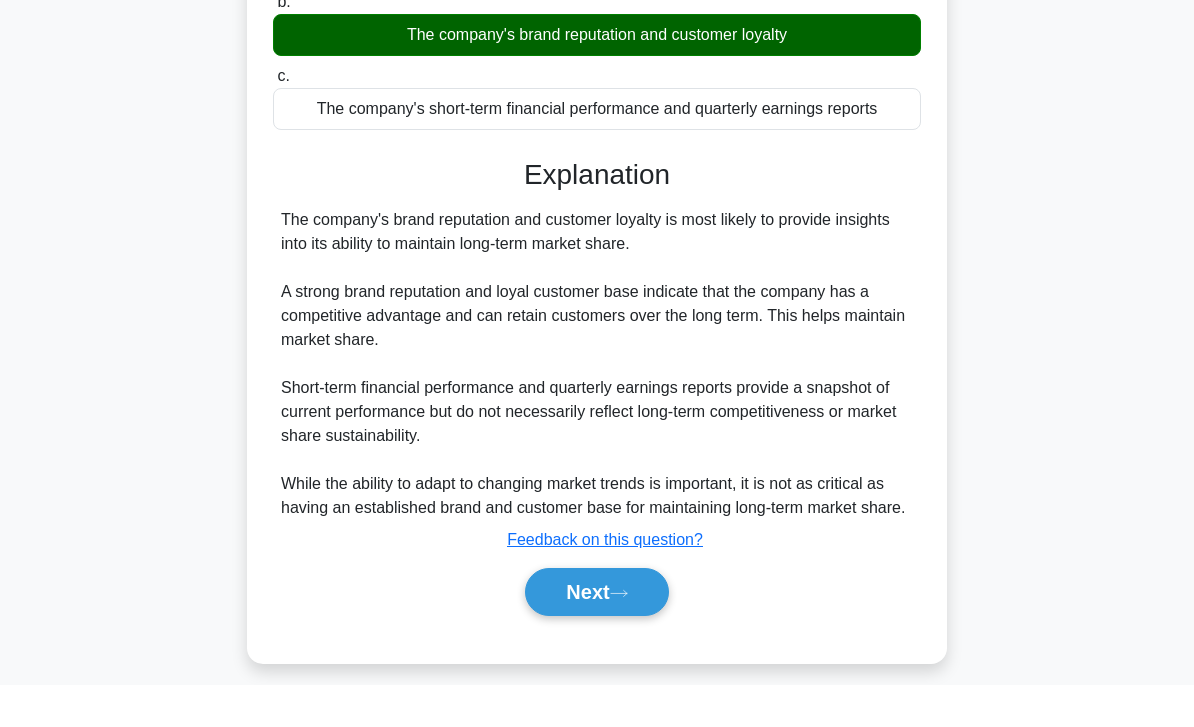 scroll, scrollTop: 298, scrollLeft: 0, axis: vertical 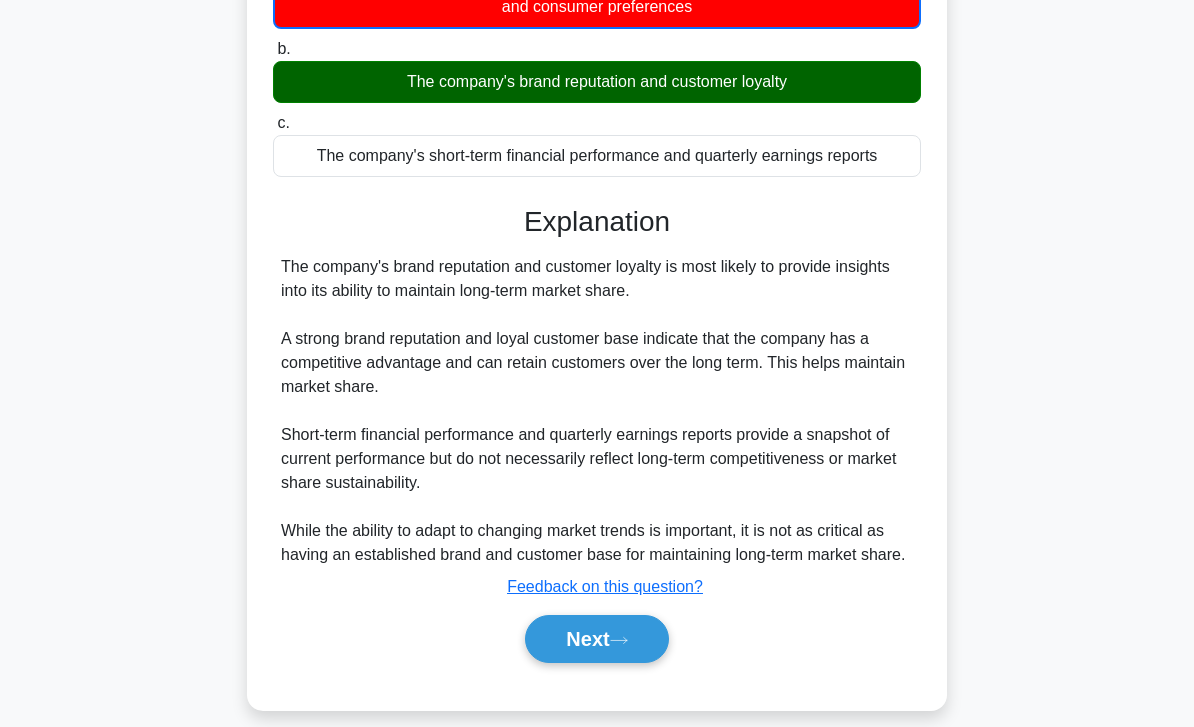 click on "Next" at bounding box center (596, 639) 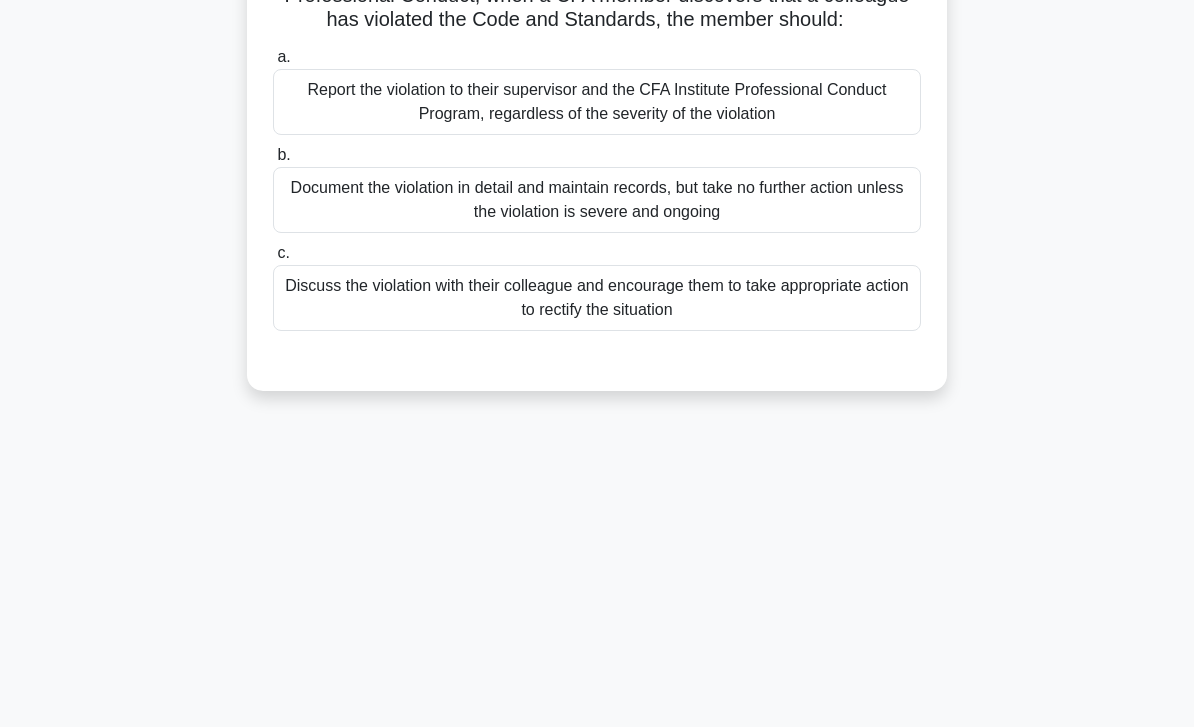 scroll, scrollTop: 0, scrollLeft: 0, axis: both 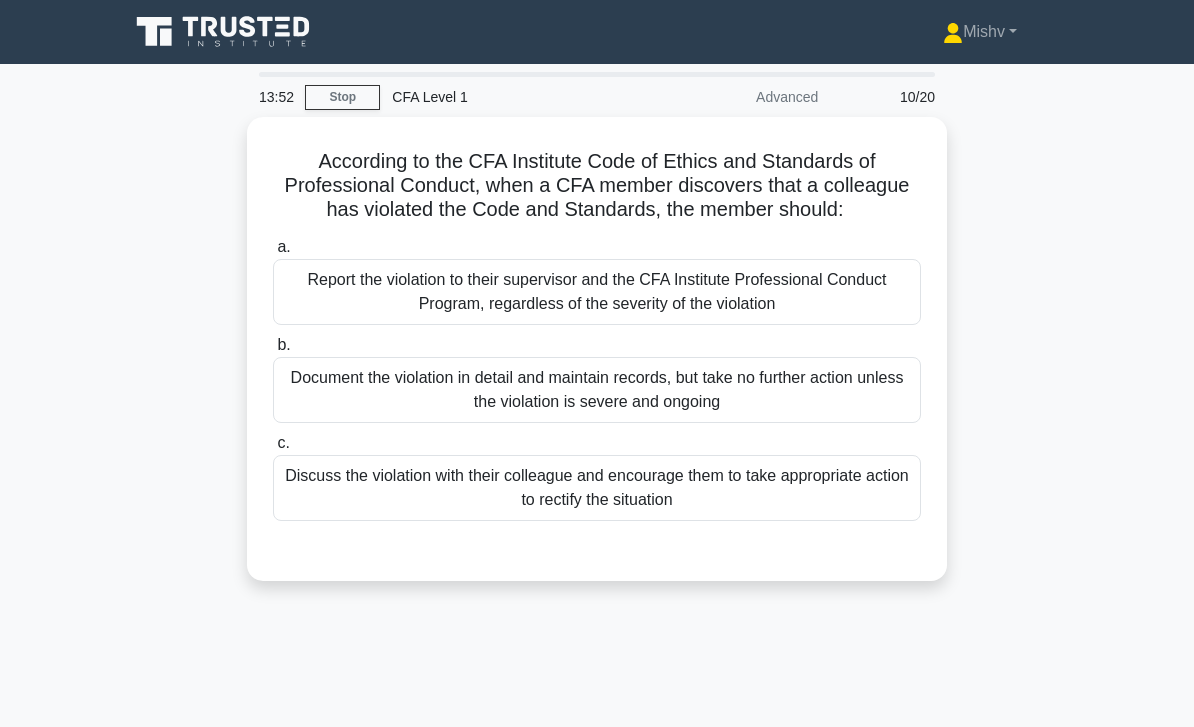 click on "Discuss the violation with their colleague and encourage them to take appropriate action to rectify the situation" at bounding box center [597, 488] 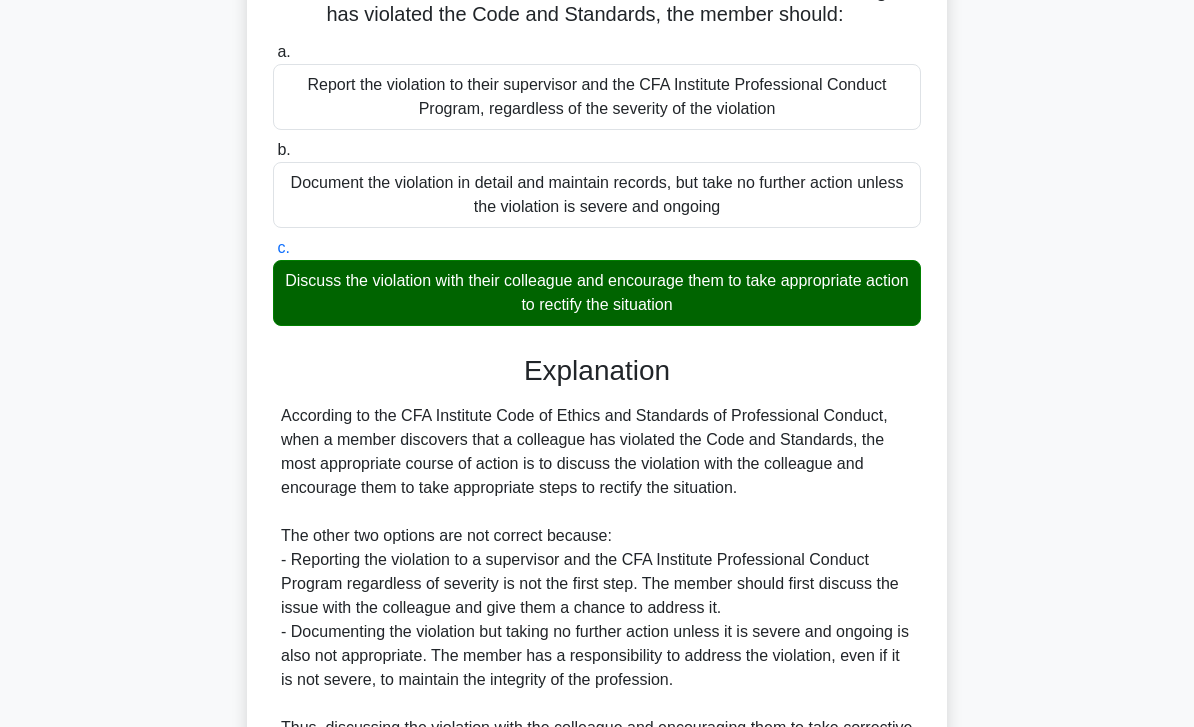 scroll, scrollTop: 464, scrollLeft: 0, axis: vertical 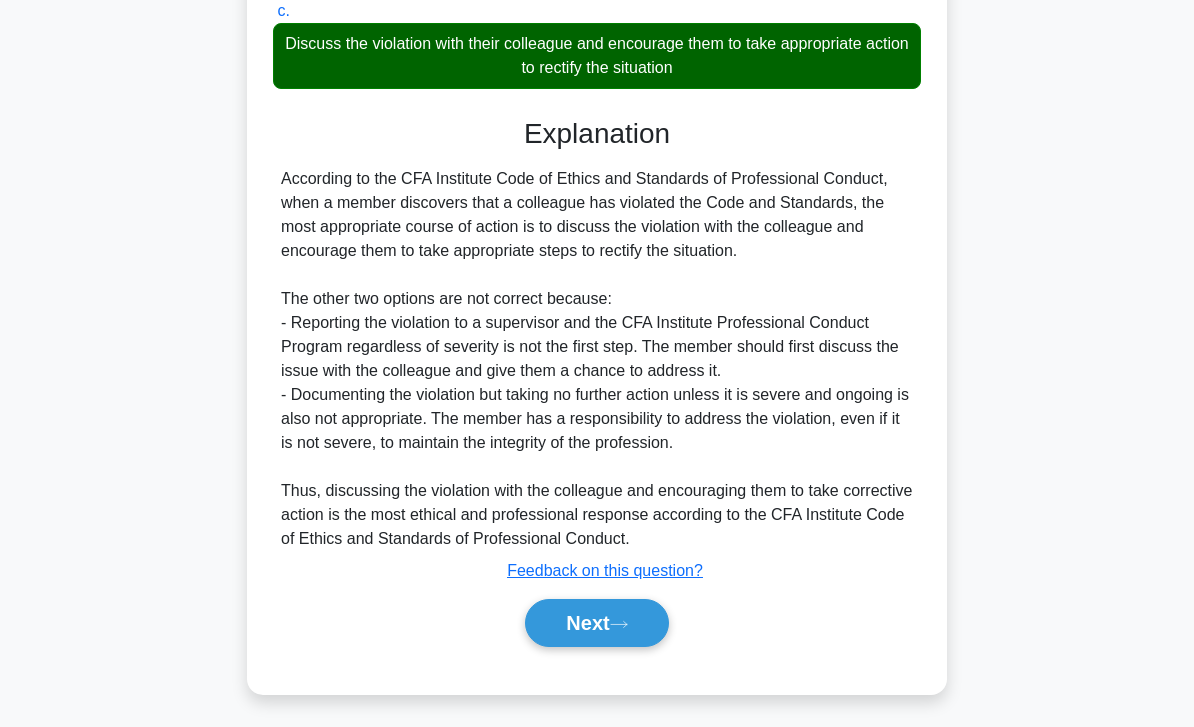 click on "Next" at bounding box center (596, 623) 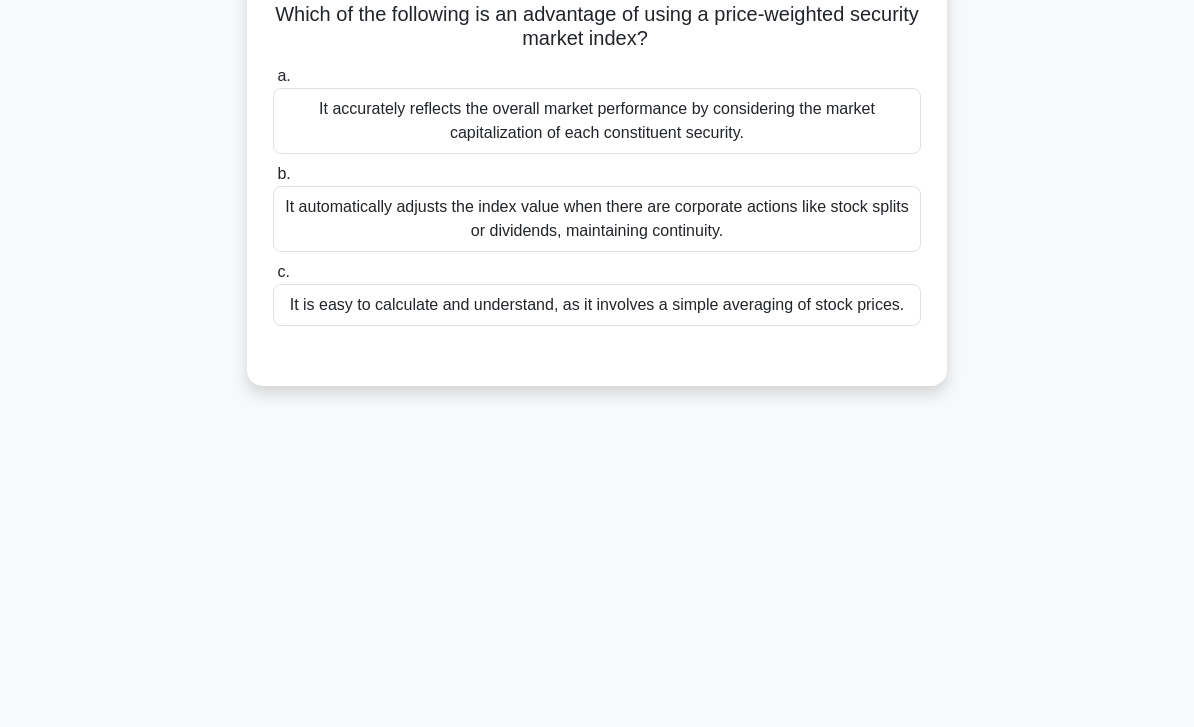scroll, scrollTop: 0, scrollLeft: 0, axis: both 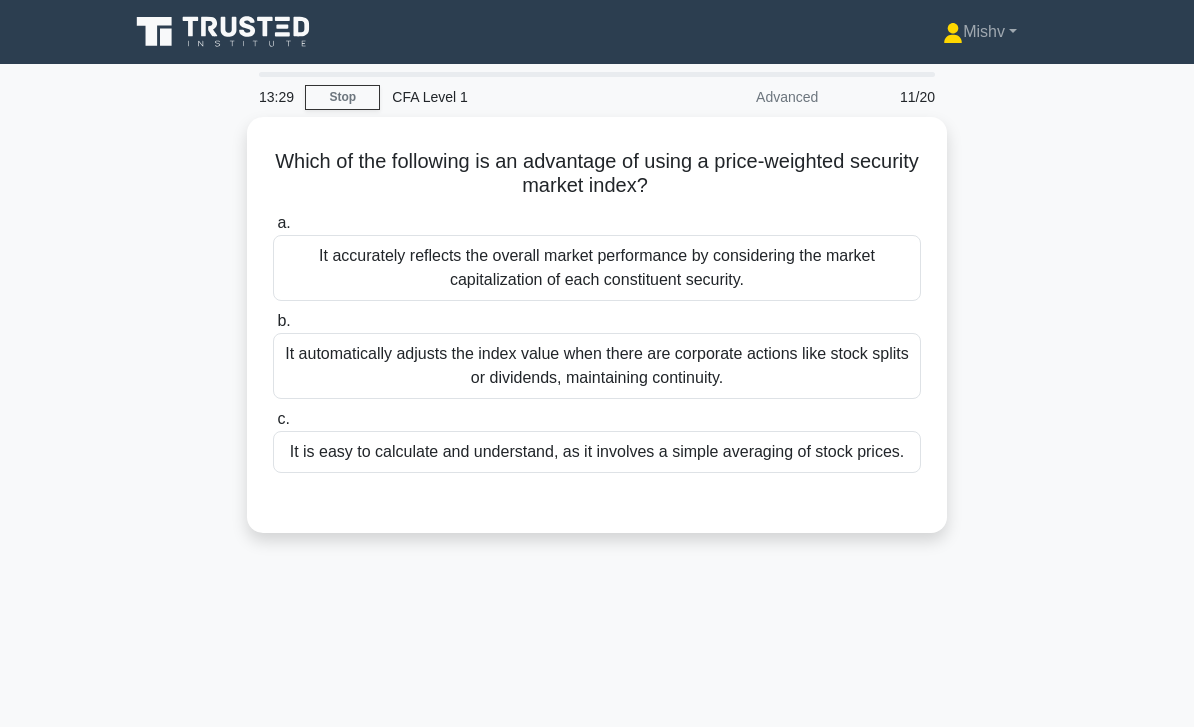 click on "It automatically adjusts the index value when there are corporate actions like stock splits or dividends, maintaining continuity." at bounding box center (597, 366) 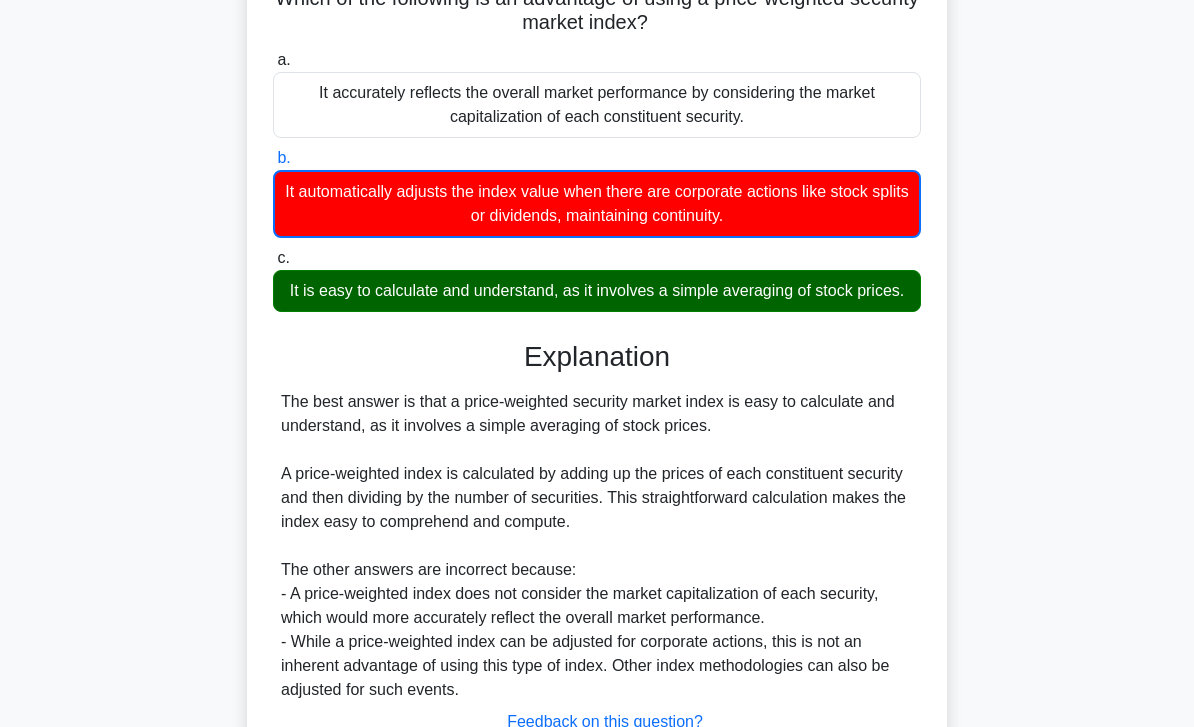 scroll, scrollTop: 298, scrollLeft: 0, axis: vertical 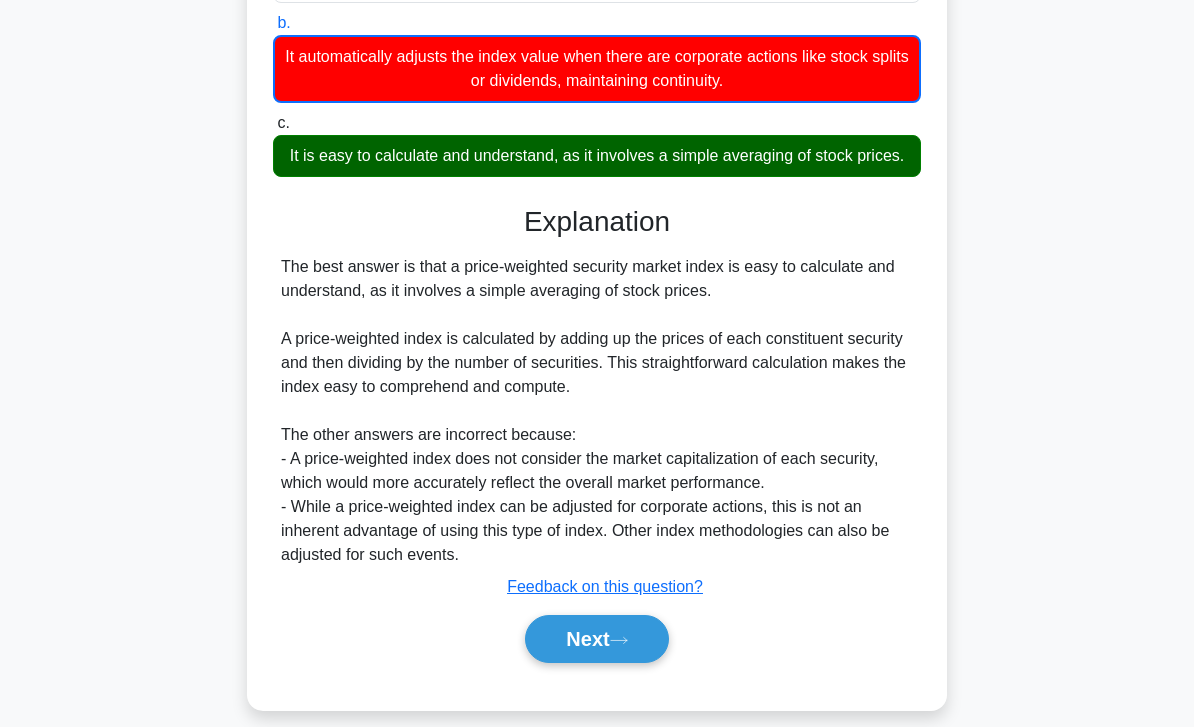 click on "Next" at bounding box center [596, 639] 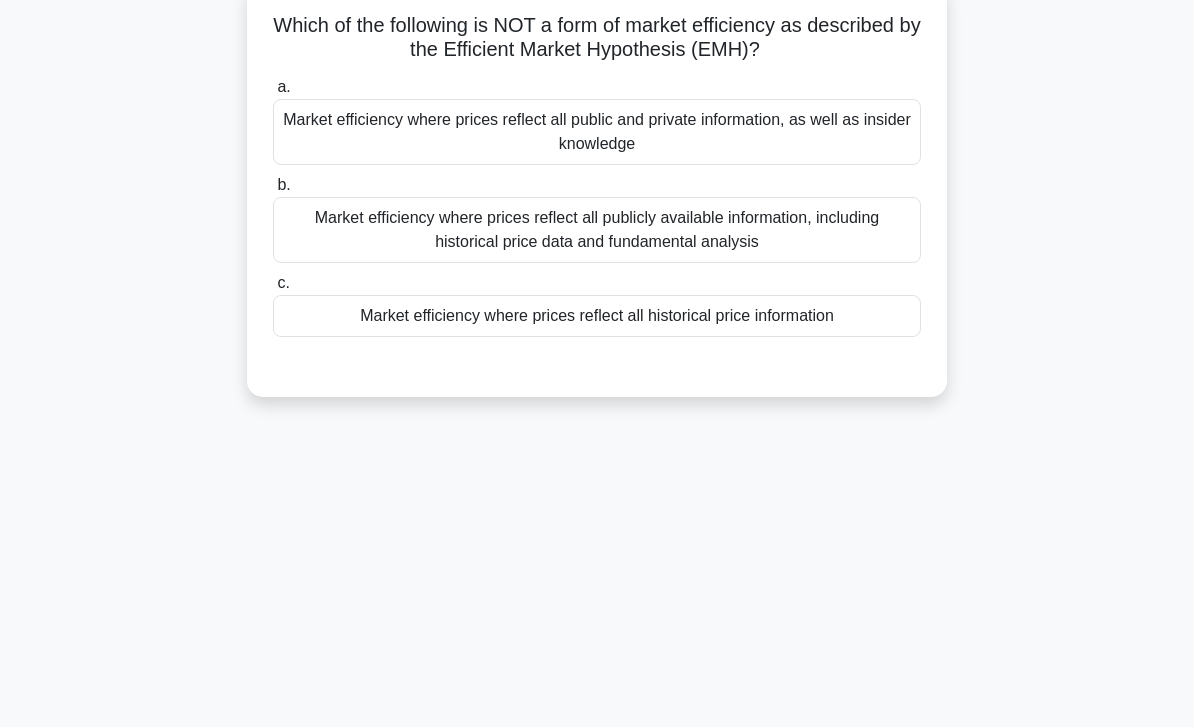 scroll, scrollTop: 0, scrollLeft: 0, axis: both 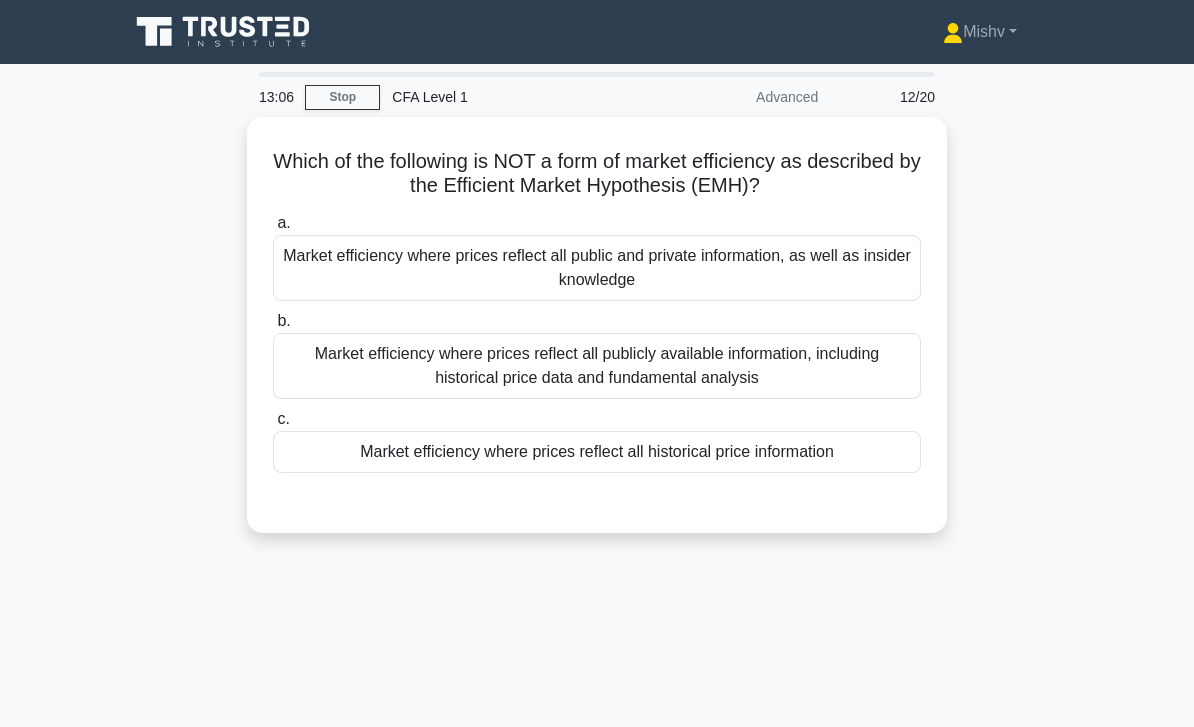 click on "Market efficiency where prices reflect all historical price information" at bounding box center (597, 452) 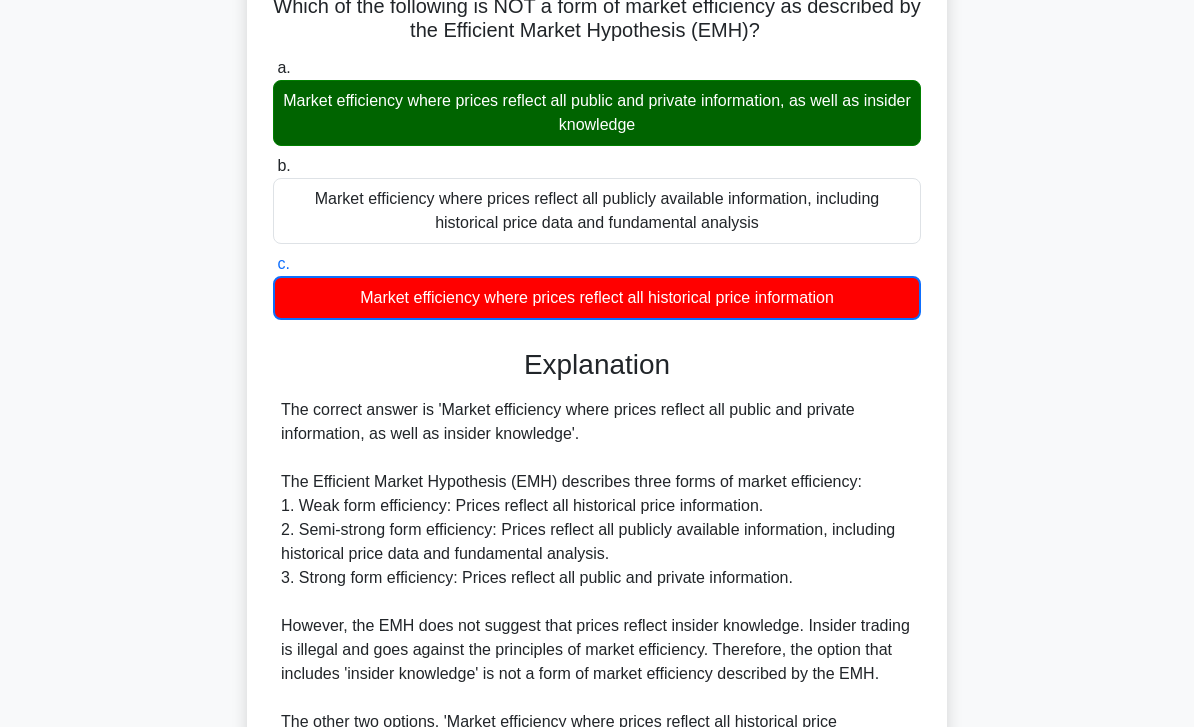 scroll, scrollTop: 418, scrollLeft: 0, axis: vertical 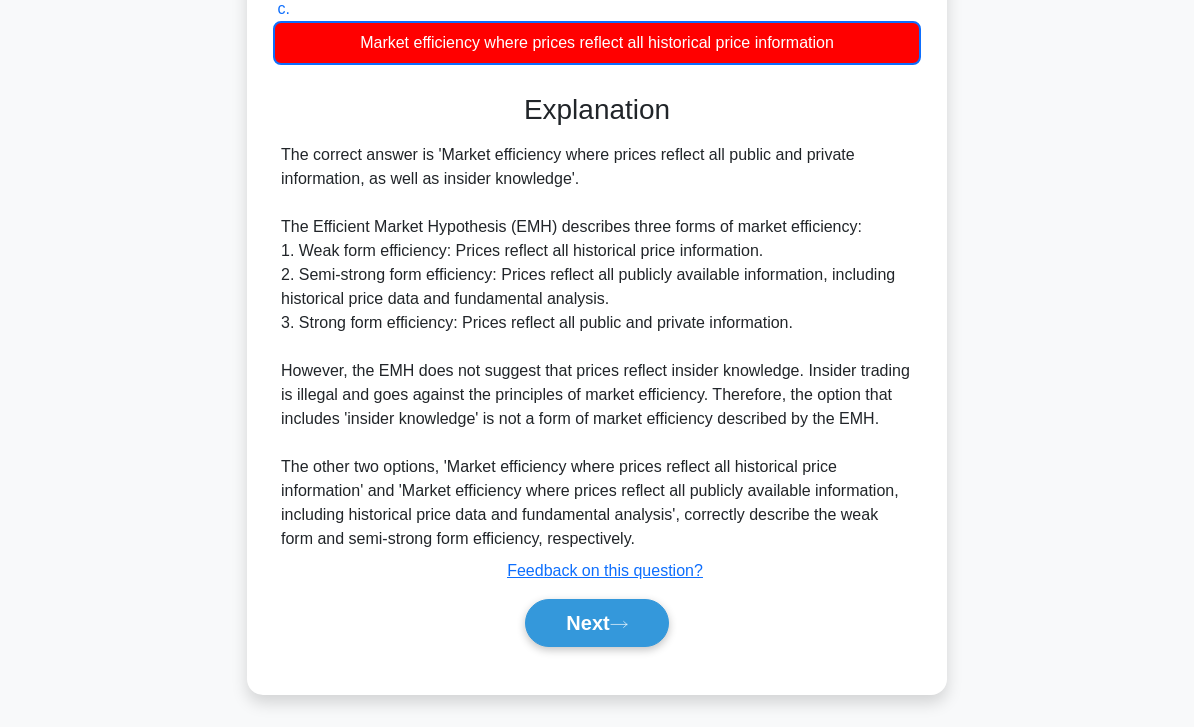 click on "Next" at bounding box center (596, 623) 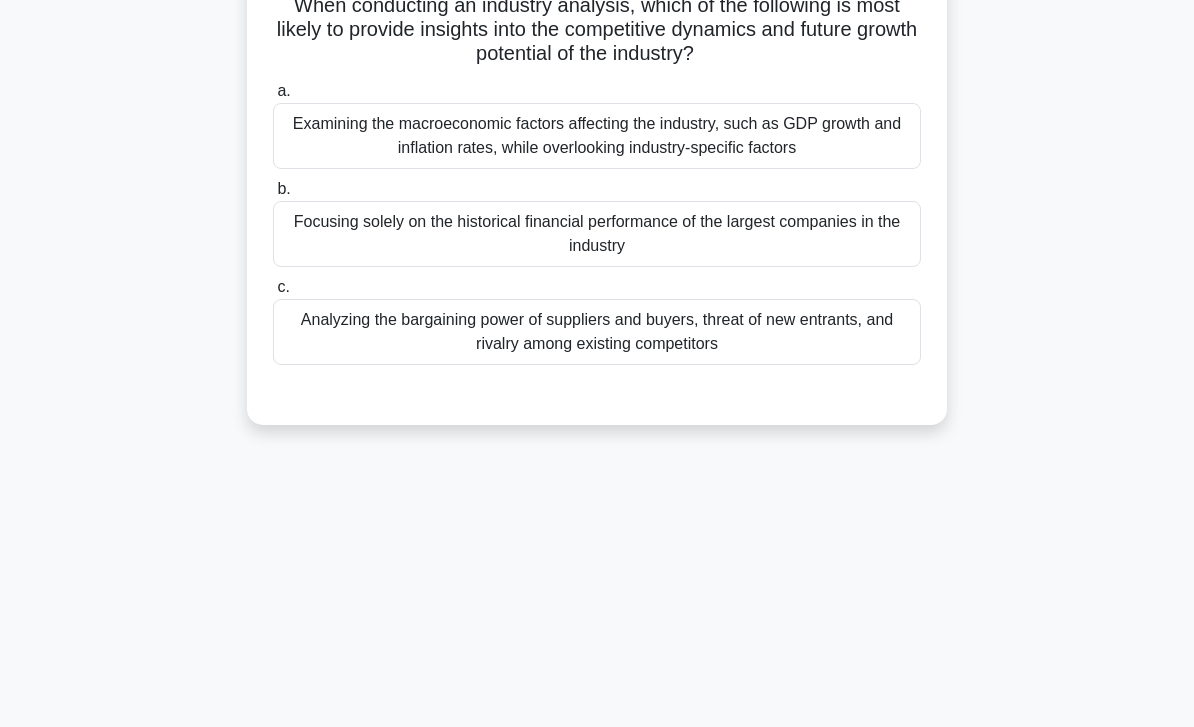 scroll, scrollTop: 0, scrollLeft: 0, axis: both 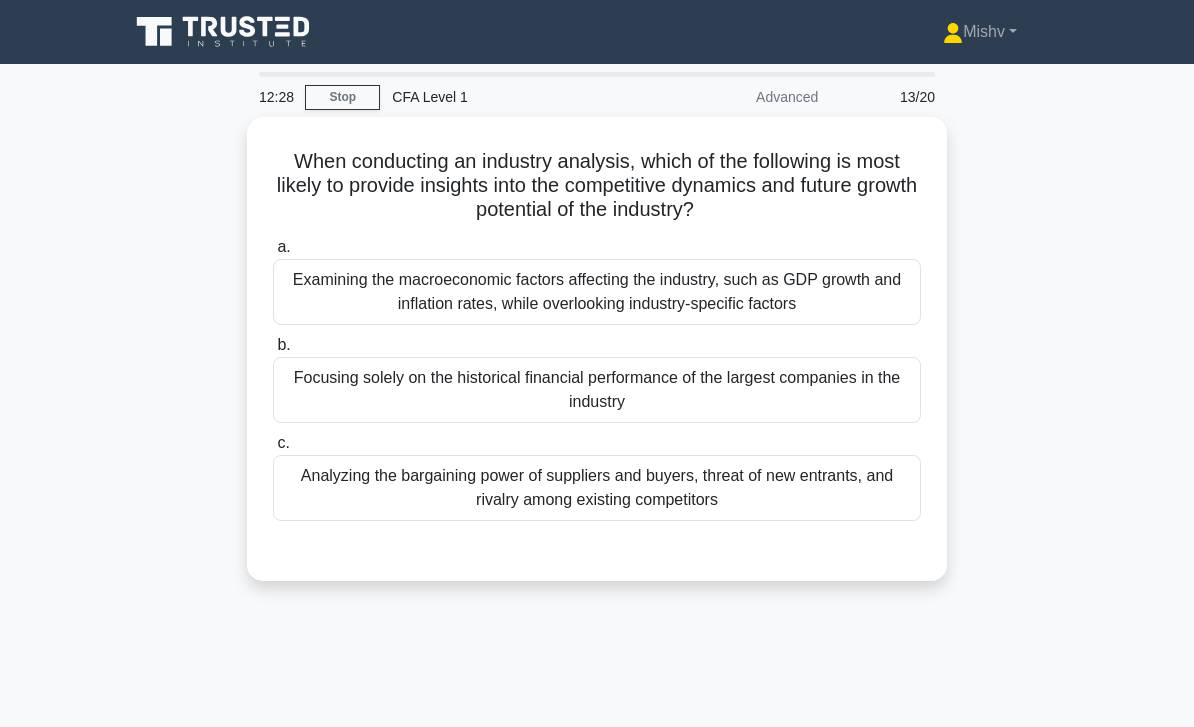 click on "Analyzing the bargaining power of suppliers and buyers, threat of new entrants, and rivalry among existing competitors" at bounding box center (597, 488) 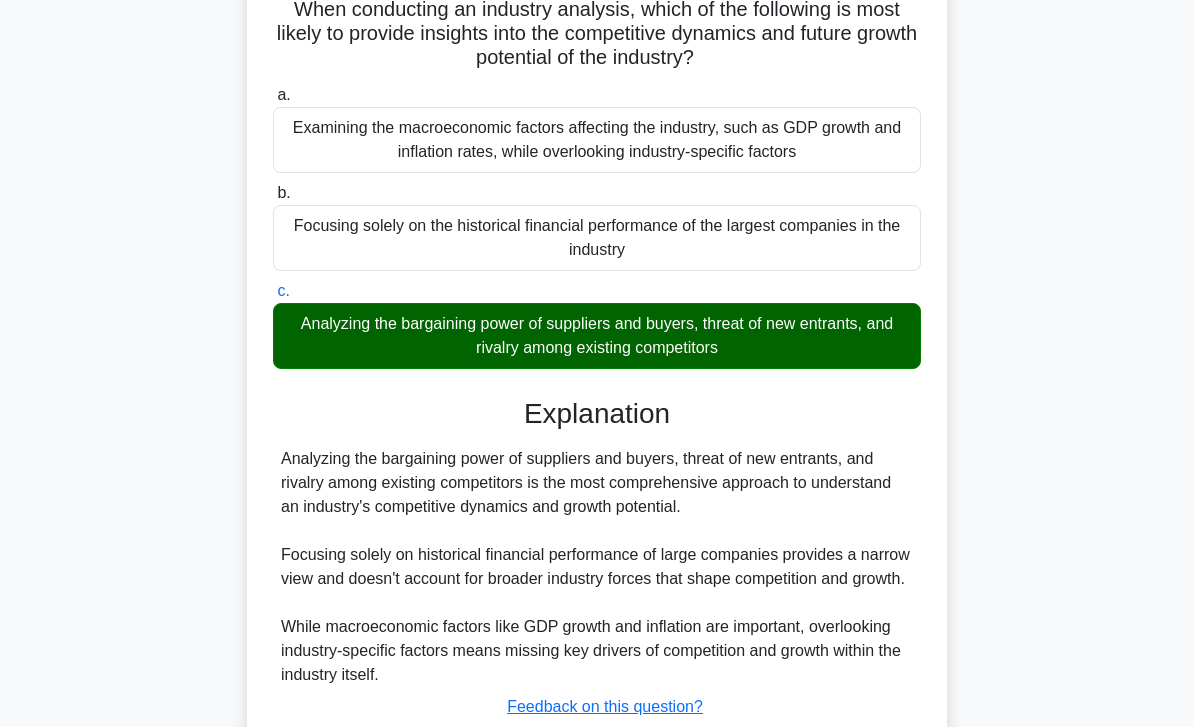 scroll, scrollTop: 289, scrollLeft: 0, axis: vertical 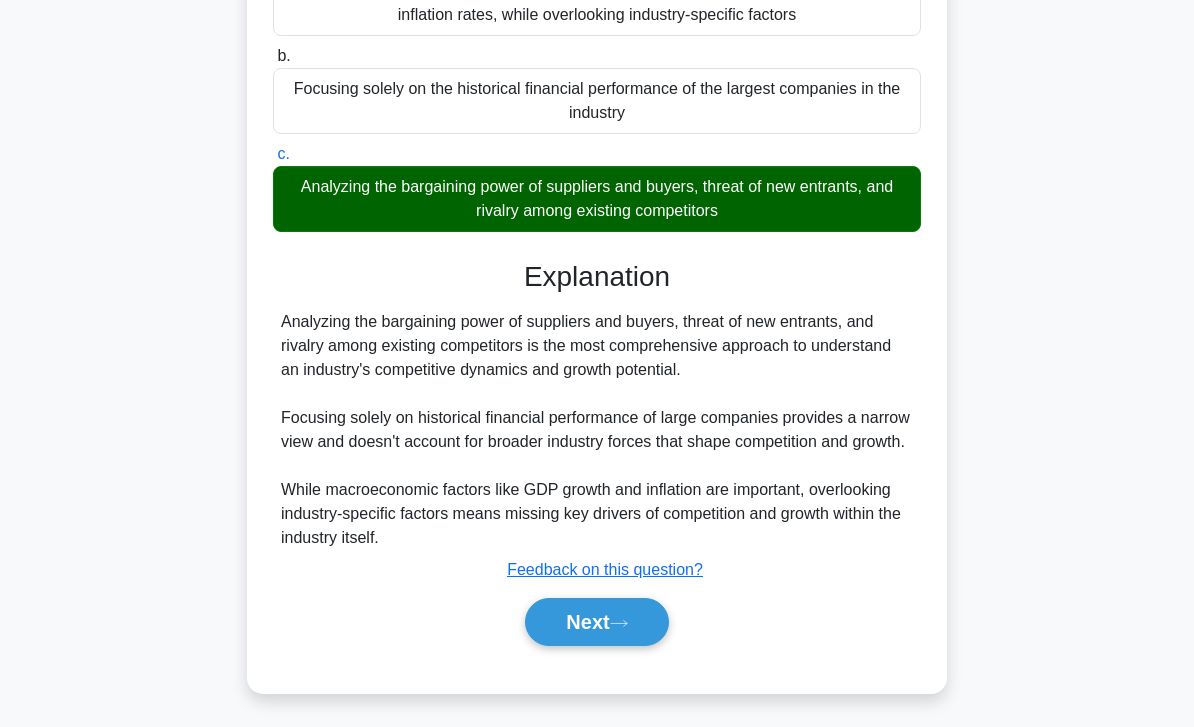 click 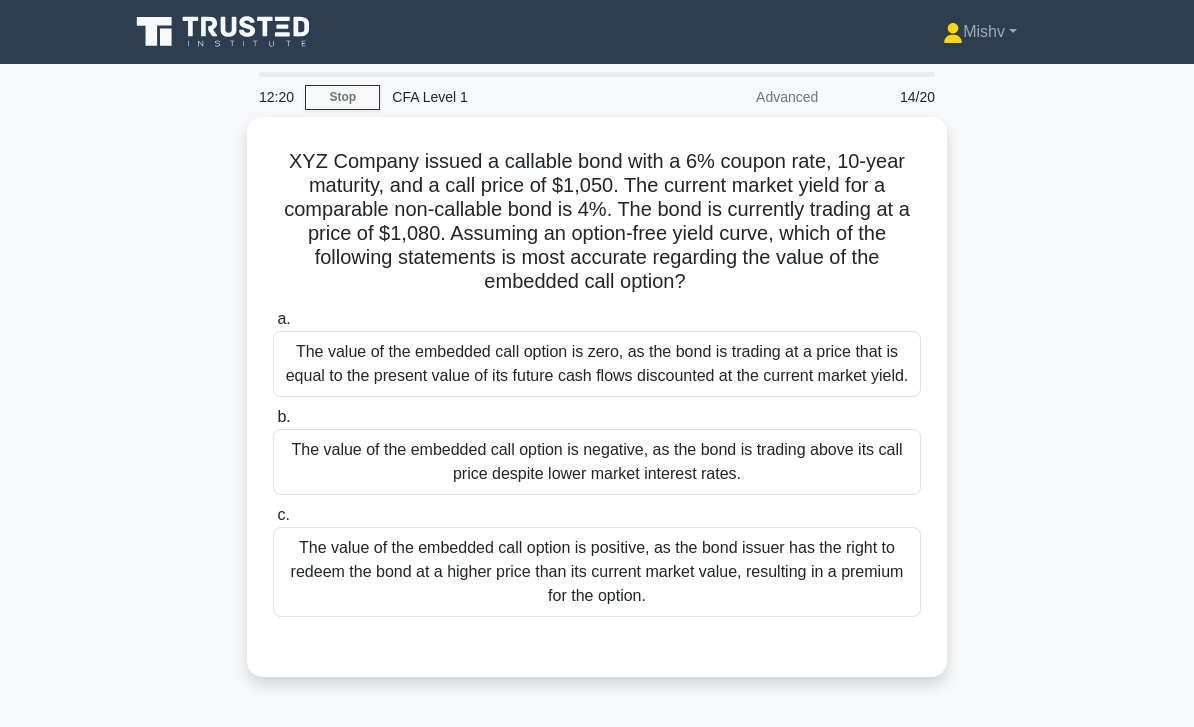 scroll, scrollTop: 19, scrollLeft: 0, axis: vertical 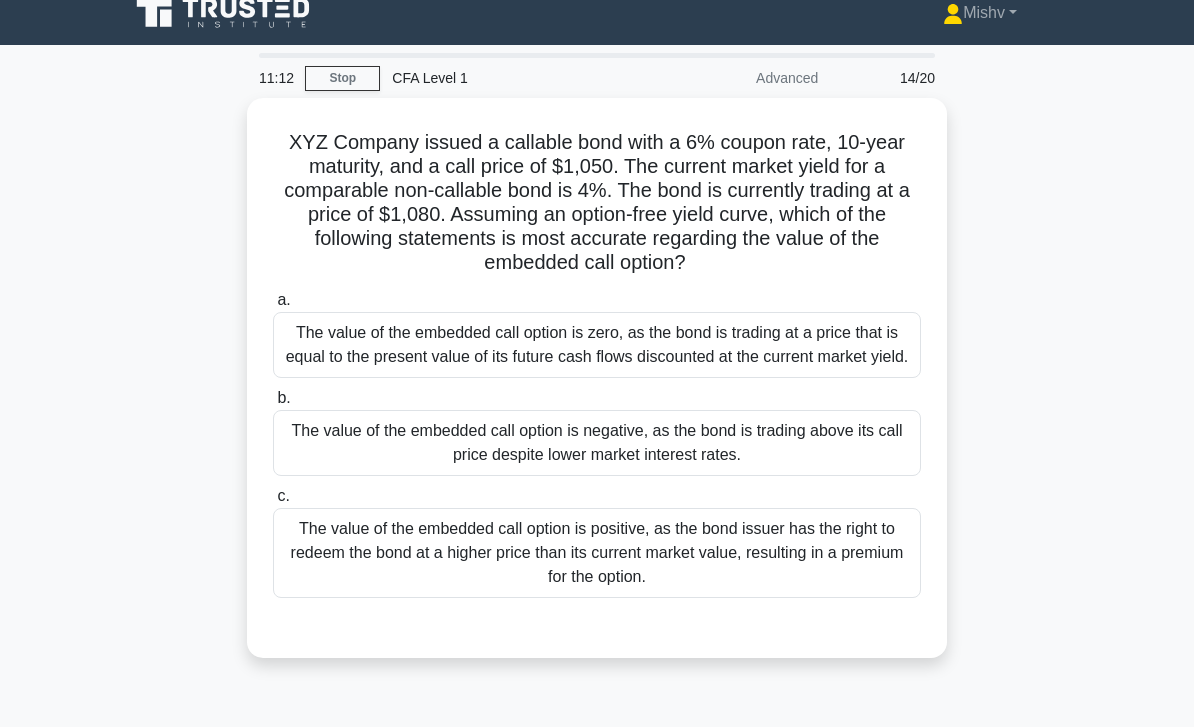 click on "The value of the embedded call option is positive, as the bond issuer has the right to redeem the bond at a higher price than its current market value, resulting in a premium for the option." at bounding box center [597, 553] 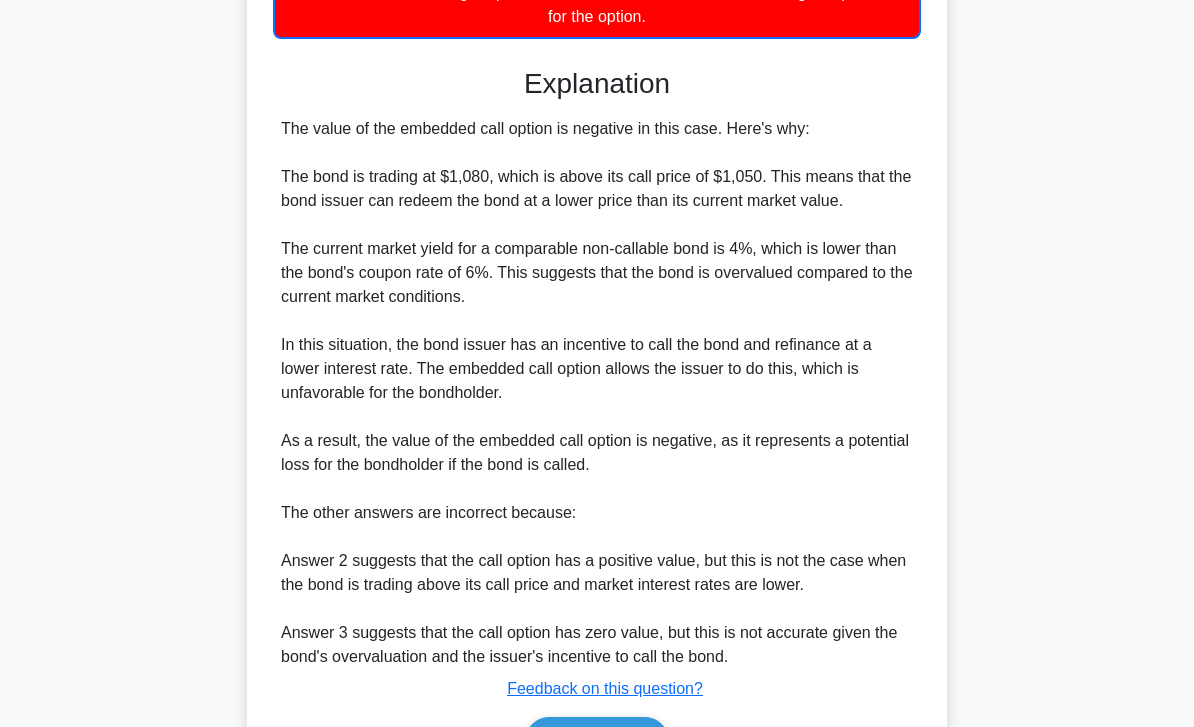 scroll, scrollTop: 706, scrollLeft: 0, axis: vertical 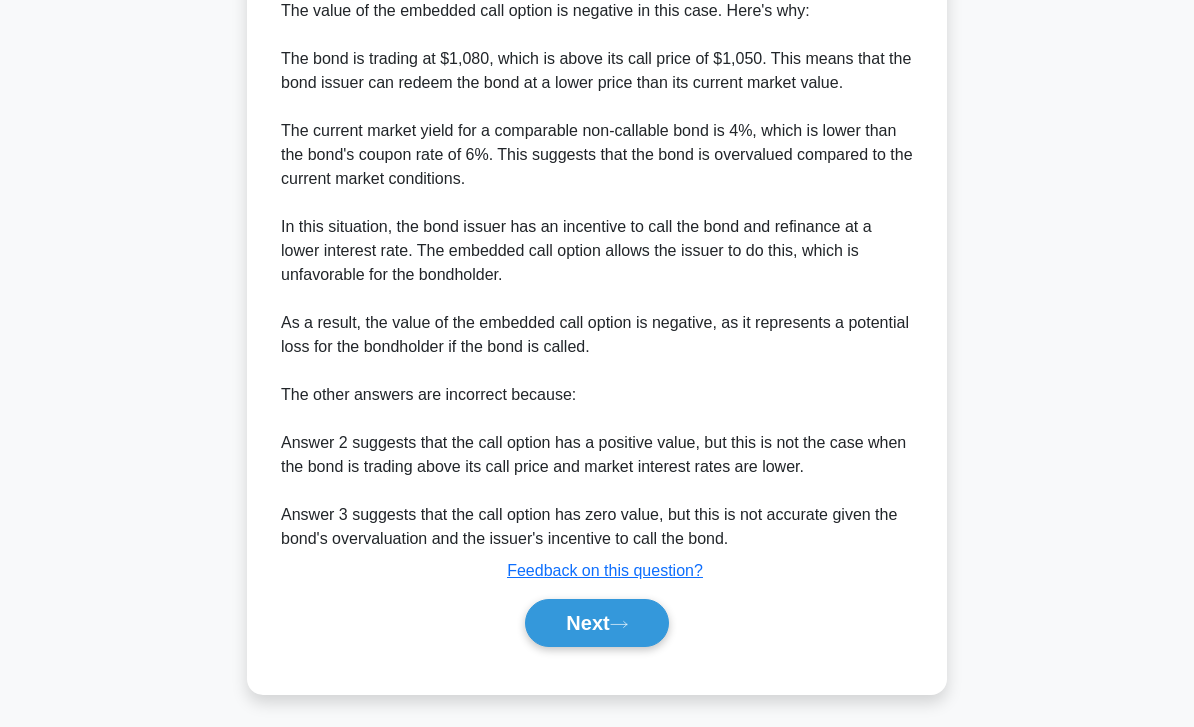 click on "Next" at bounding box center (596, 623) 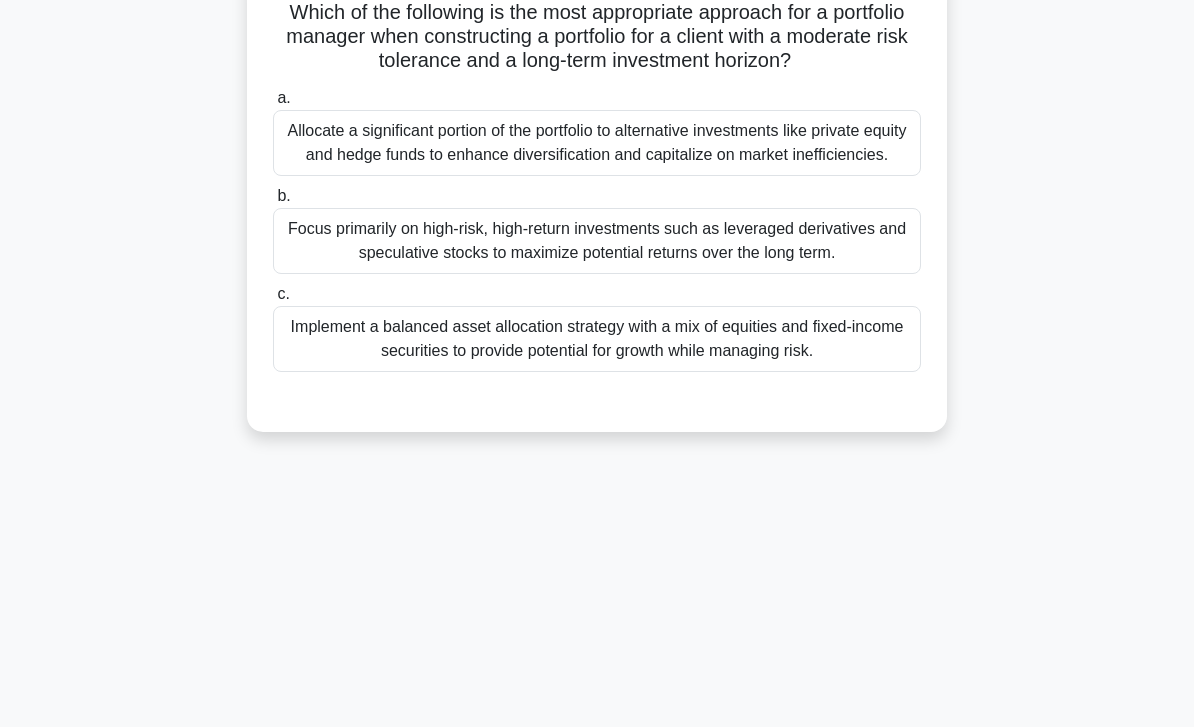 scroll, scrollTop: 0, scrollLeft: 0, axis: both 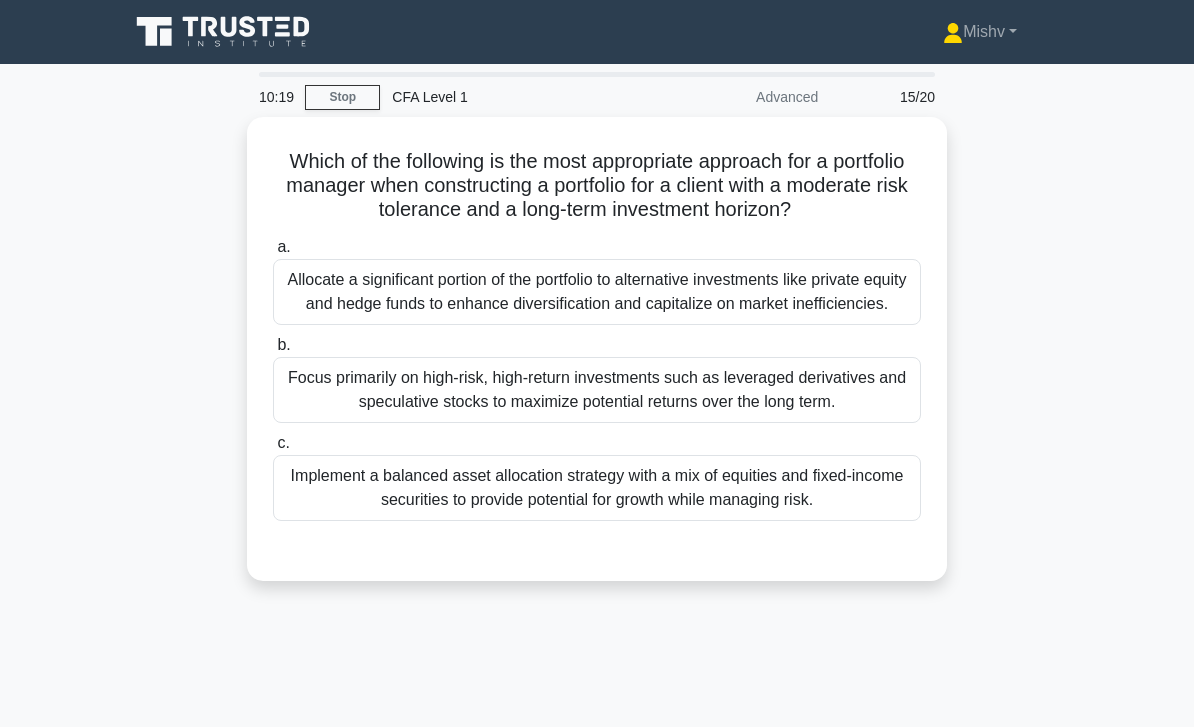 click at bounding box center (597, 541) 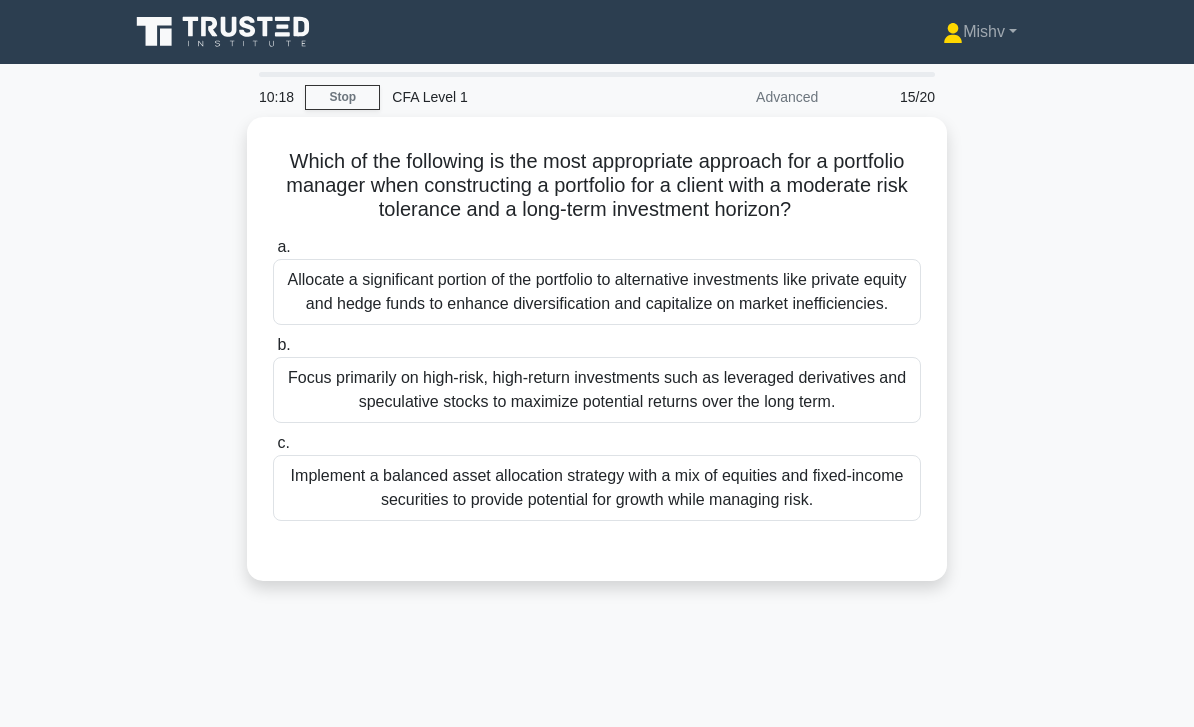 click on "Implement a balanced asset allocation strategy with a mix of equities and fixed-income securities to provide potential for growth while managing risk." at bounding box center (597, 488) 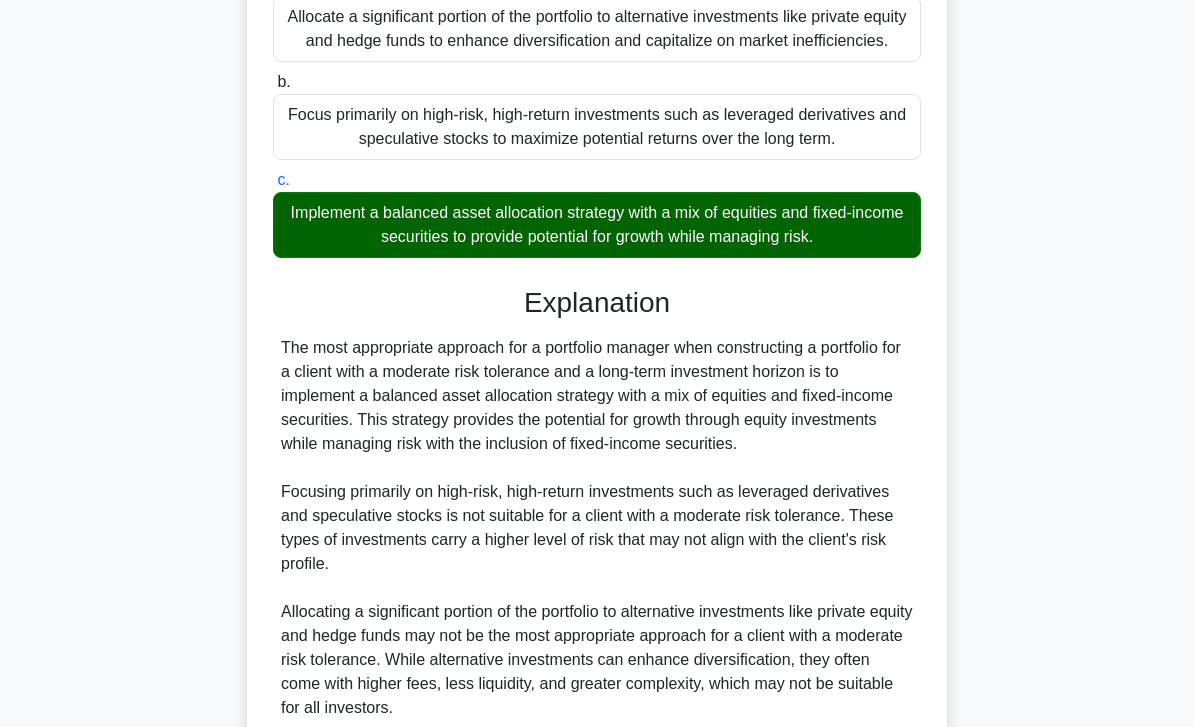 scroll, scrollTop: 464, scrollLeft: 0, axis: vertical 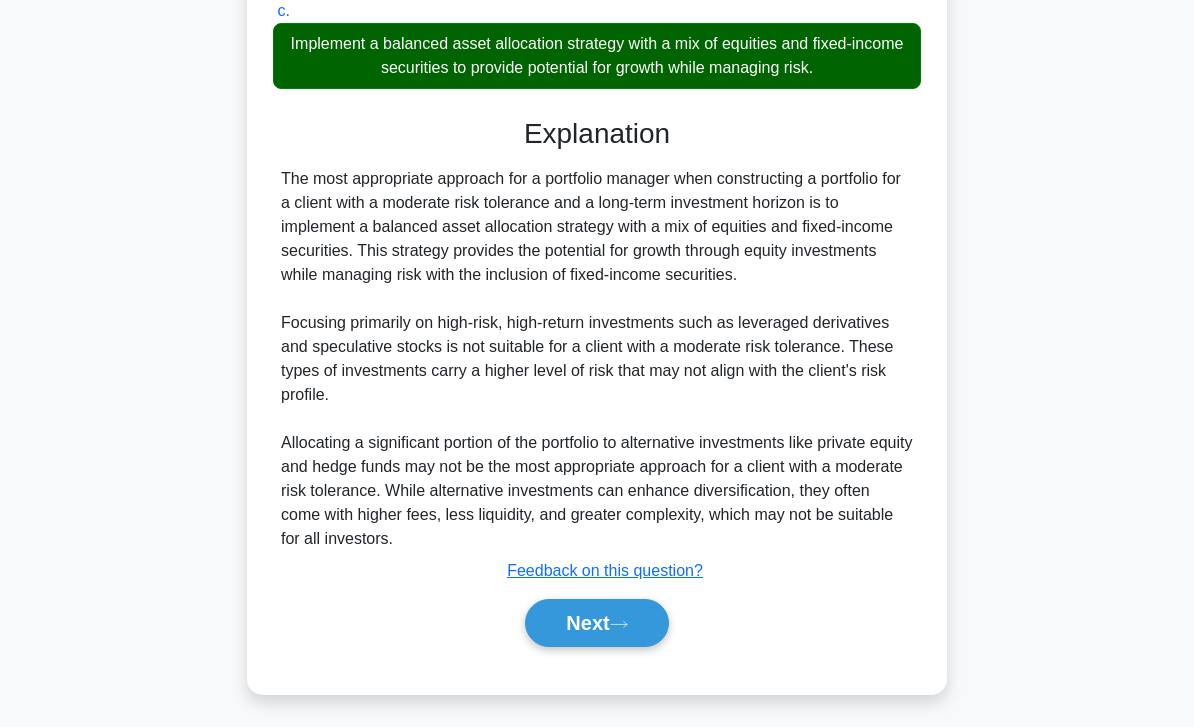 click on "Next" at bounding box center [596, 623] 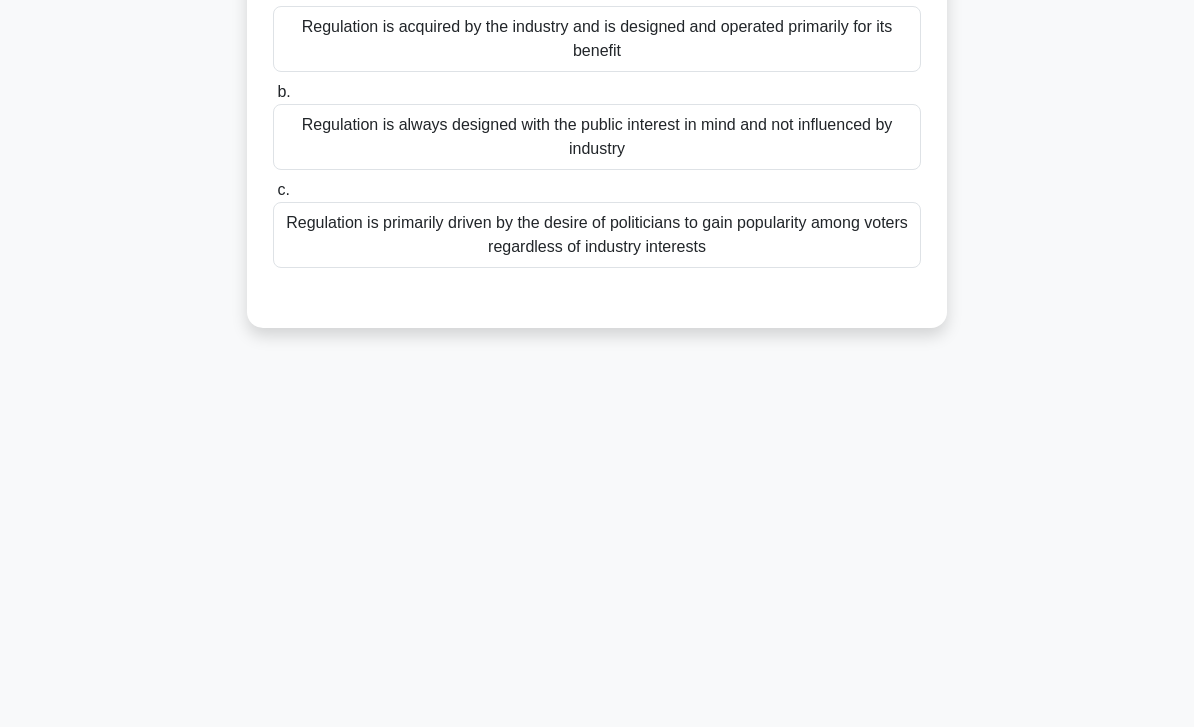 scroll, scrollTop: 0, scrollLeft: 0, axis: both 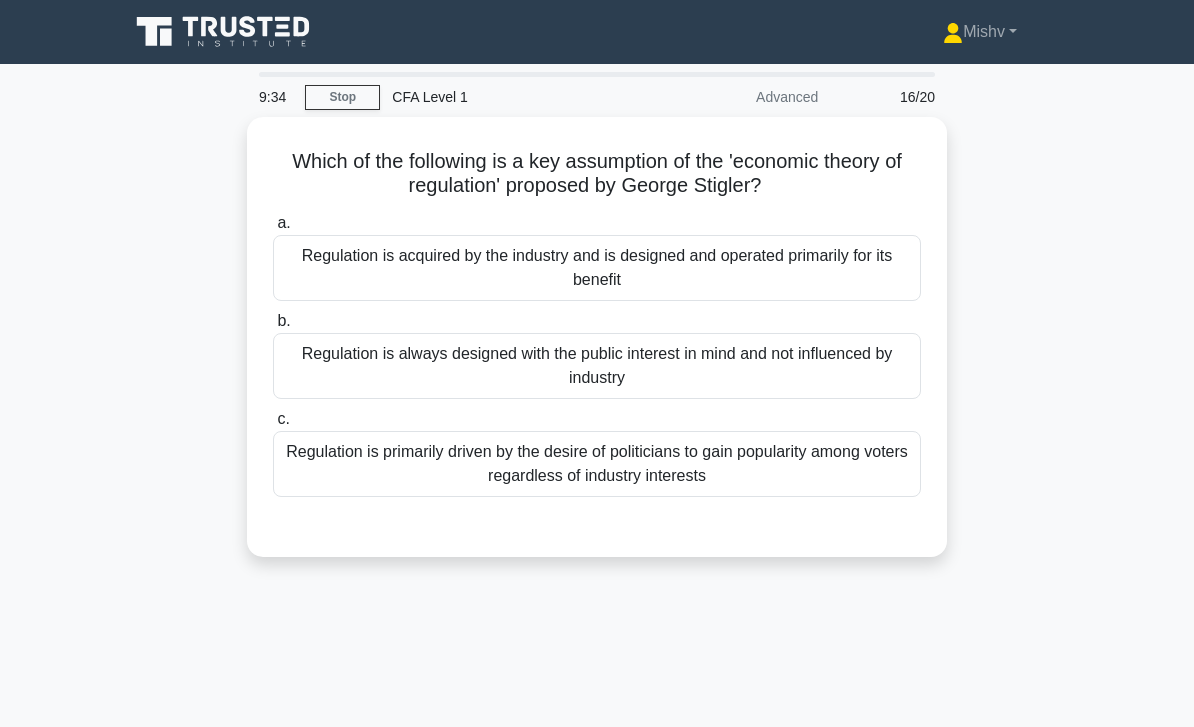 click on "Regulation is always designed with the public interest in mind and not influenced by industry" at bounding box center [597, 366] 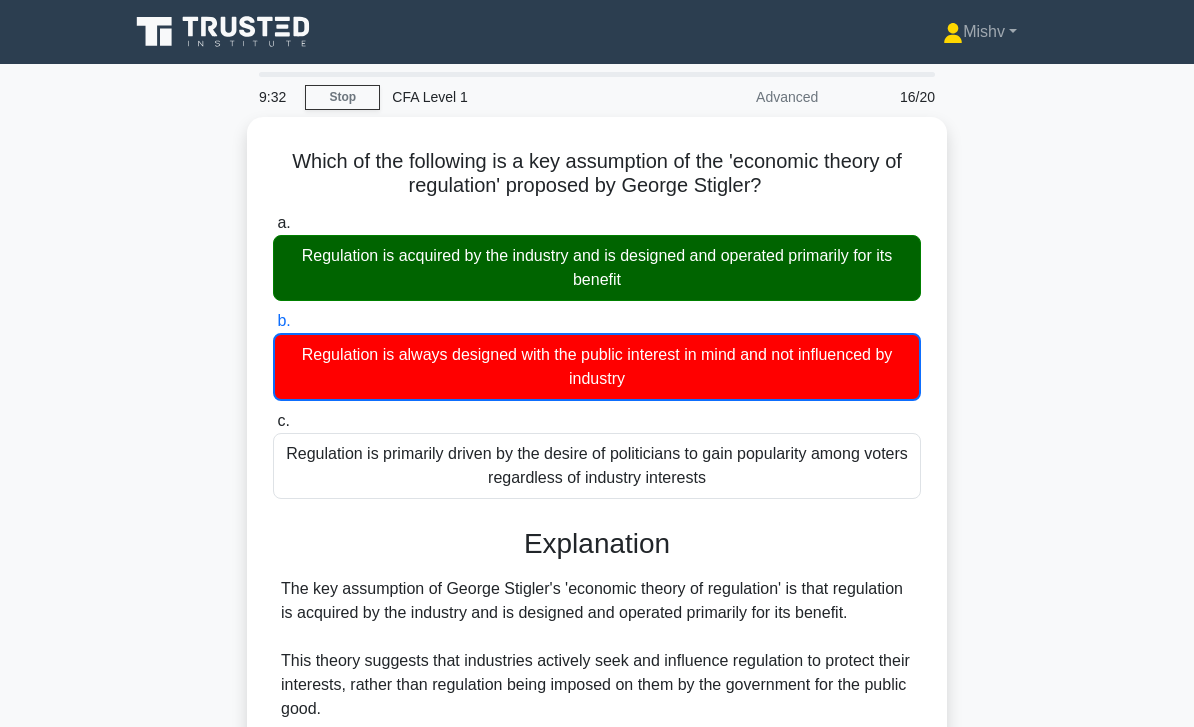 scroll, scrollTop: 289, scrollLeft: 0, axis: vertical 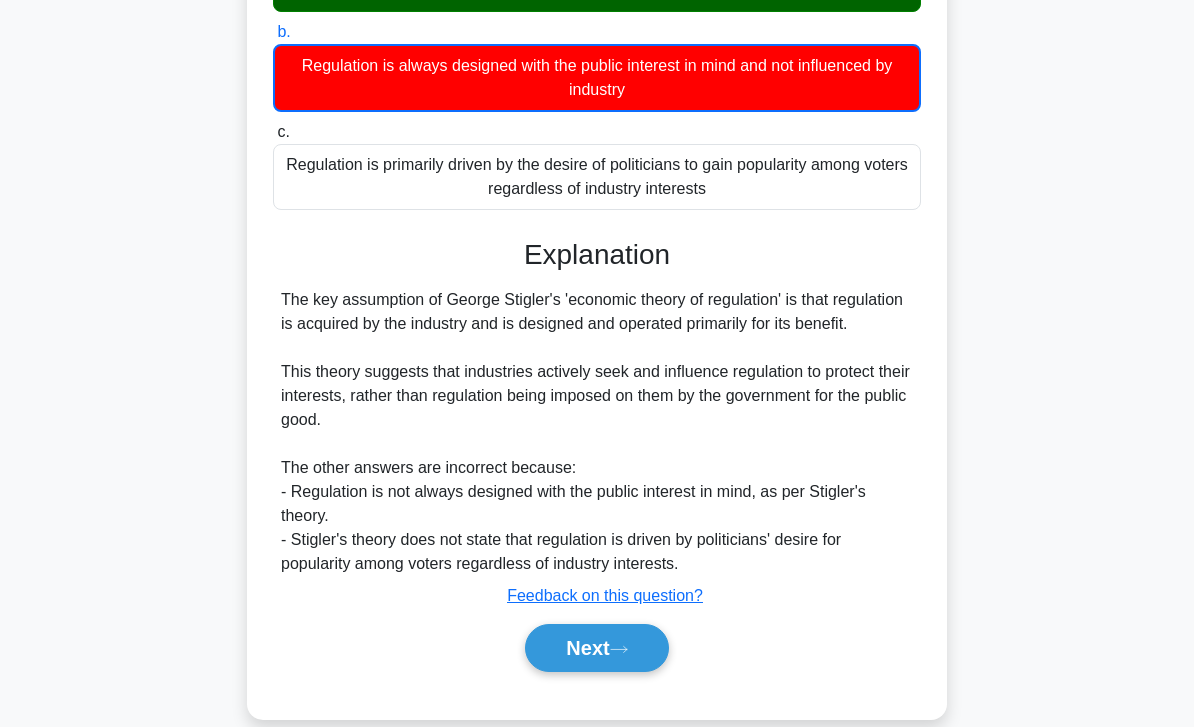 click on "Next" at bounding box center [596, 648] 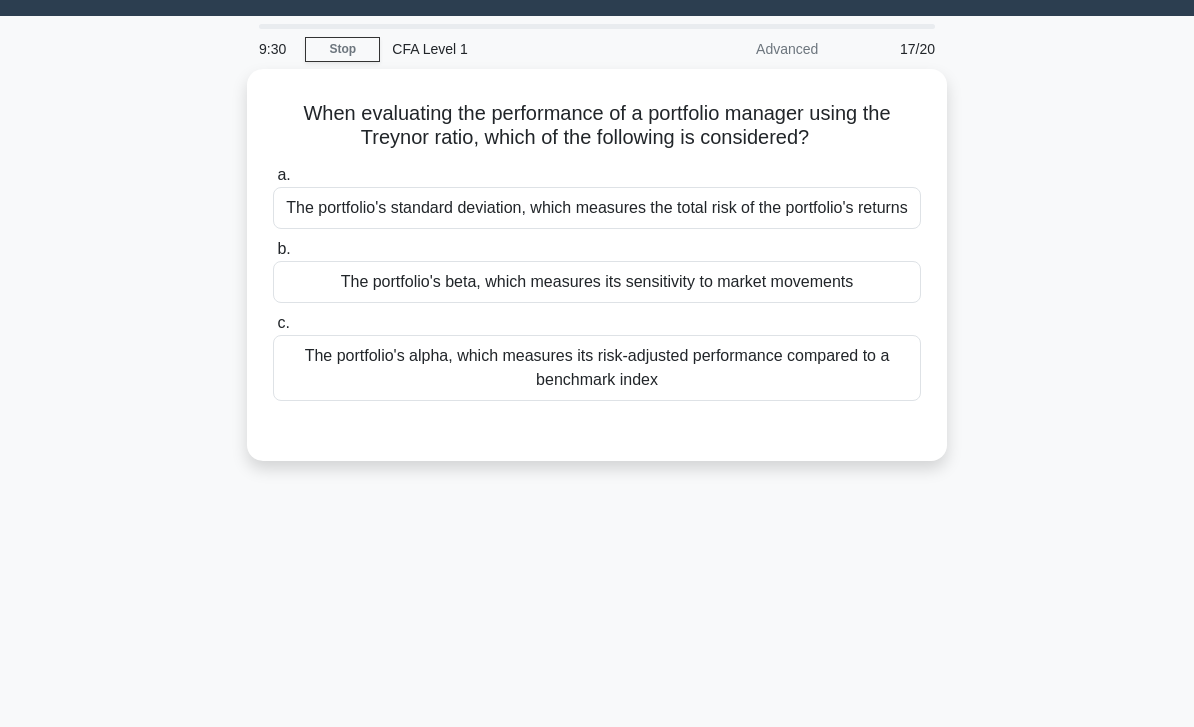scroll, scrollTop: 0, scrollLeft: 0, axis: both 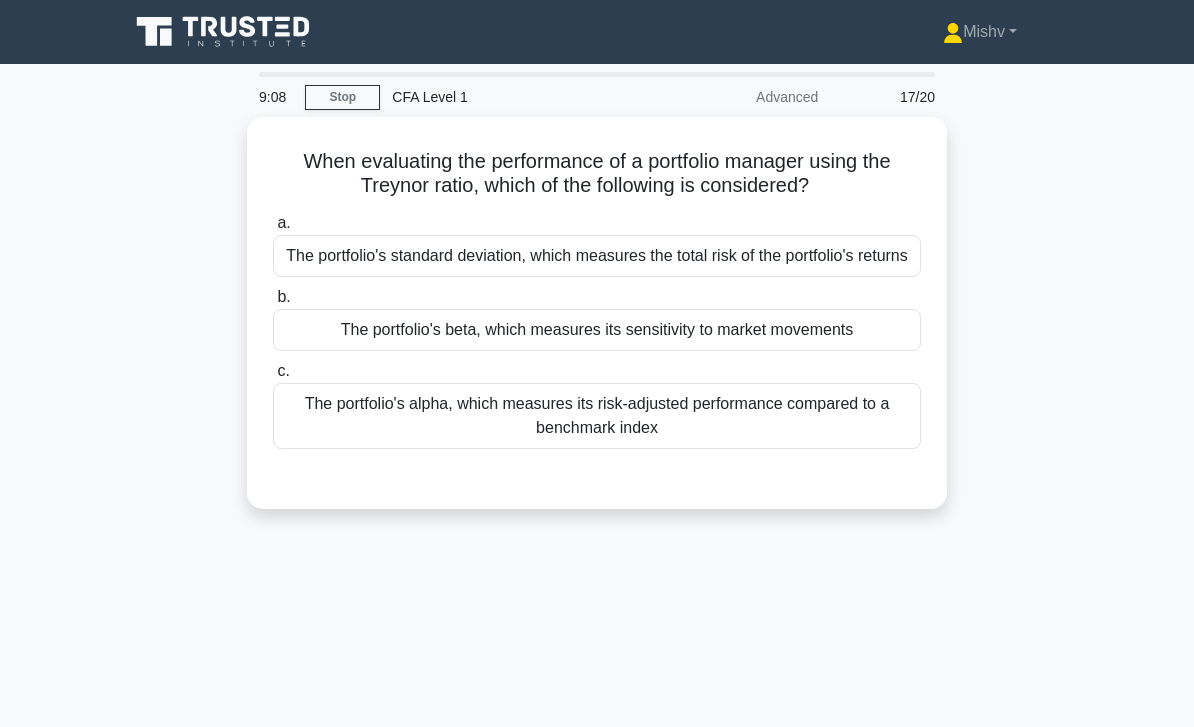 click on "The portfolio's beta, which measures its sensitivity to market movements" at bounding box center (597, 330) 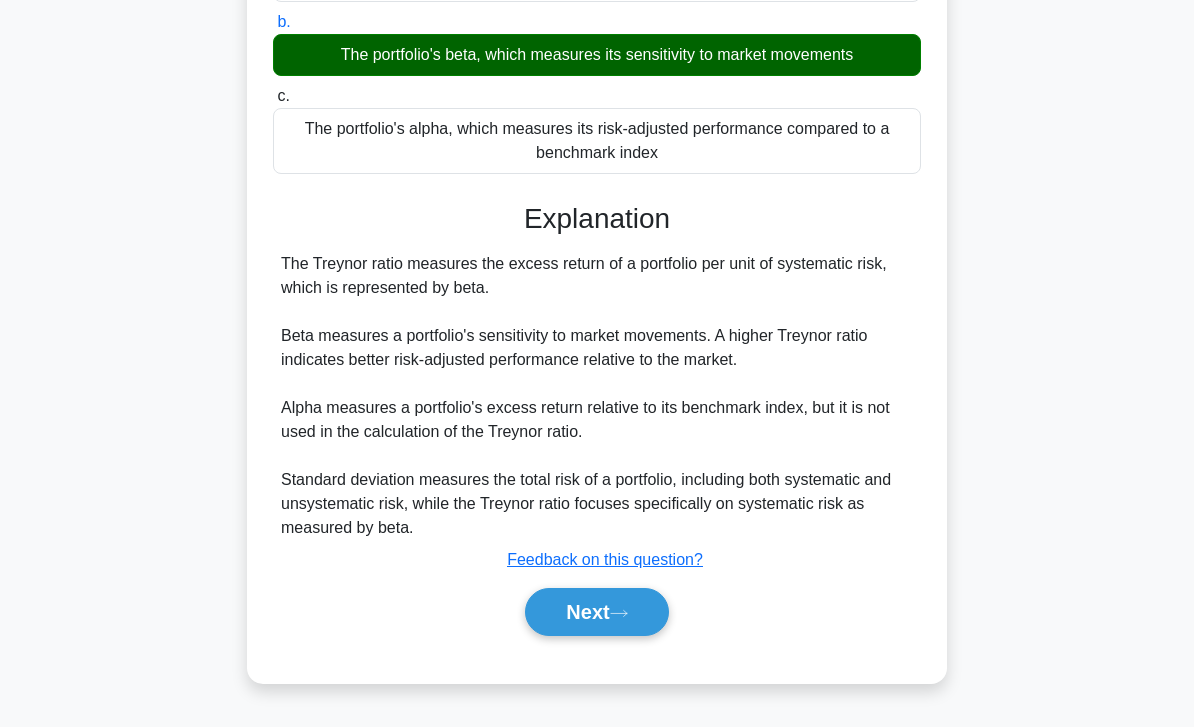 scroll, scrollTop: 289, scrollLeft: 0, axis: vertical 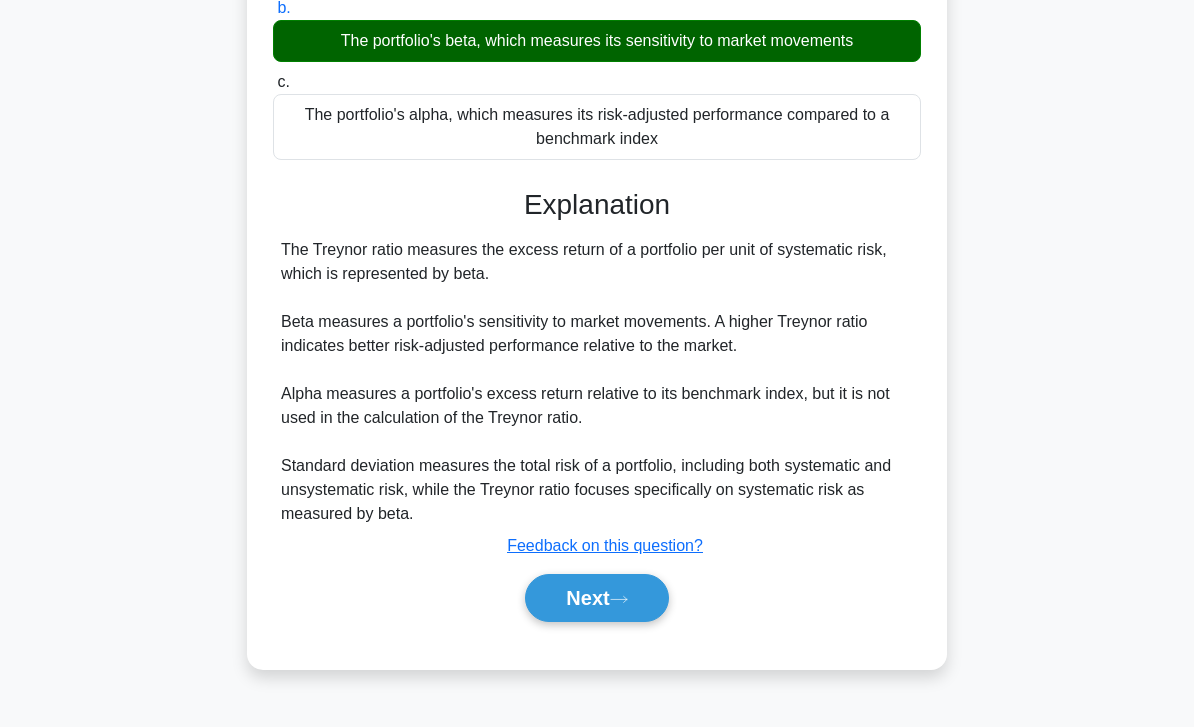 click on "Next" at bounding box center [596, 598] 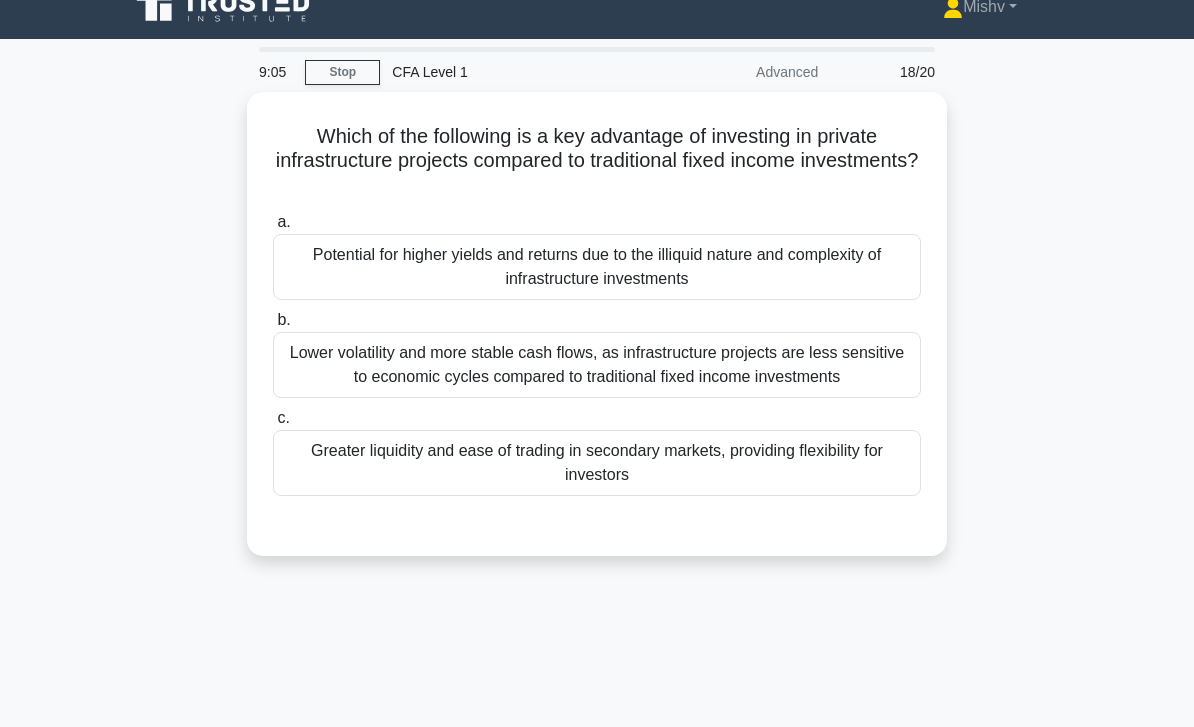 scroll, scrollTop: 0, scrollLeft: 0, axis: both 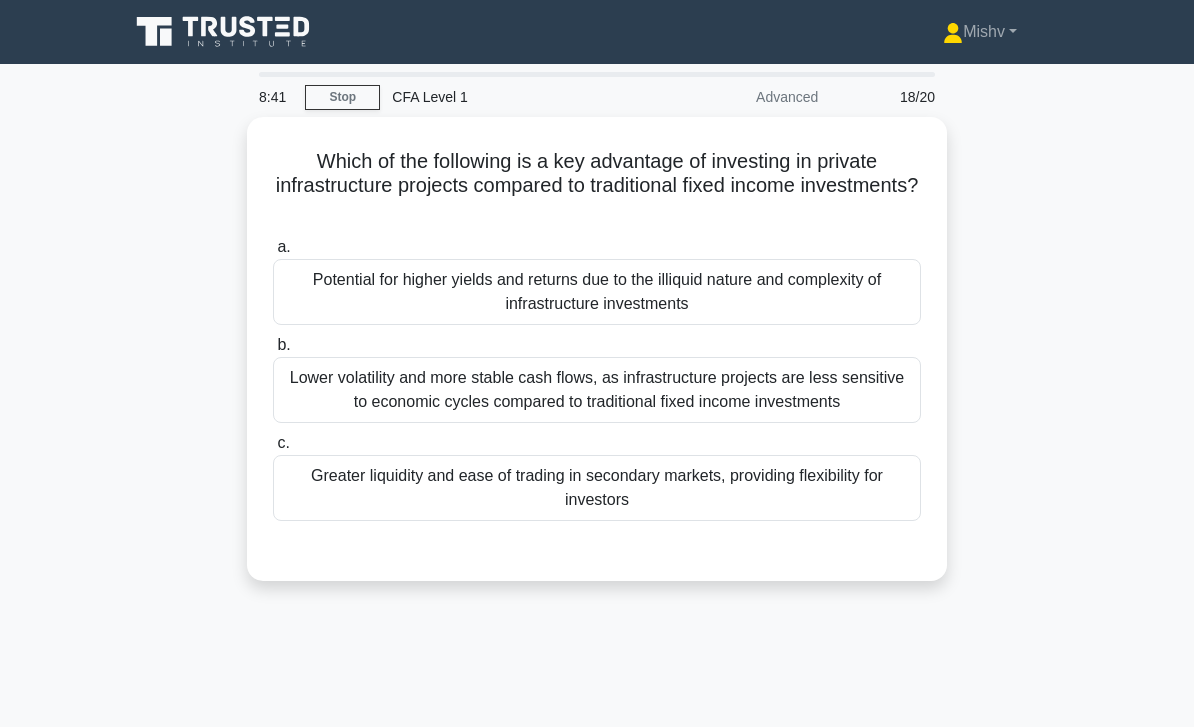 click on "Potential for higher yields and returns due to the illiquid nature and complexity of infrastructure investments" at bounding box center (597, 292) 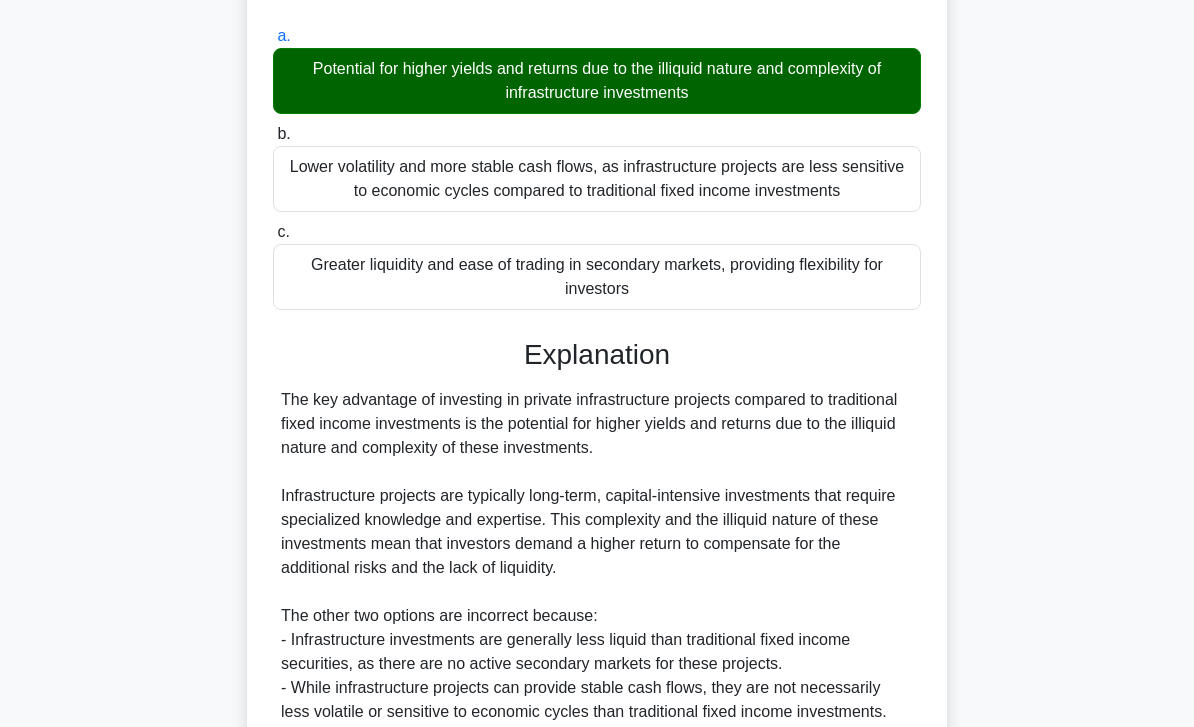 scroll, scrollTop: 440, scrollLeft: 0, axis: vertical 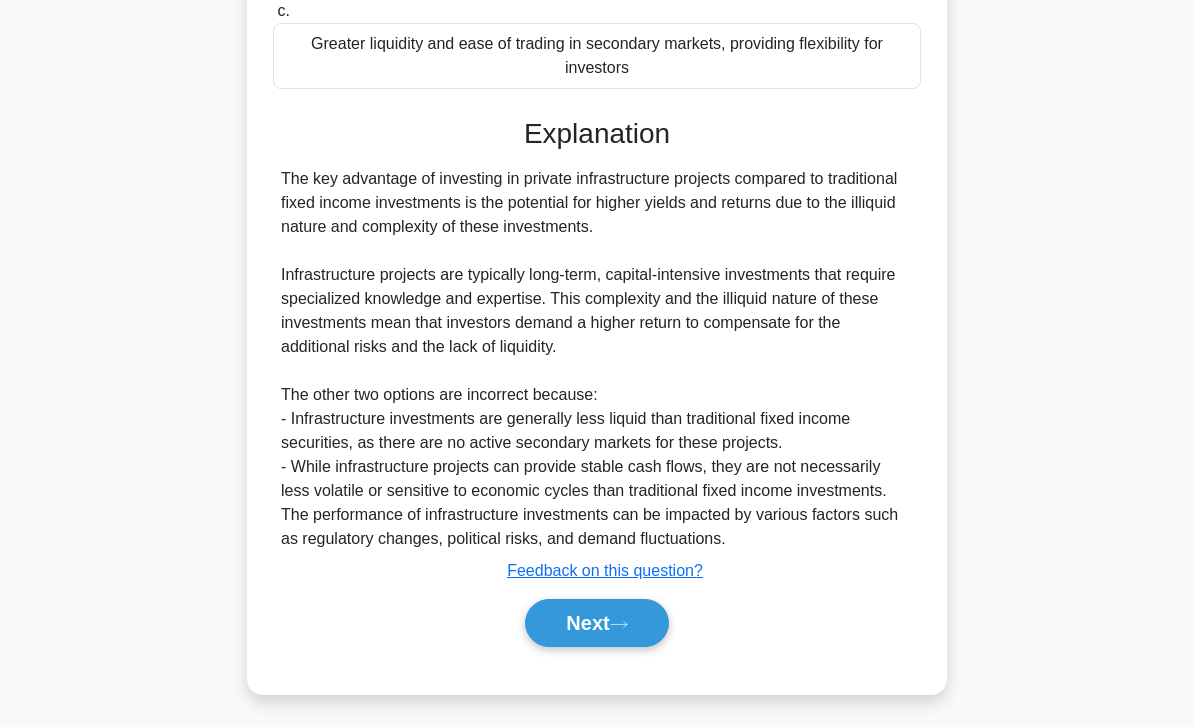 click 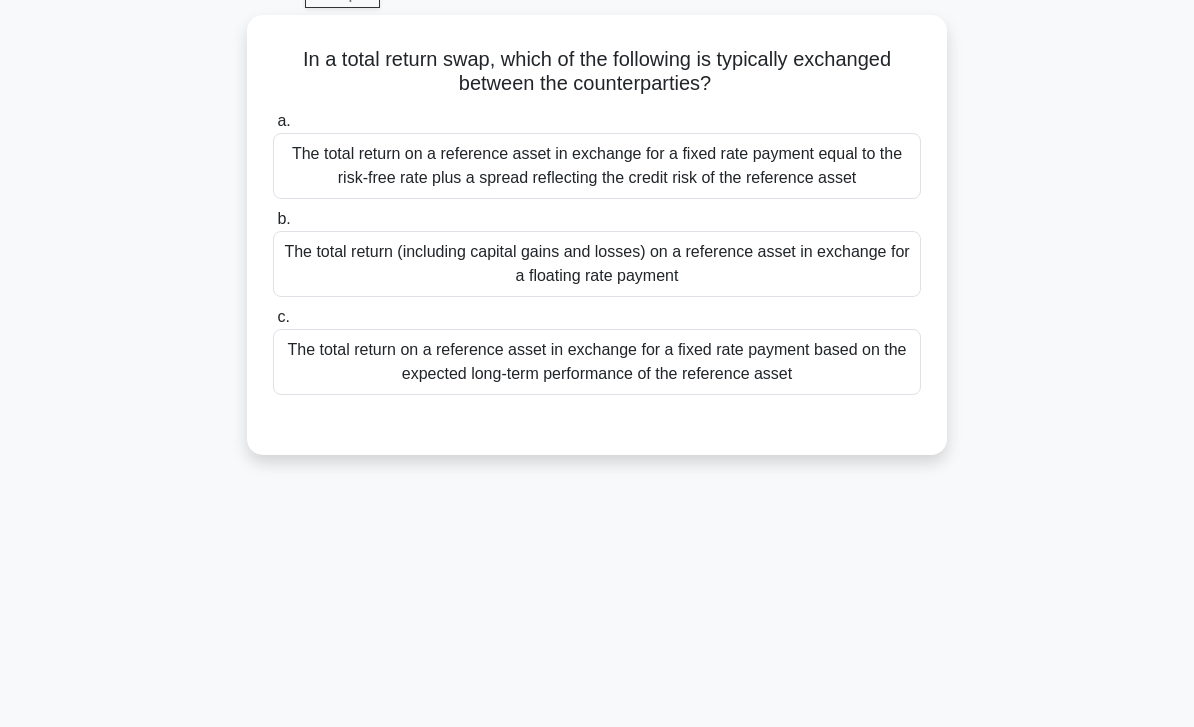 scroll, scrollTop: 0, scrollLeft: 0, axis: both 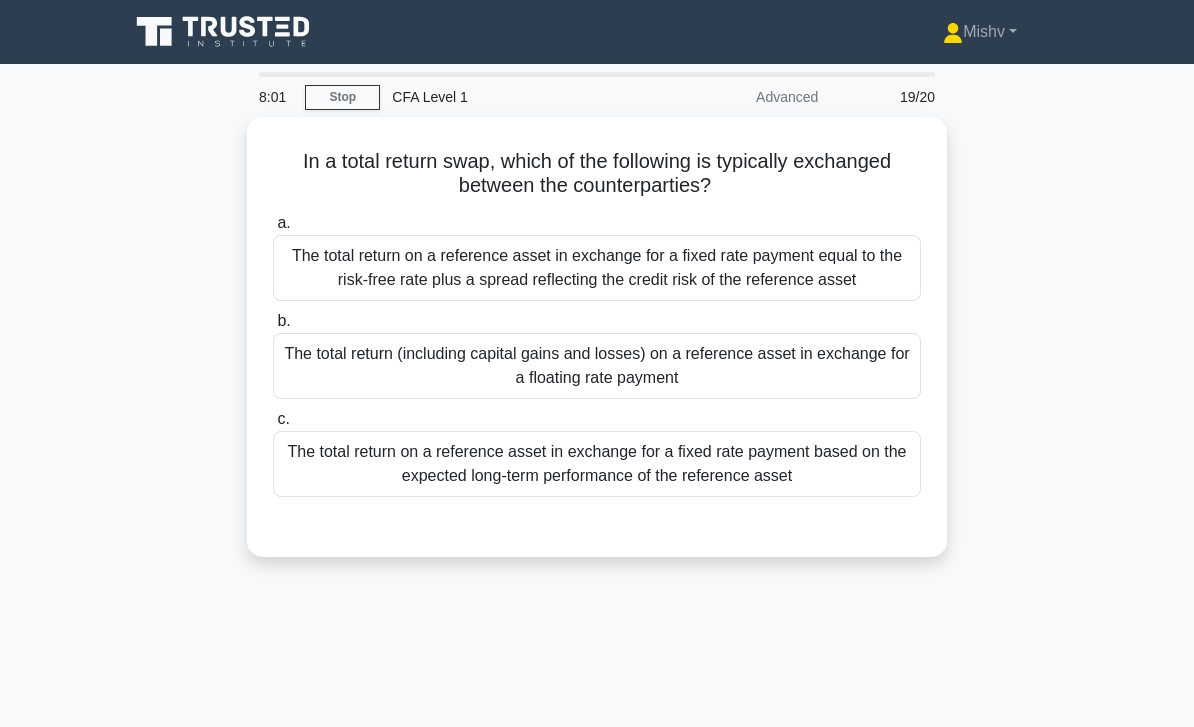 click on "The total return on a reference asset in exchange for a fixed rate payment equal to the risk-free rate plus a spread reflecting the credit risk of the reference asset" at bounding box center [597, 268] 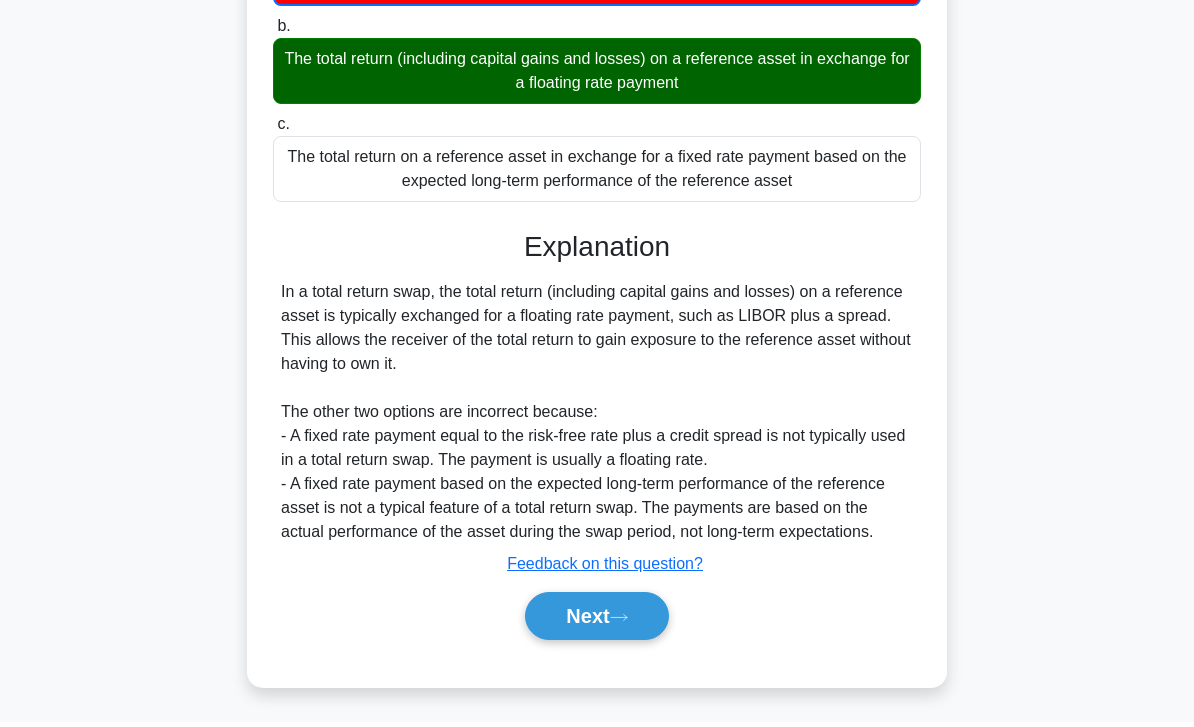 scroll, scrollTop: 289, scrollLeft: 0, axis: vertical 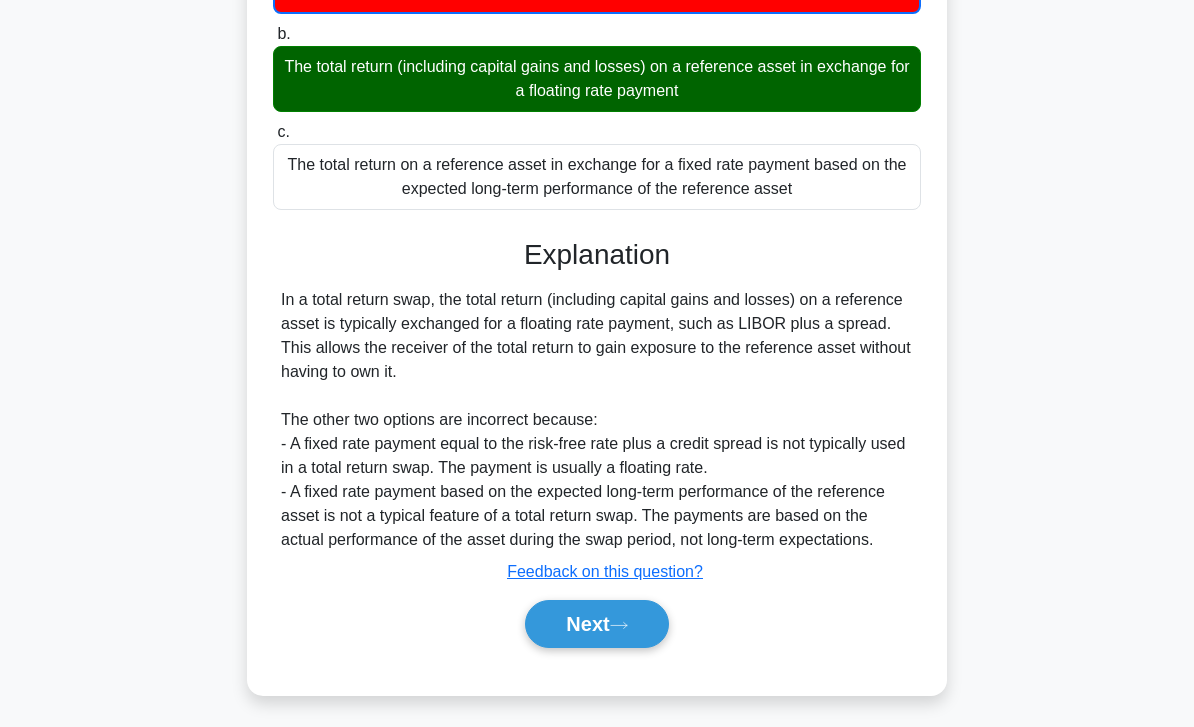 click on "Next" at bounding box center [596, 624] 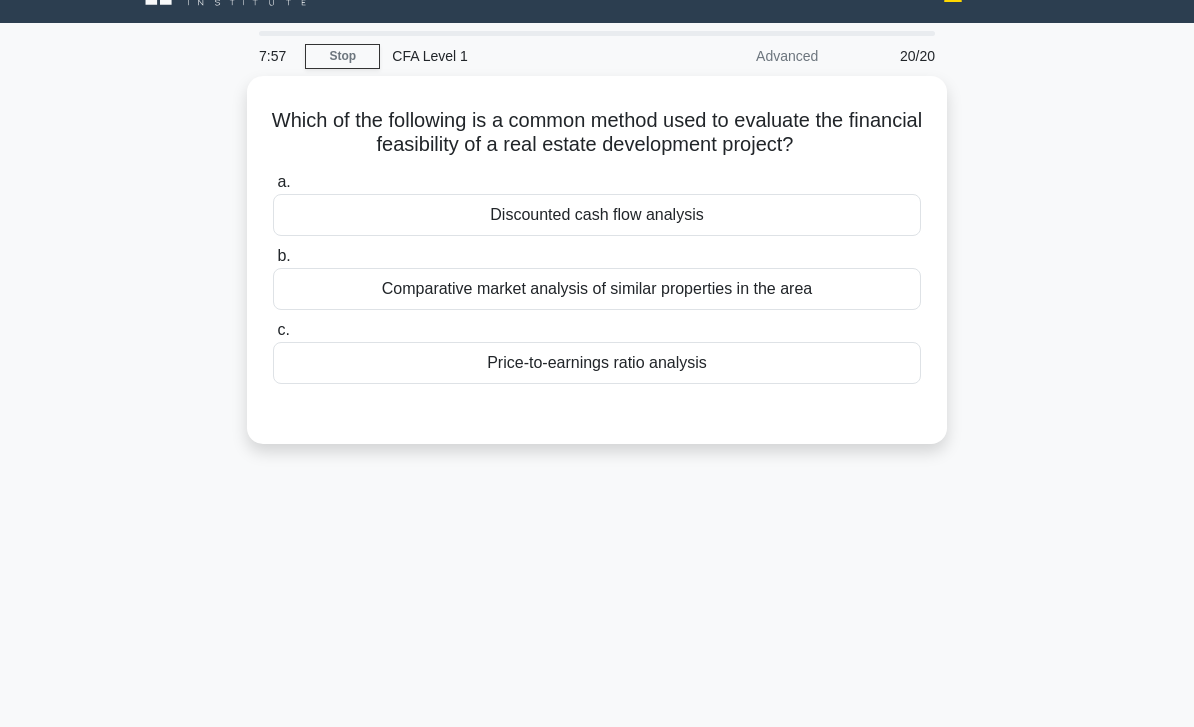 scroll, scrollTop: 0, scrollLeft: 0, axis: both 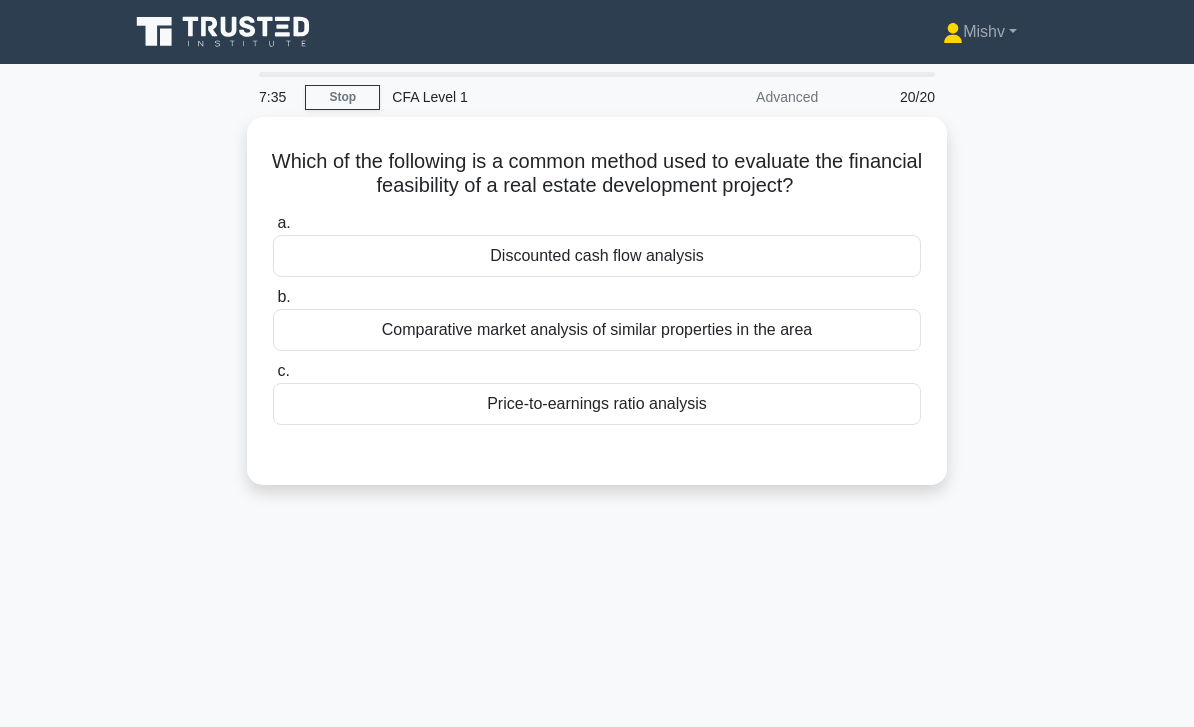 click on "Discounted cash flow analysis" at bounding box center (597, 256) 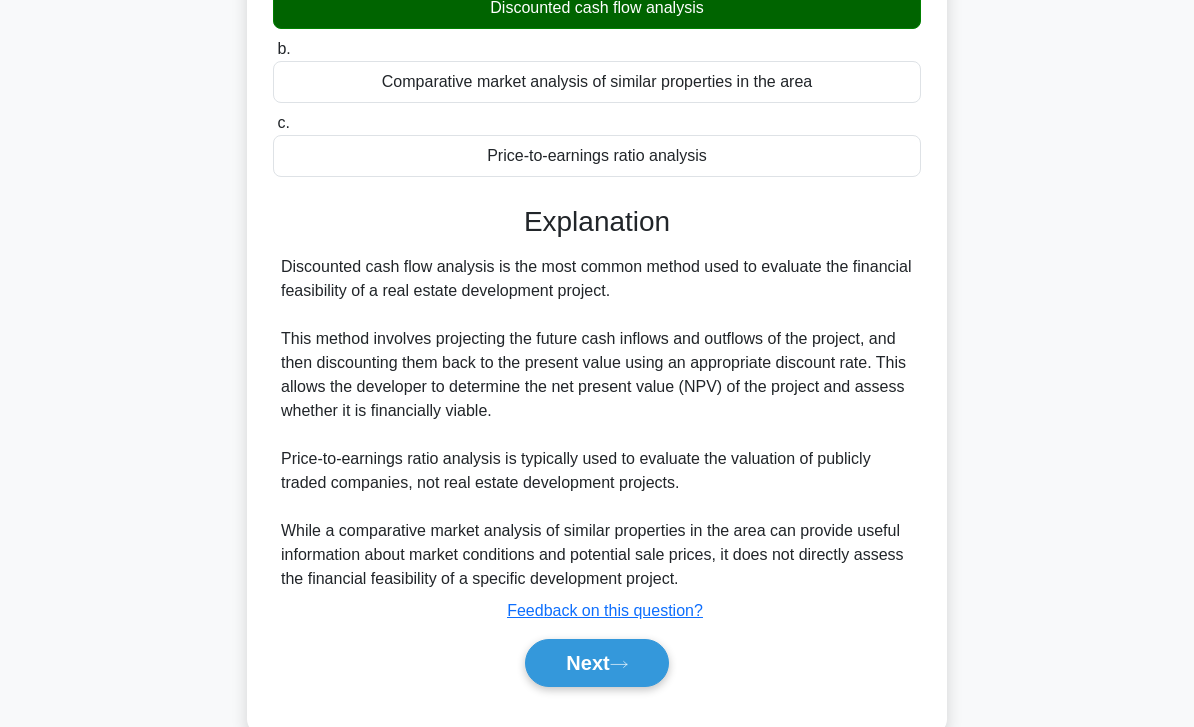 scroll, scrollTop: 289, scrollLeft: 0, axis: vertical 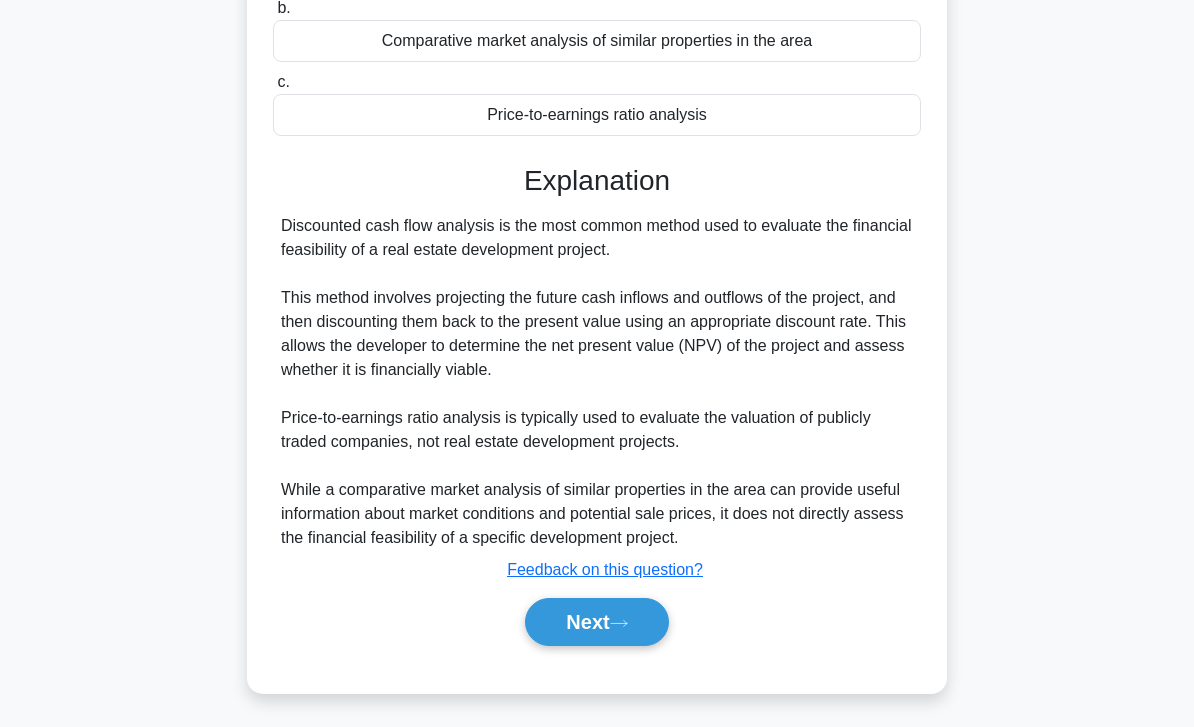 click on "Next" at bounding box center [596, 622] 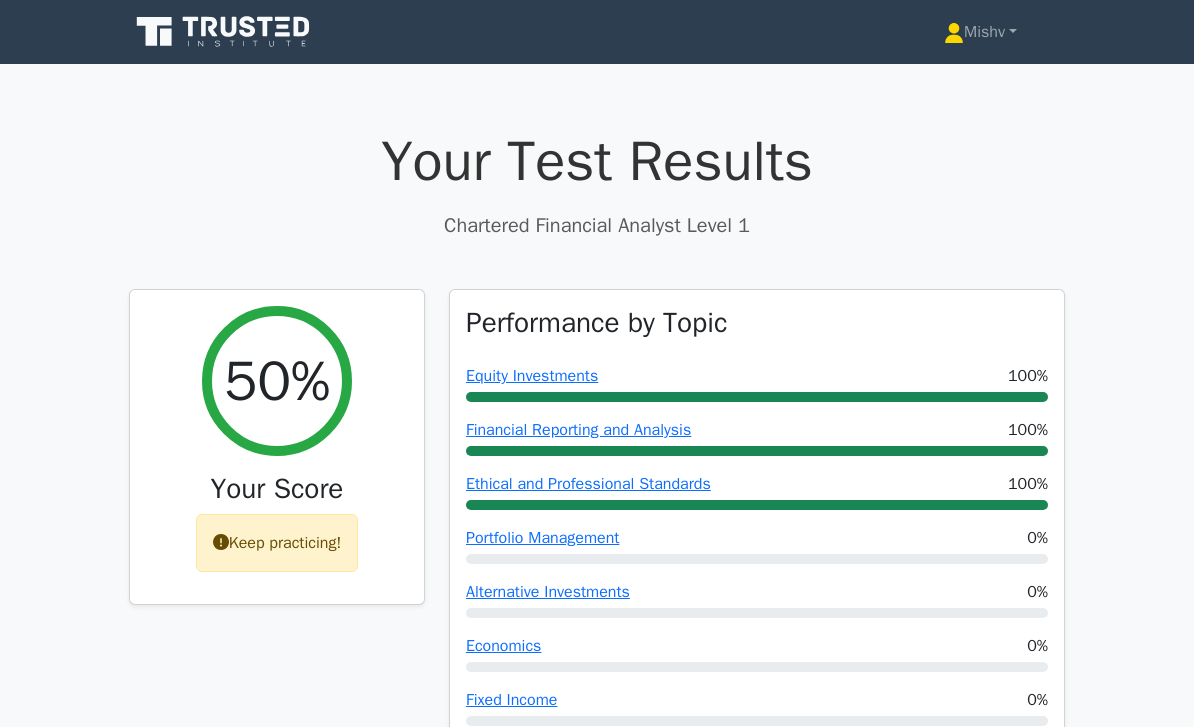 scroll, scrollTop: 749, scrollLeft: 0, axis: vertical 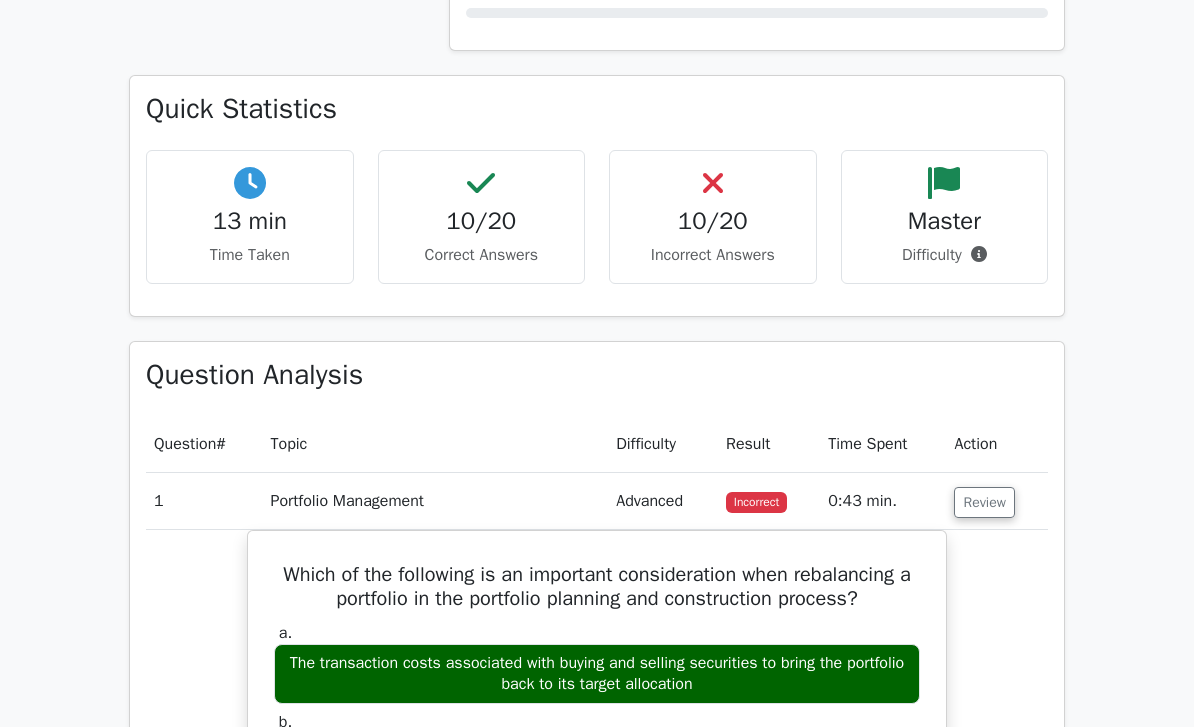 click on "Review" at bounding box center [984, 502] 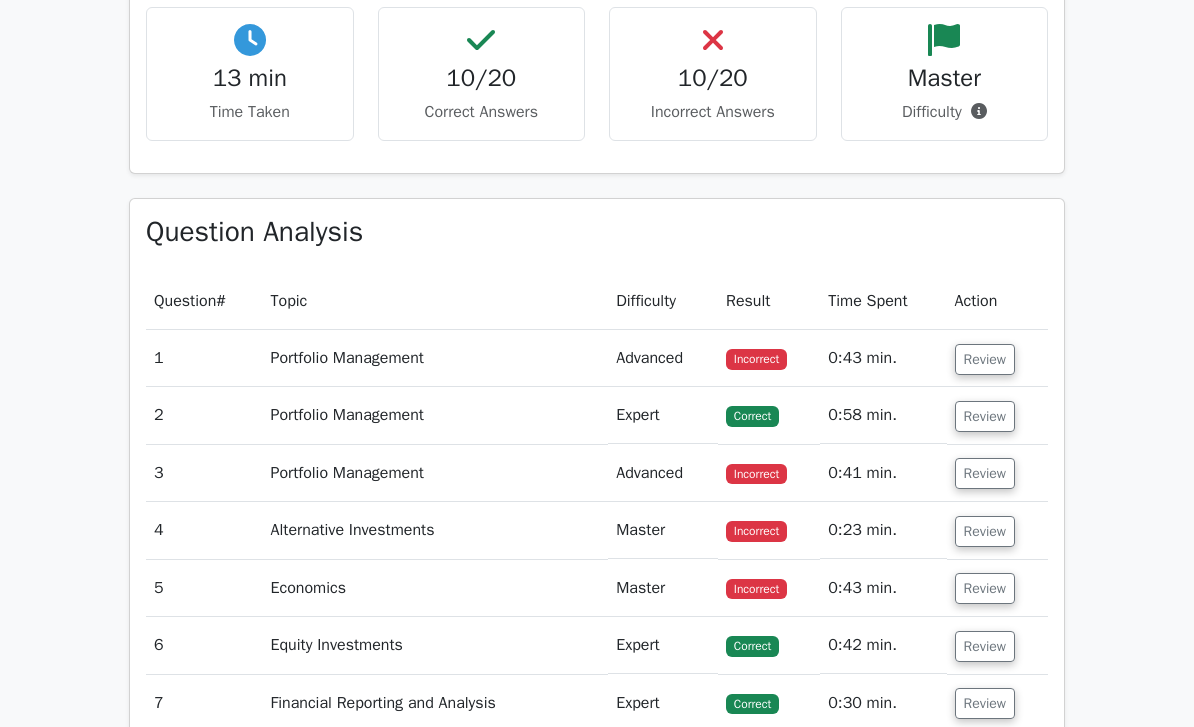 scroll, scrollTop: 905, scrollLeft: 0, axis: vertical 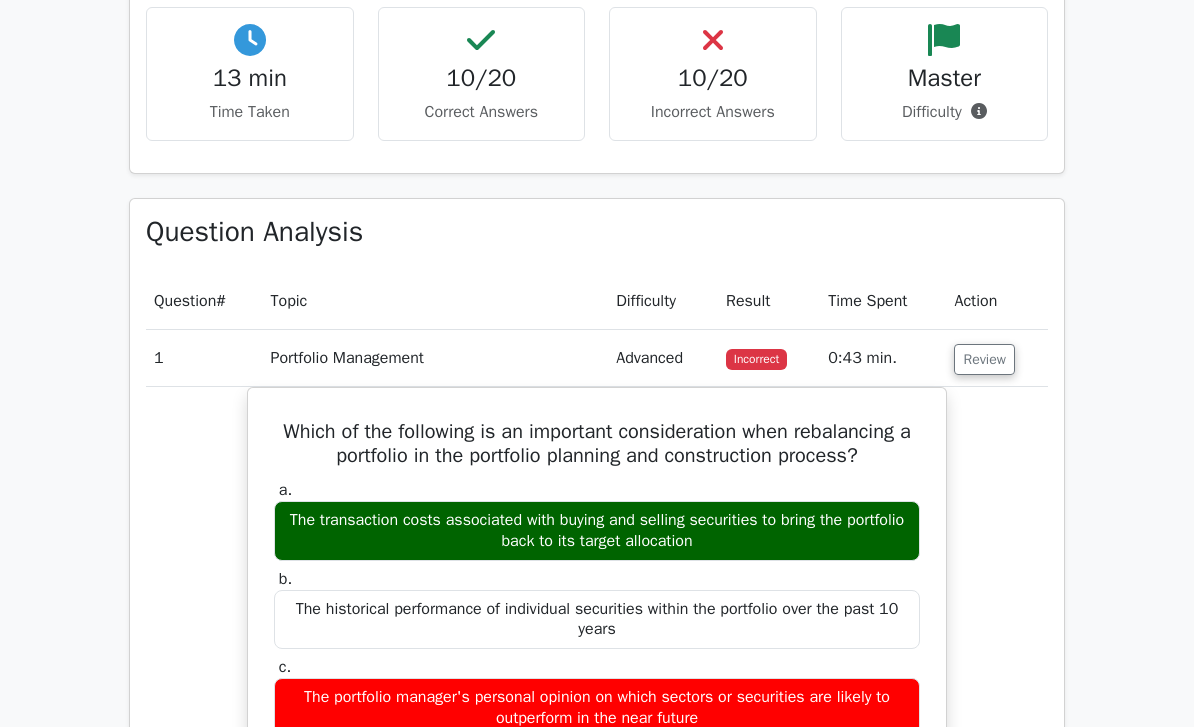 click on "Review" at bounding box center (984, 359) 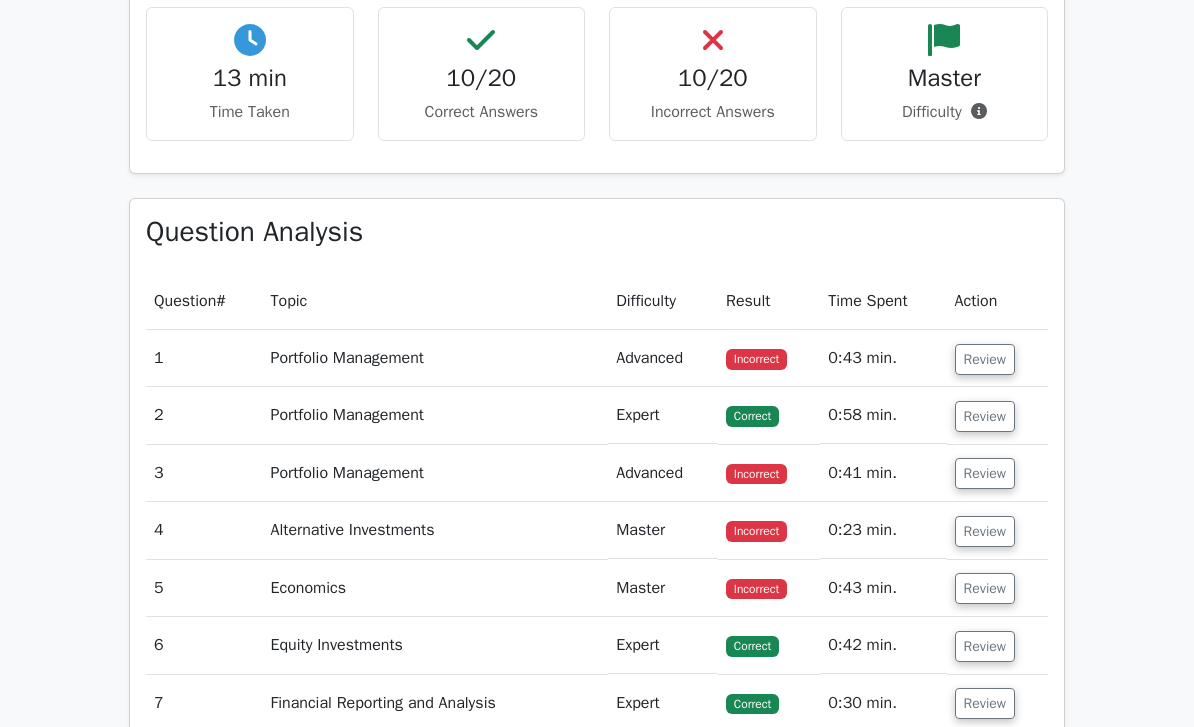 click on "Review" at bounding box center (985, 473) 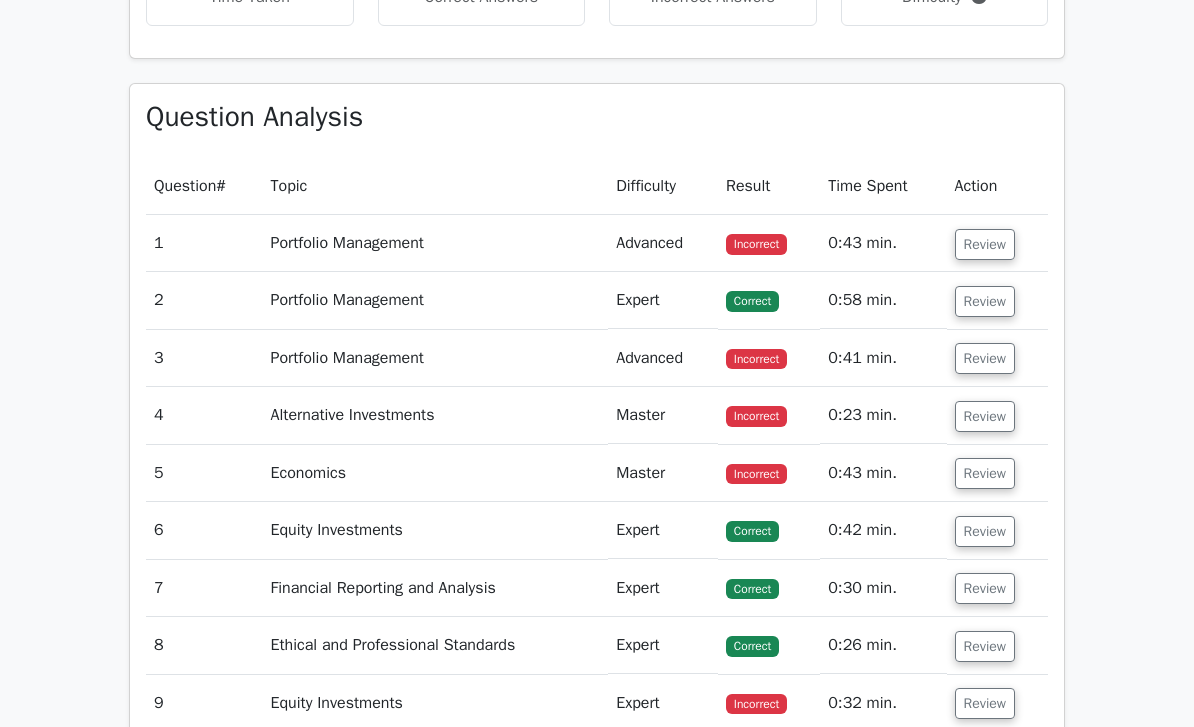 scroll, scrollTop: 1054, scrollLeft: 0, axis: vertical 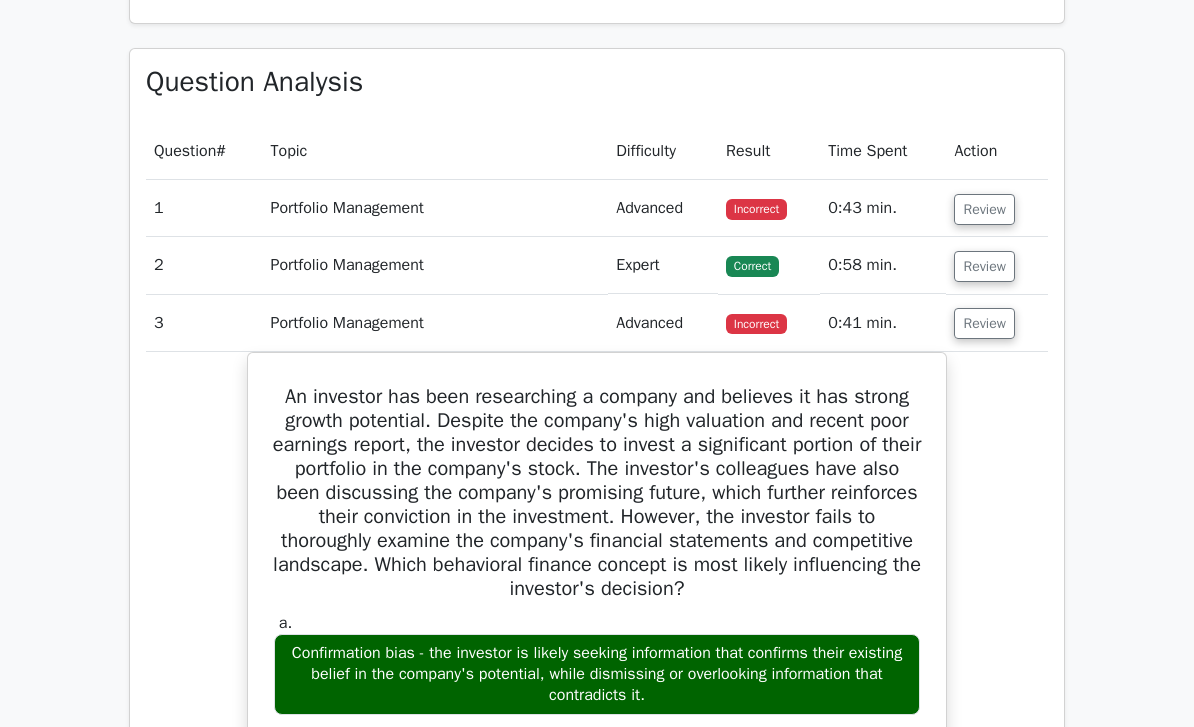 click on "Review" at bounding box center (984, 324) 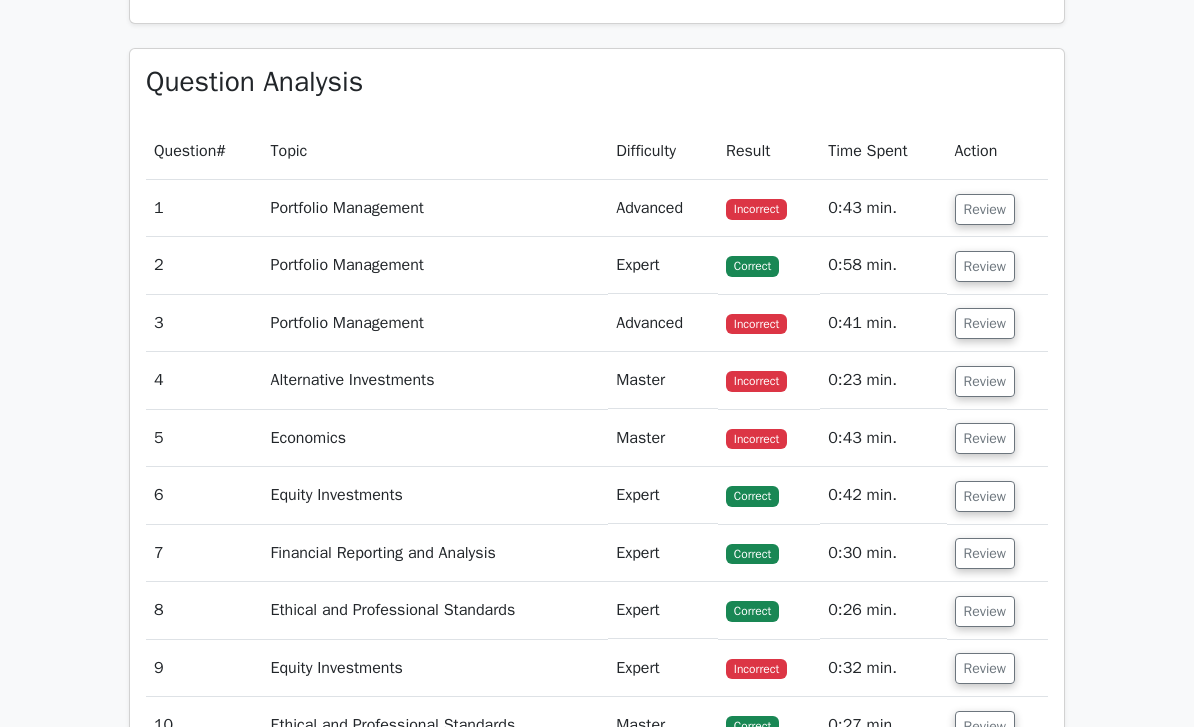 click on "Review" at bounding box center (985, 381) 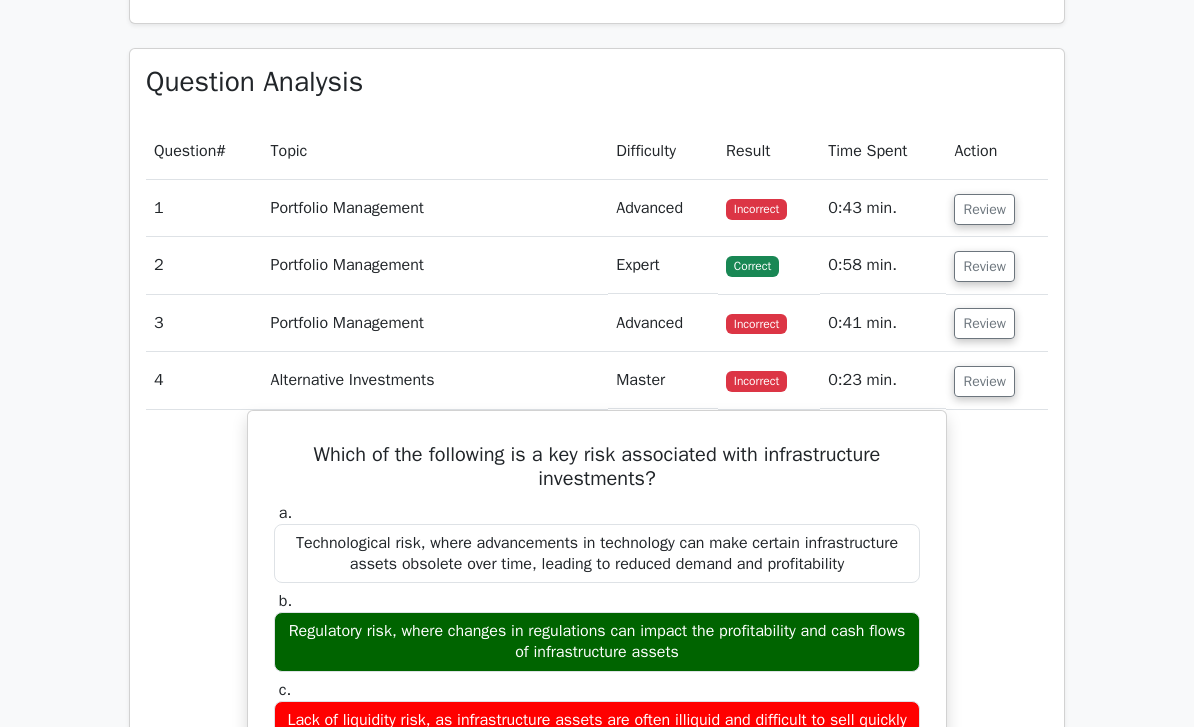 click on "Review" at bounding box center [984, 381] 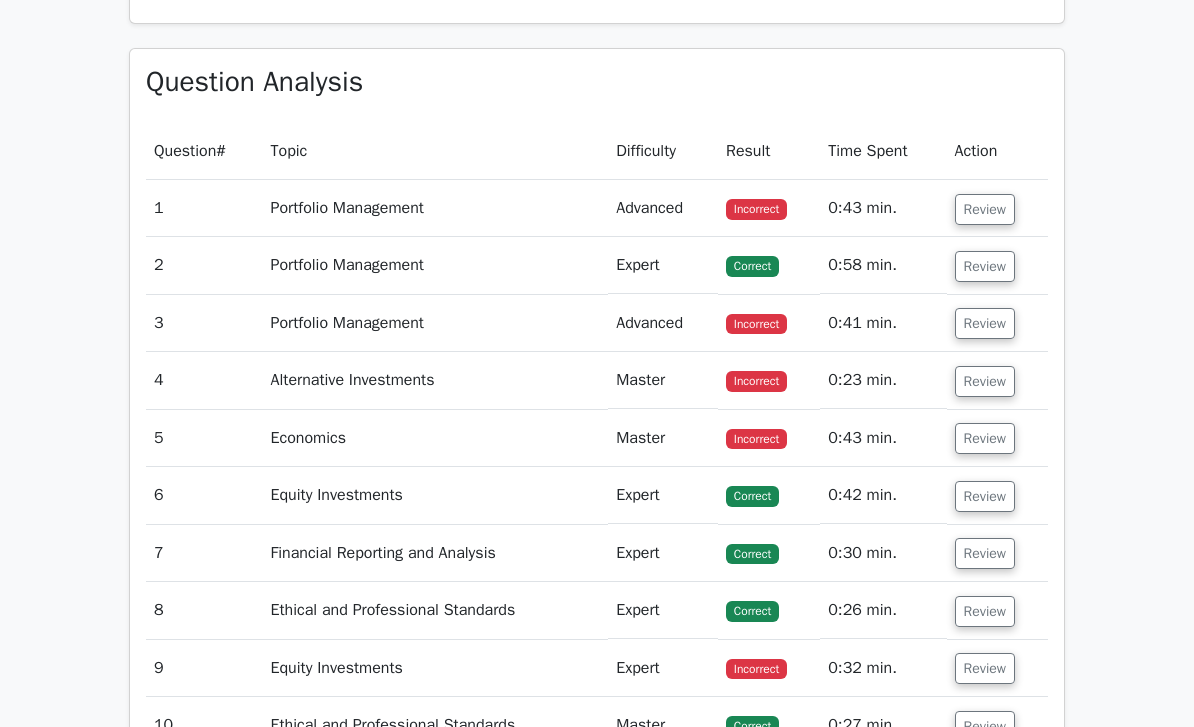 click on "Review" at bounding box center [985, 438] 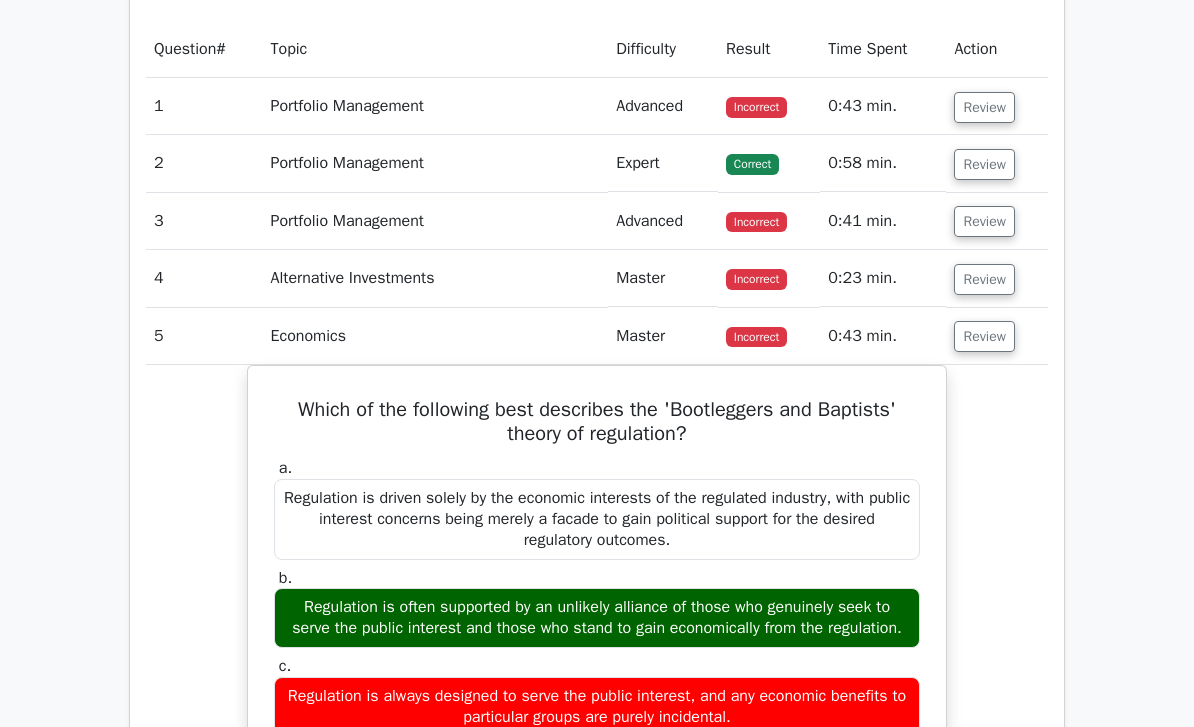 scroll, scrollTop: 1157, scrollLeft: 0, axis: vertical 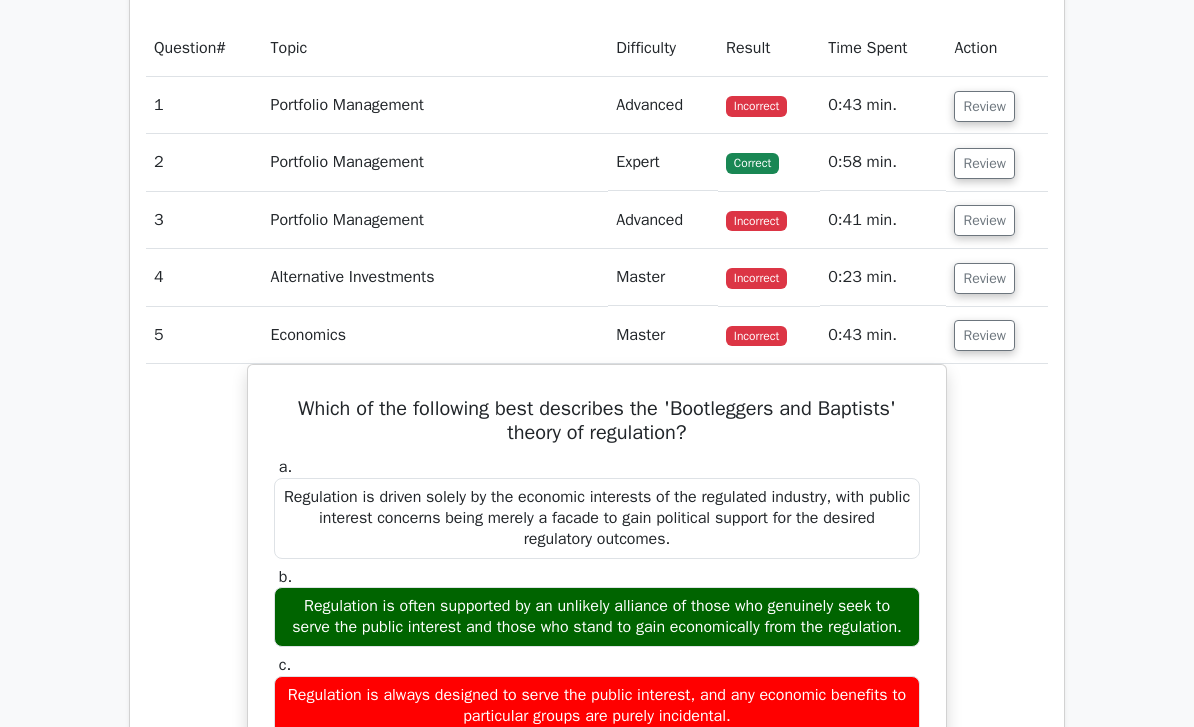 click on "Review" at bounding box center [984, 336] 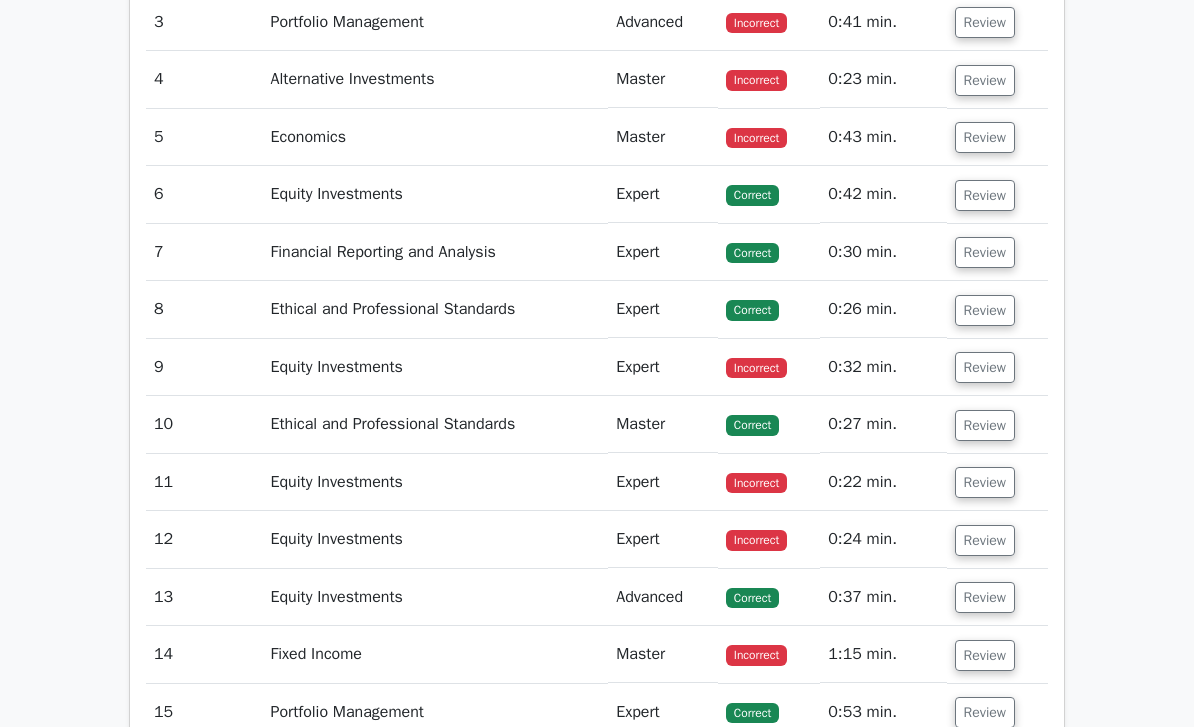 scroll, scrollTop: 1356, scrollLeft: 0, axis: vertical 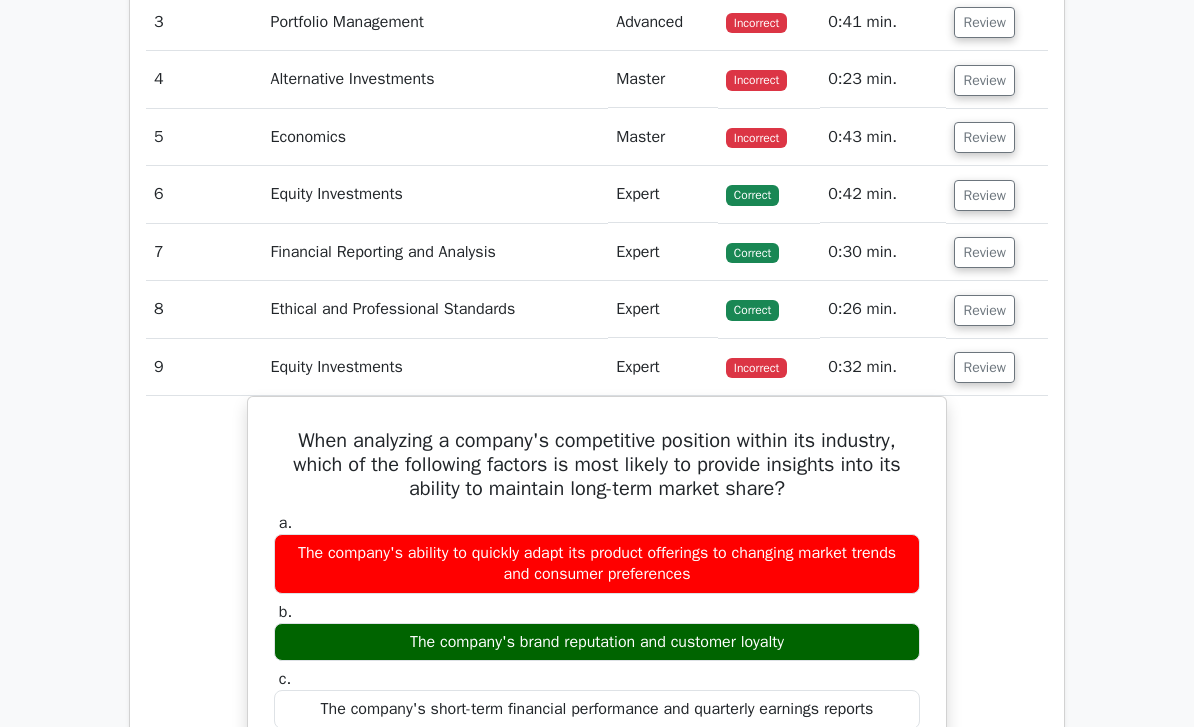 click on "Review" at bounding box center [984, 367] 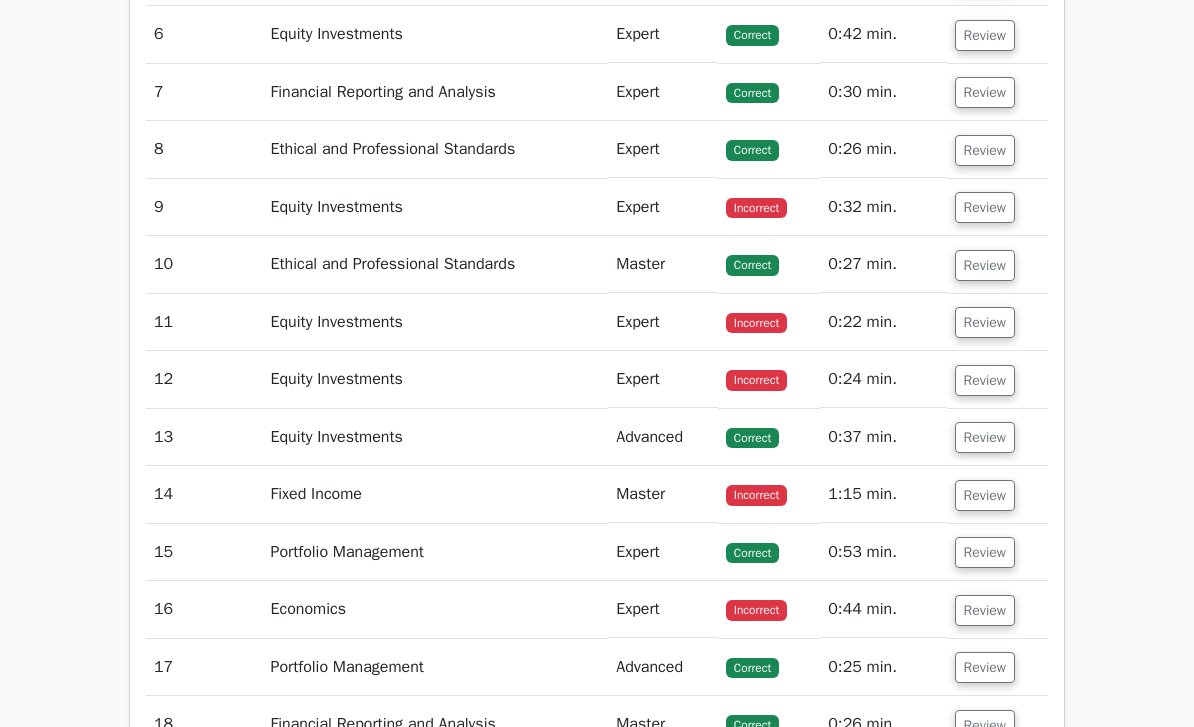 scroll, scrollTop: 1516, scrollLeft: 0, axis: vertical 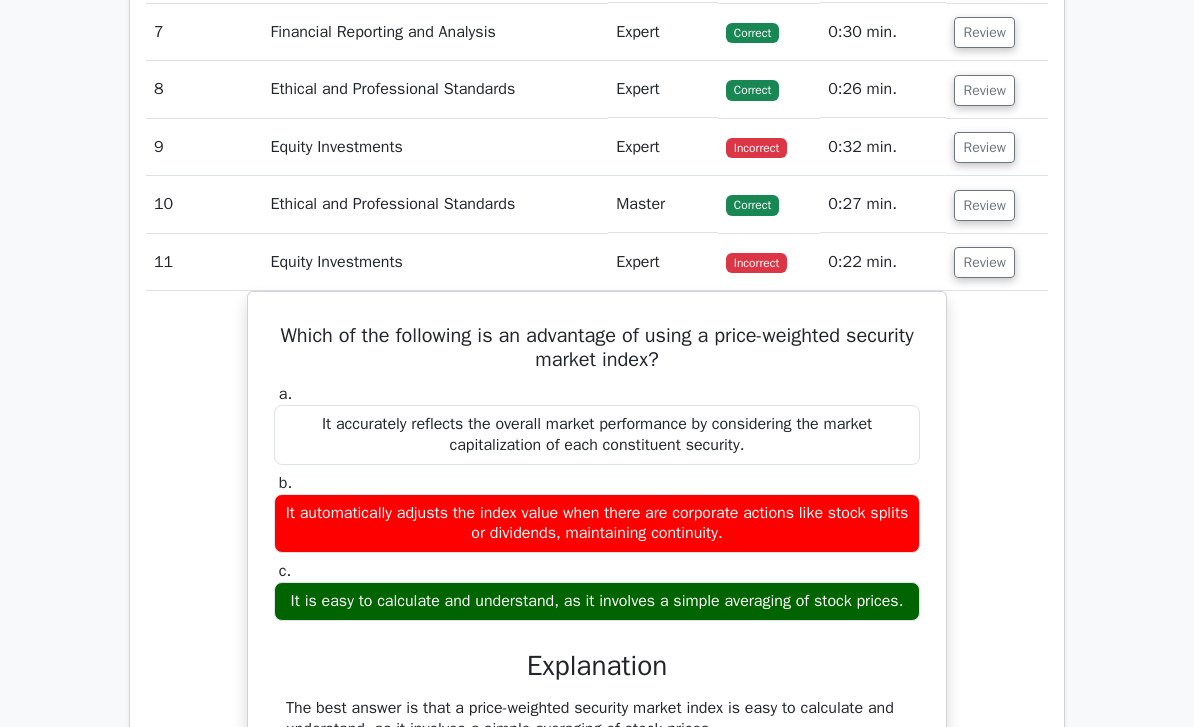 click on "Review" at bounding box center [984, 263] 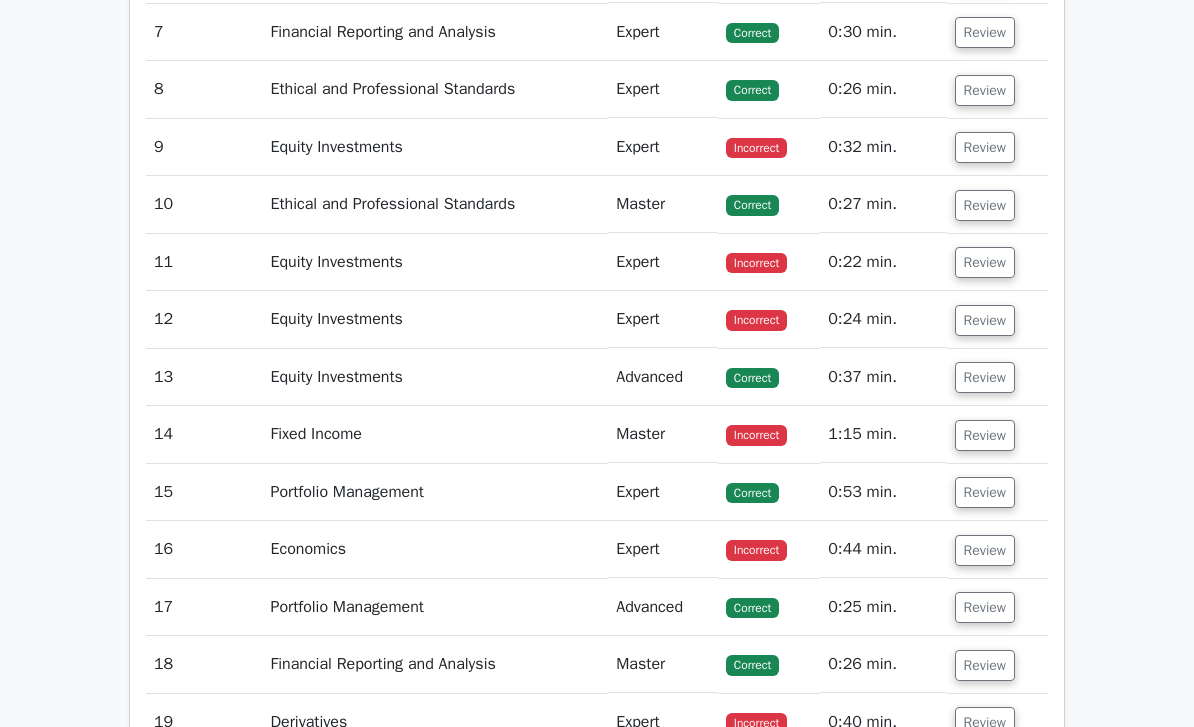 click on "Review" at bounding box center [985, 320] 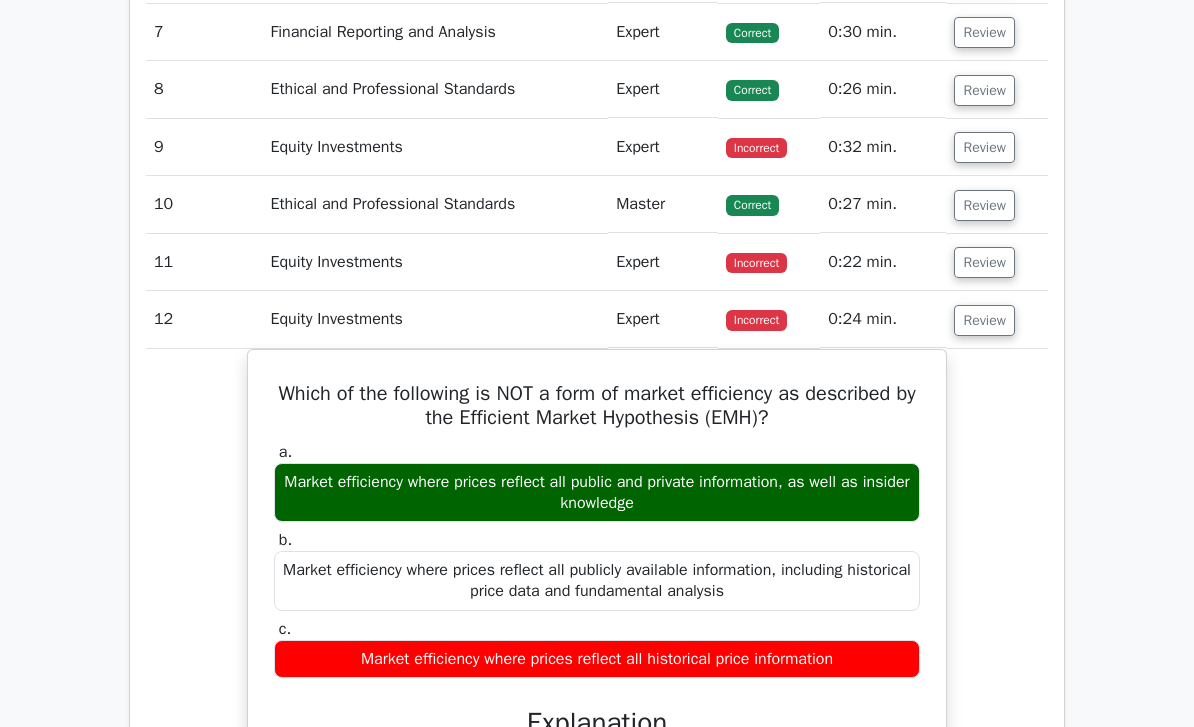 click on "Review" at bounding box center [984, 320] 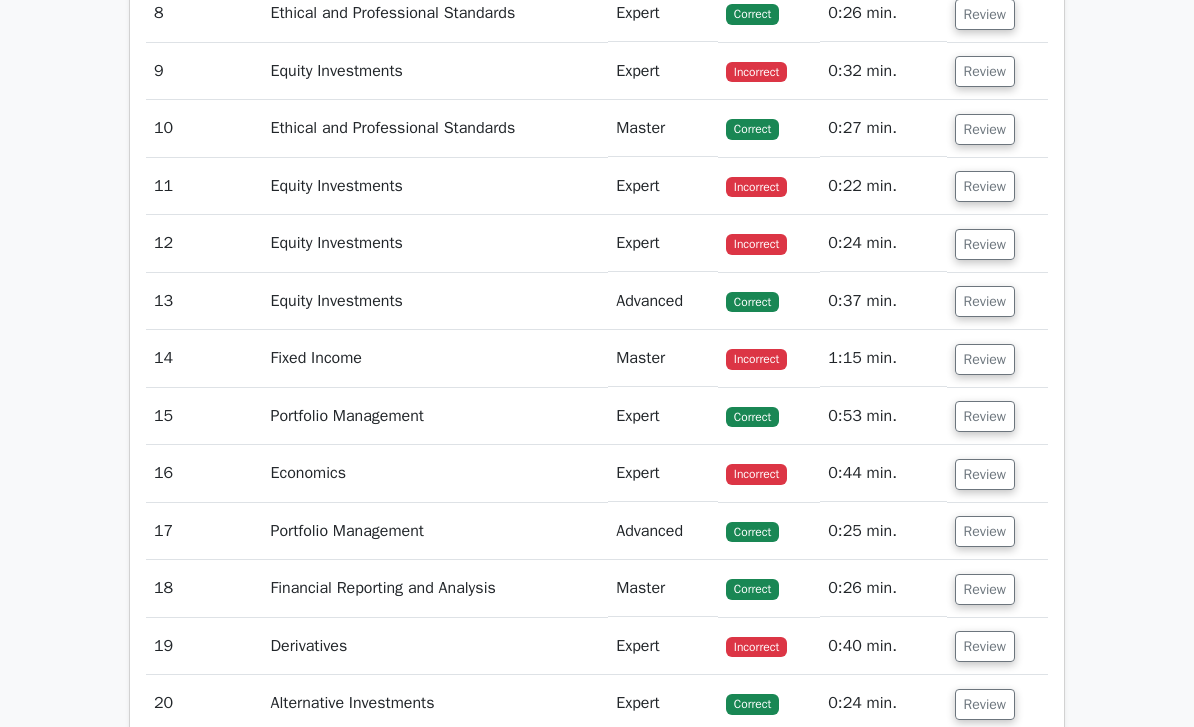 scroll, scrollTop: 1652, scrollLeft: 0, axis: vertical 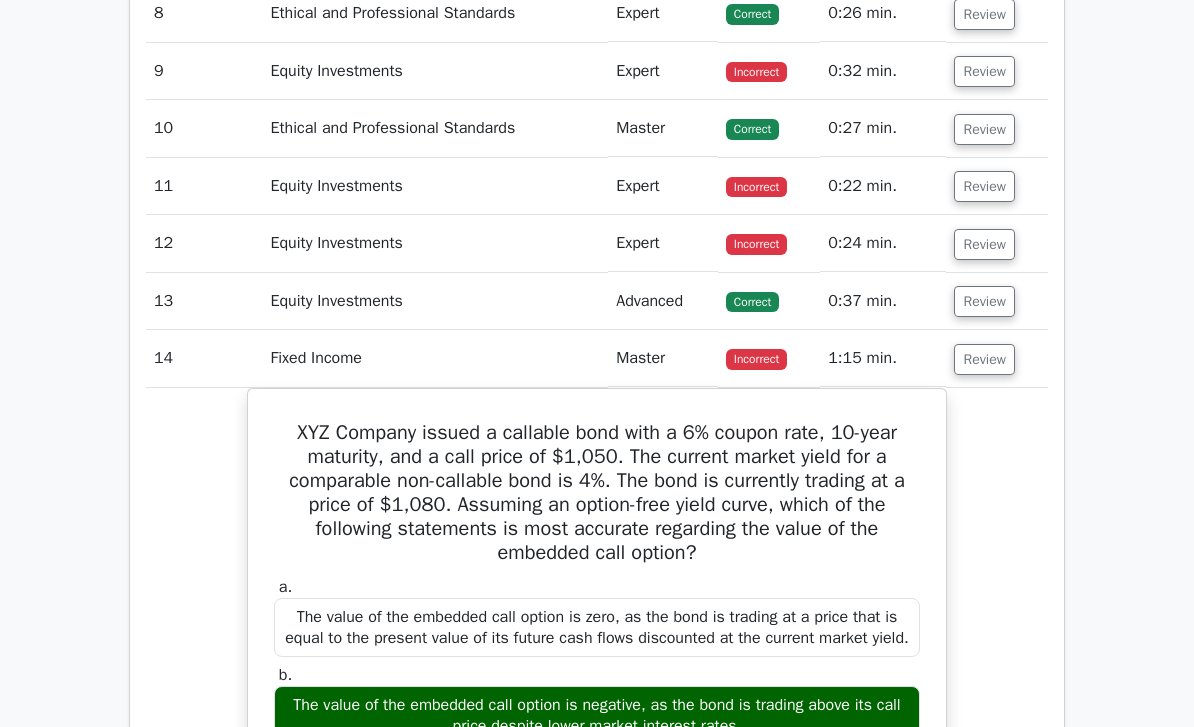 click on "Review" at bounding box center (984, 359) 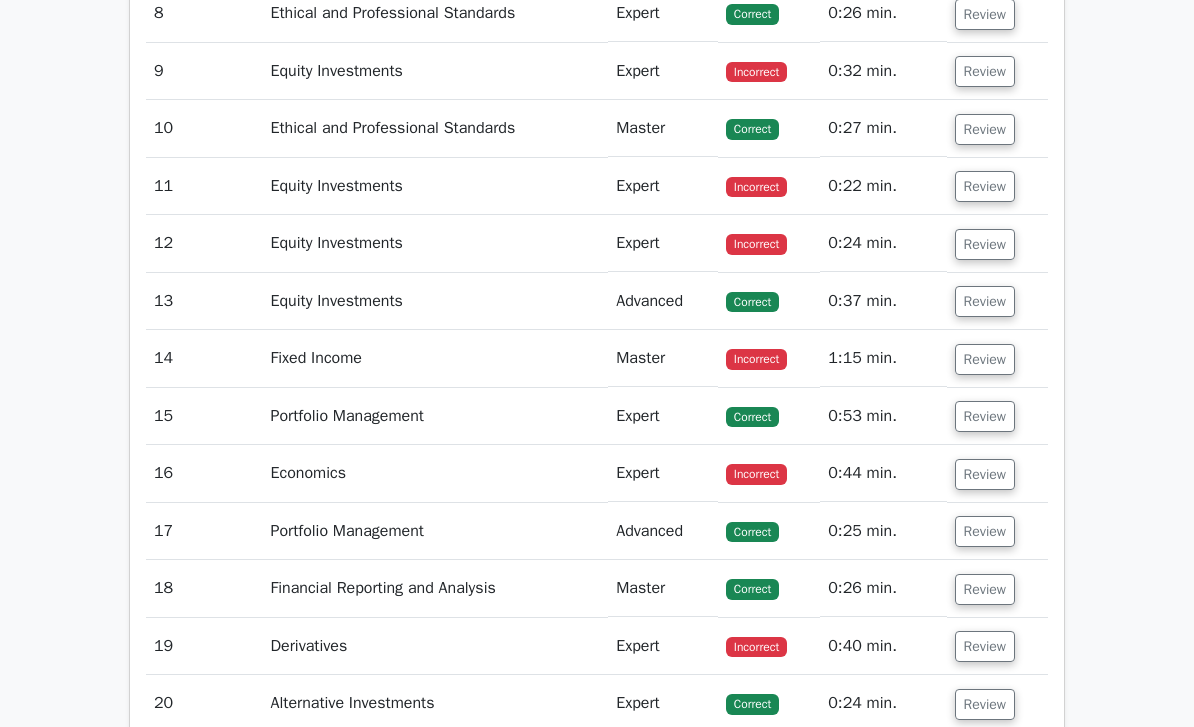 click on "Review" at bounding box center (985, 474) 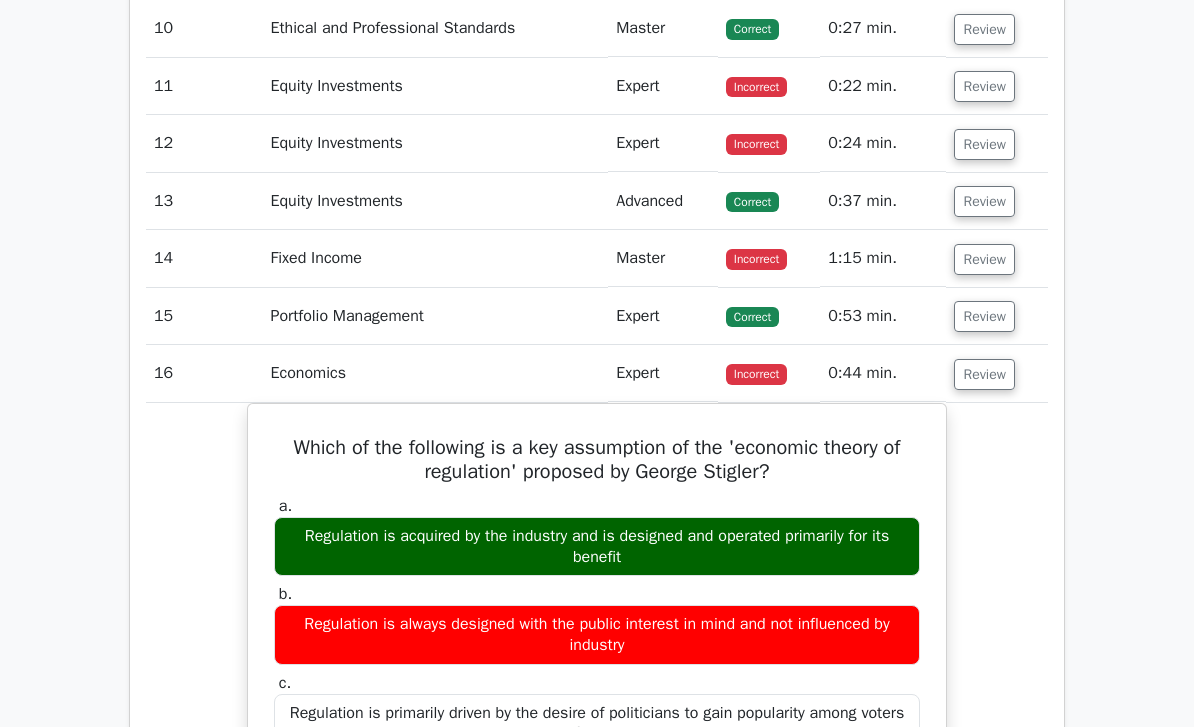 scroll, scrollTop: 1756, scrollLeft: 0, axis: vertical 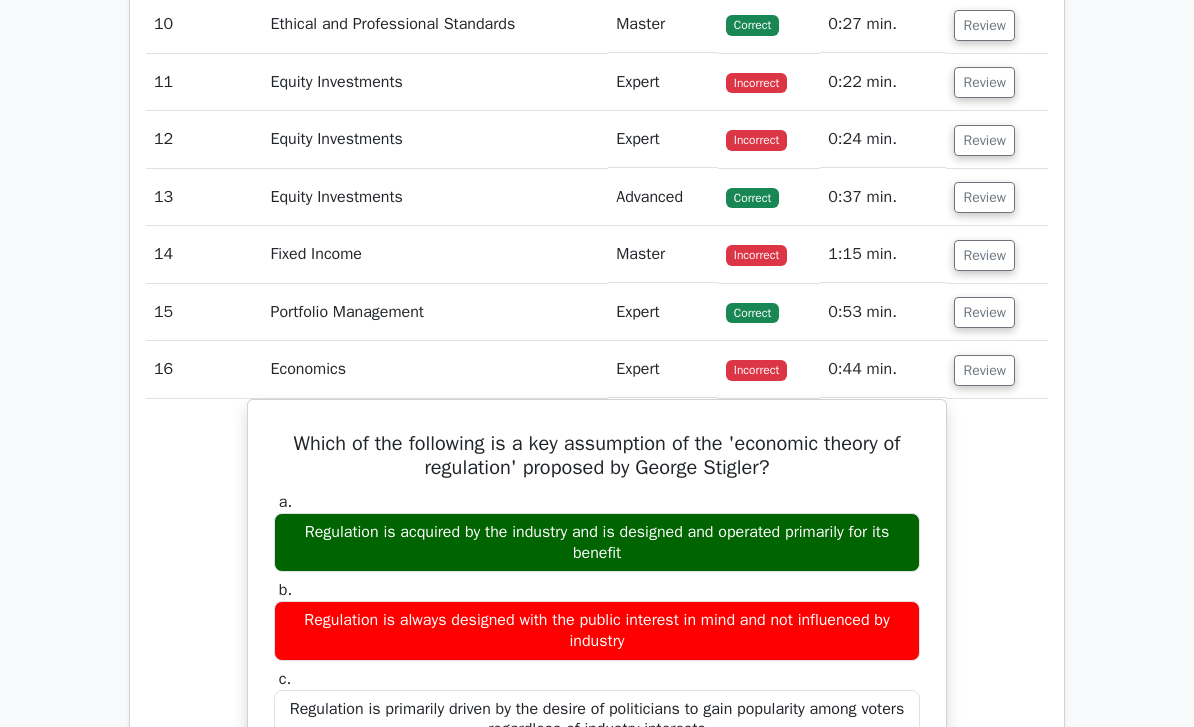click on "Review" at bounding box center [984, 370] 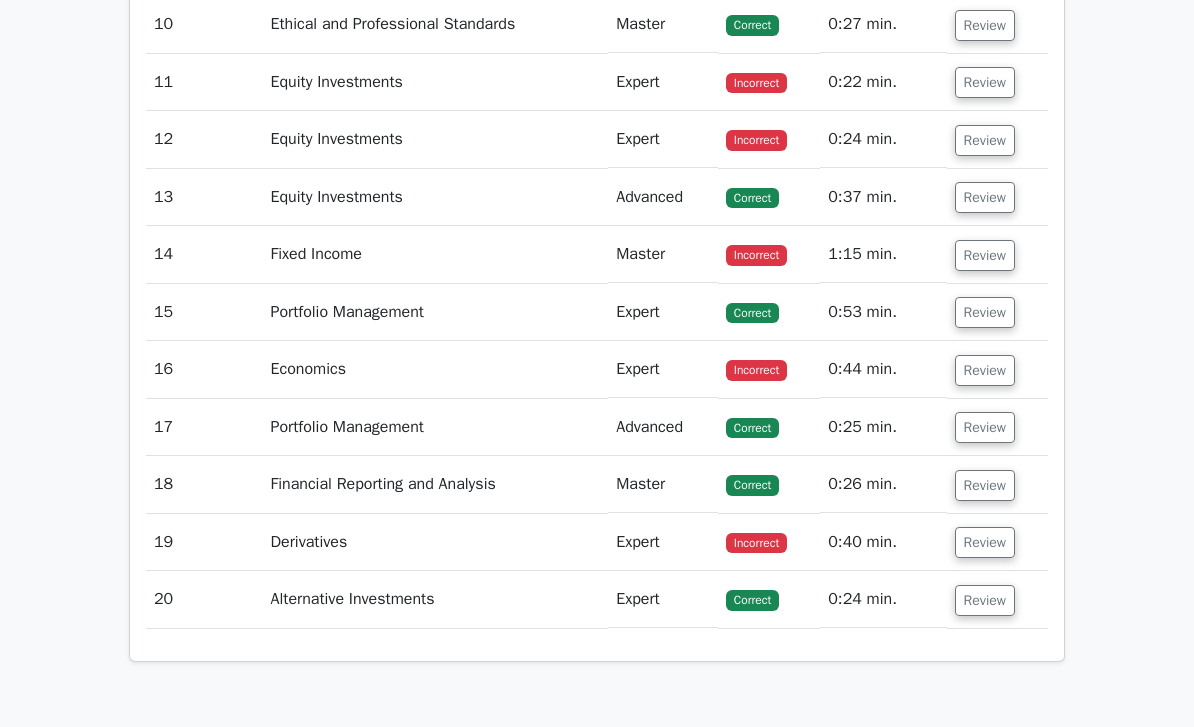 click on "Review" at bounding box center [985, 542] 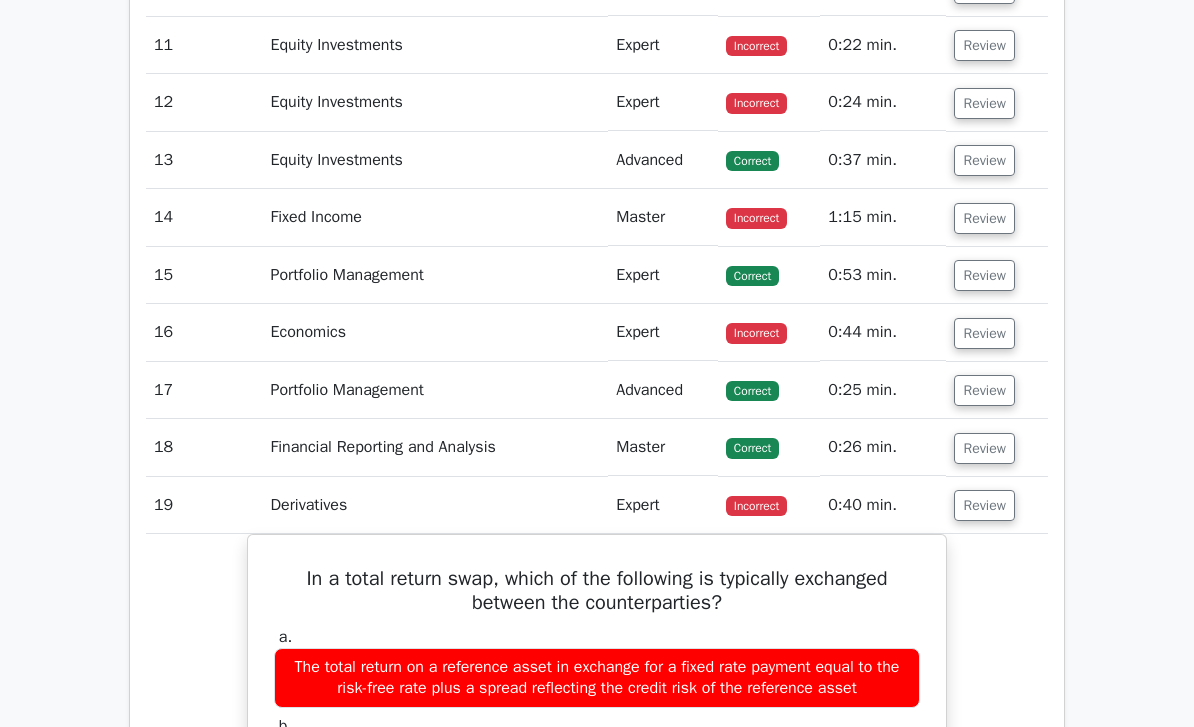 click on "Review" at bounding box center [984, 506] 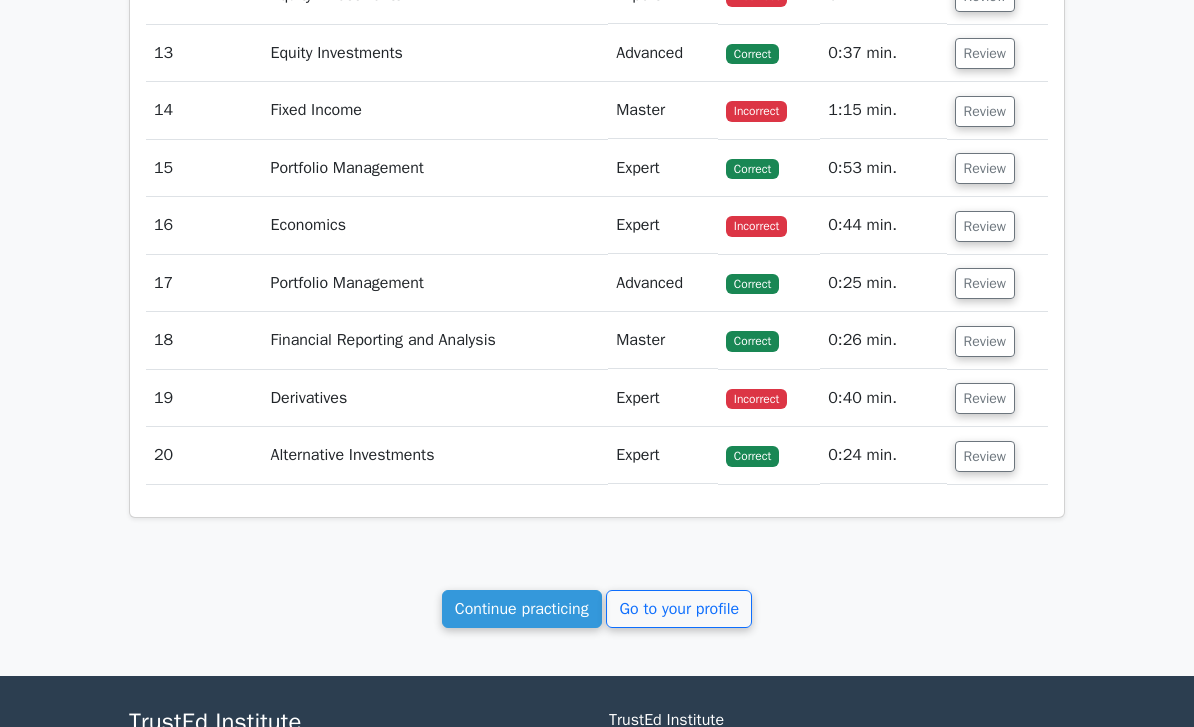 scroll, scrollTop: 2017, scrollLeft: 0, axis: vertical 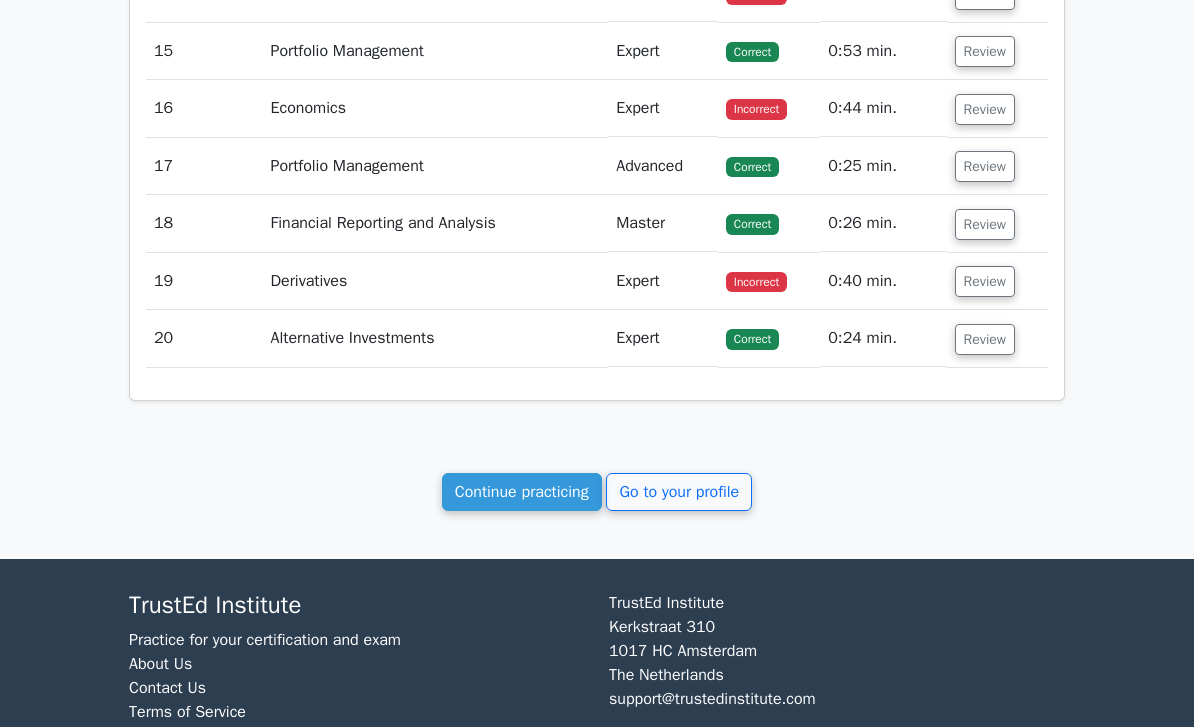 click on "Go to your profile" at bounding box center (679, 492) 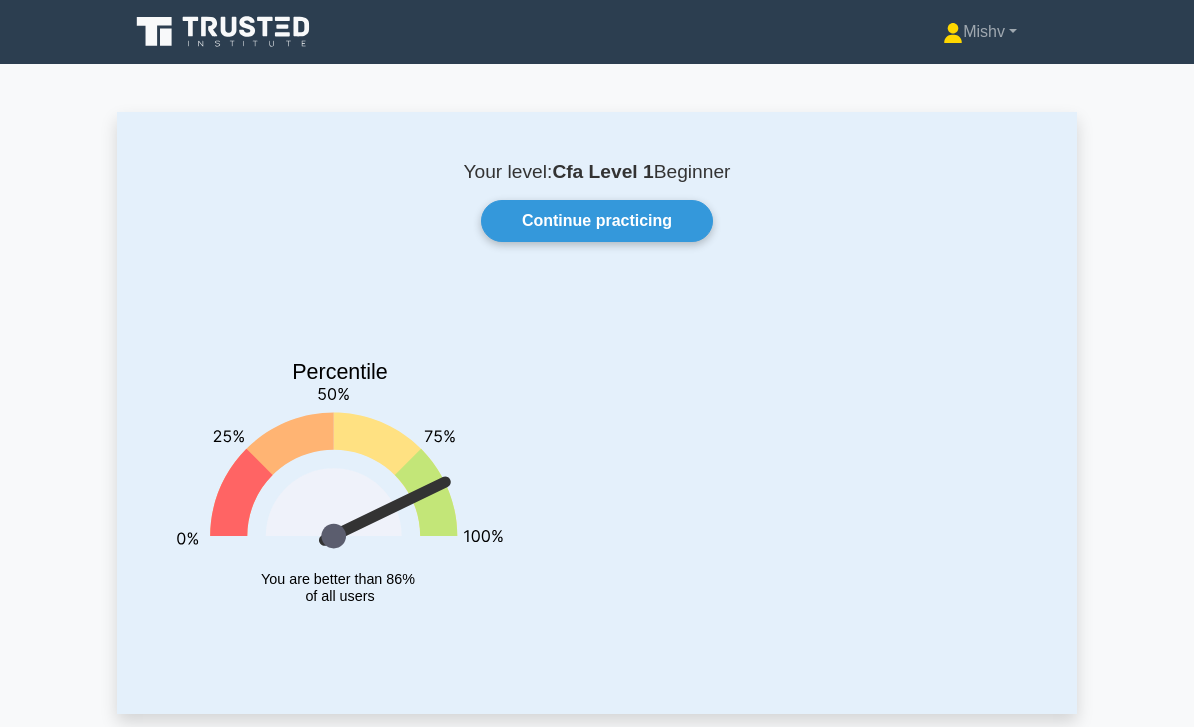 scroll, scrollTop: 0, scrollLeft: 0, axis: both 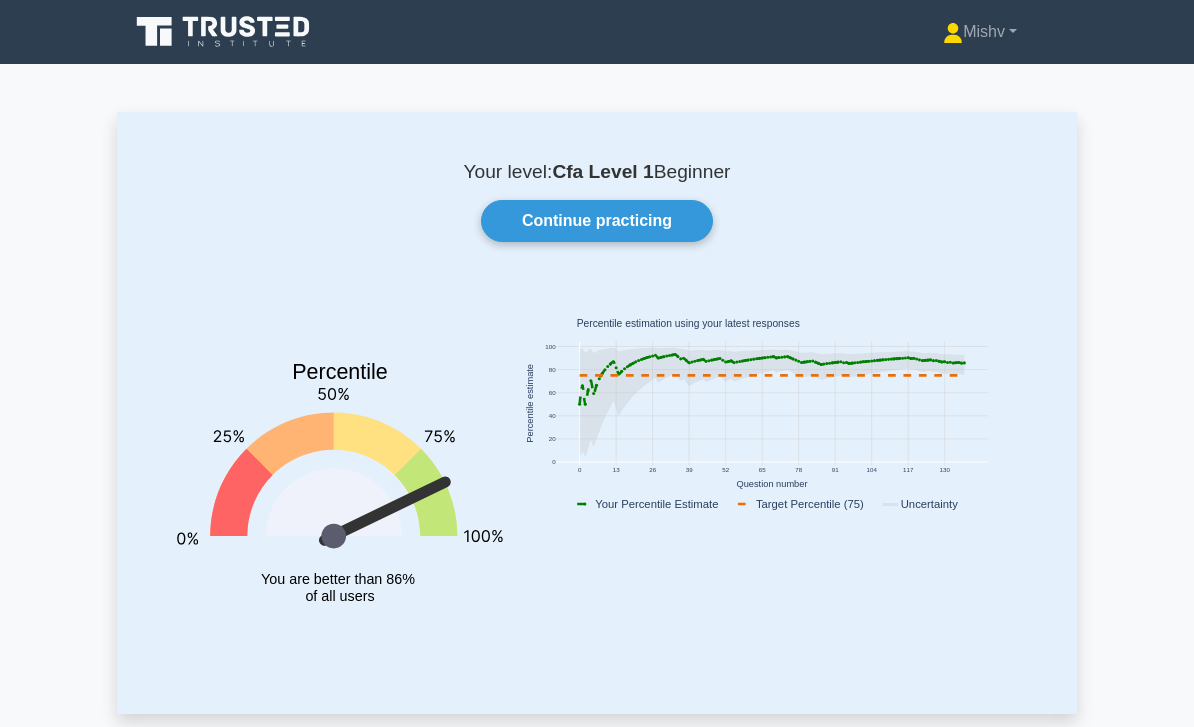 click on "Continue practicing" at bounding box center (597, 221) 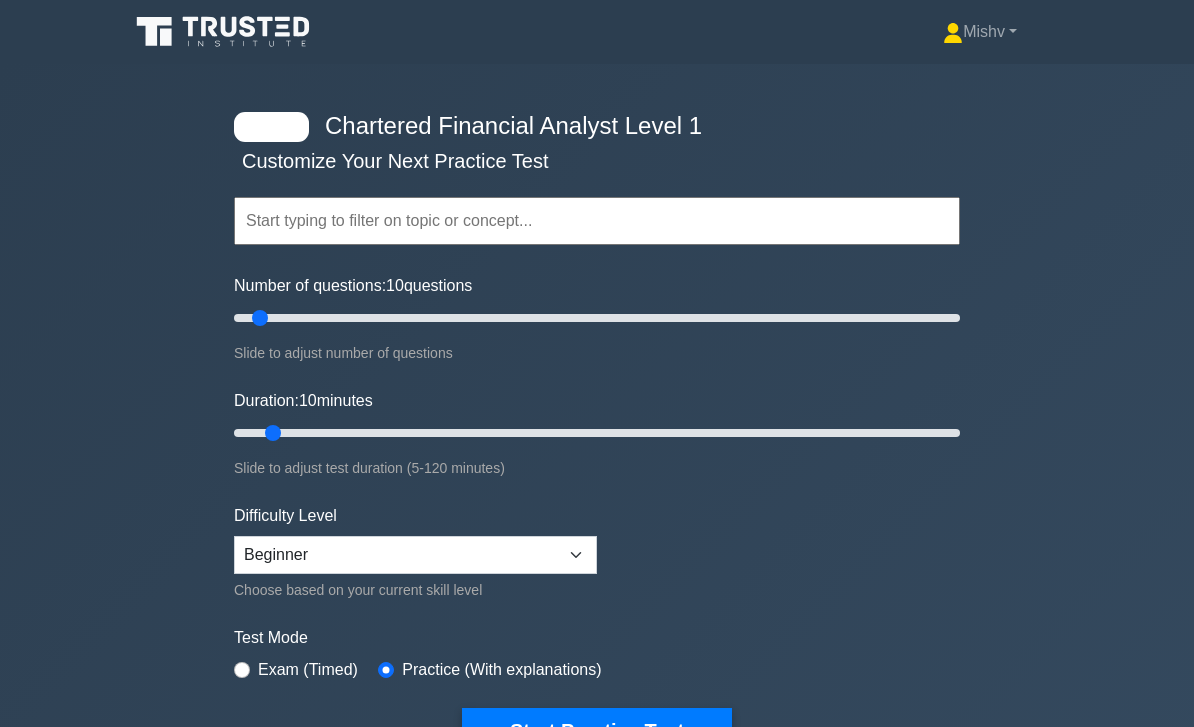 scroll, scrollTop: 0, scrollLeft: 0, axis: both 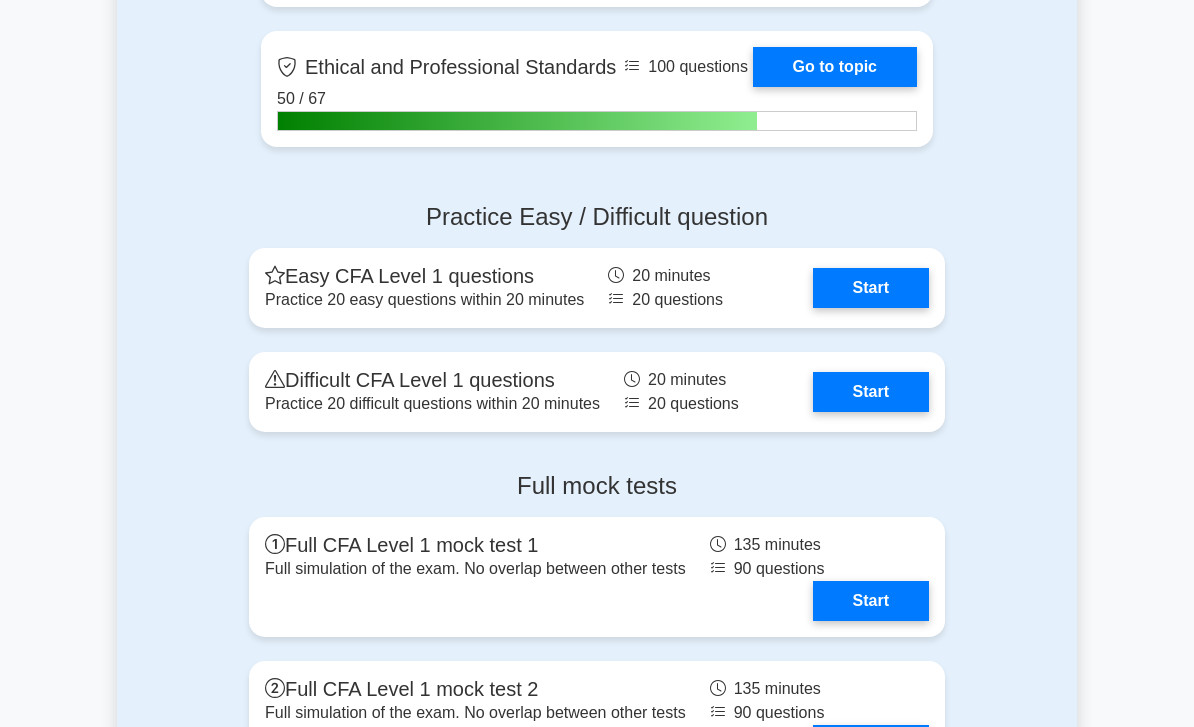 click on "Start" at bounding box center (871, 288) 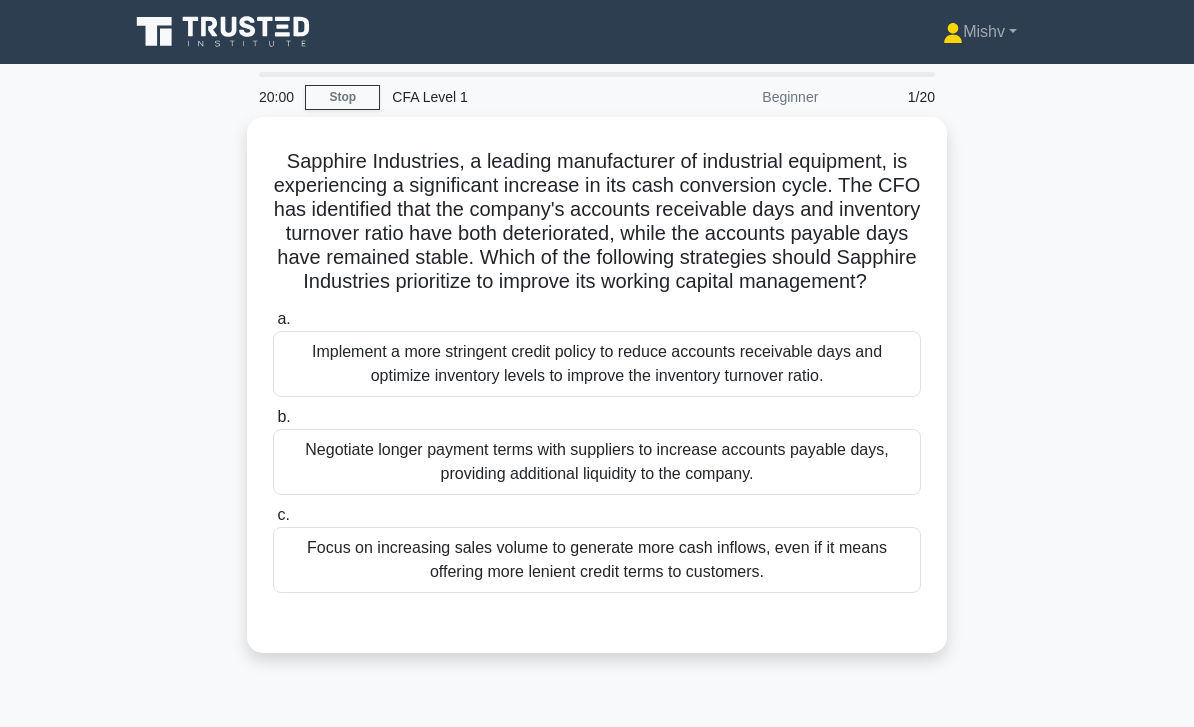 scroll, scrollTop: 38, scrollLeft: 0, axis: vertical 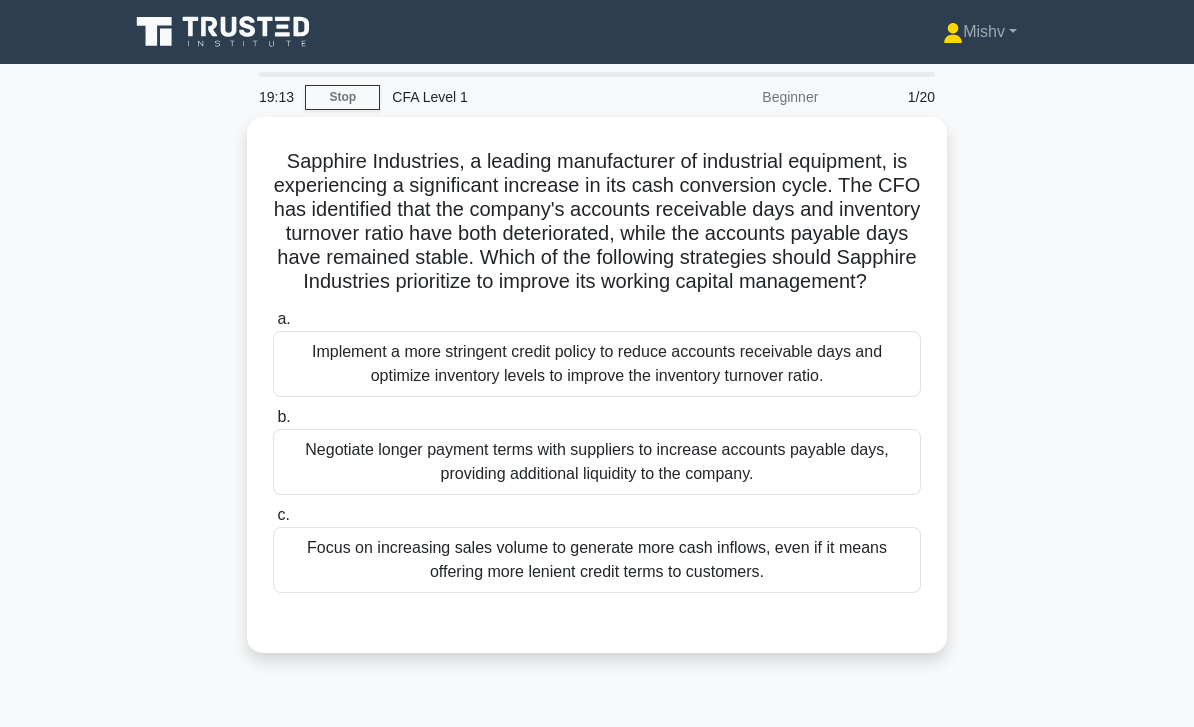 click on "Focus on increasing sales volume to generate more cash inflows, even if it means offering more lenient credit terms to customers." at bounding box center [597, 560] 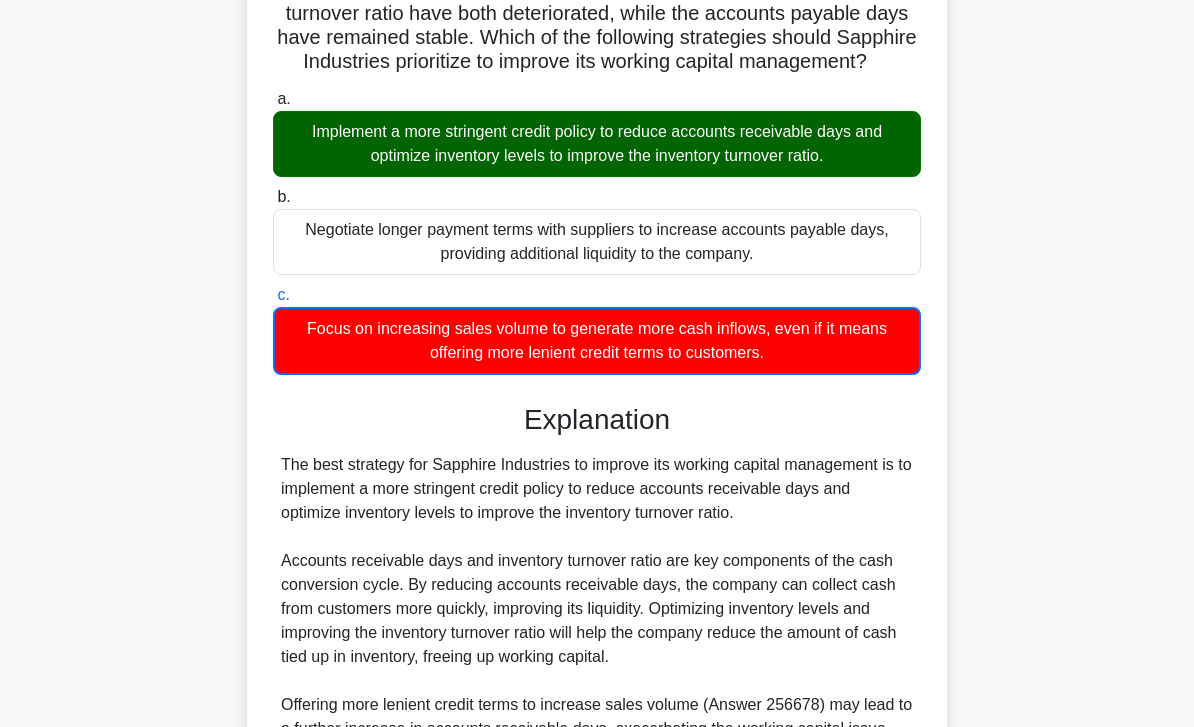 scroll, scrollTop: 586, scrollLeft: 0, axis: vertical 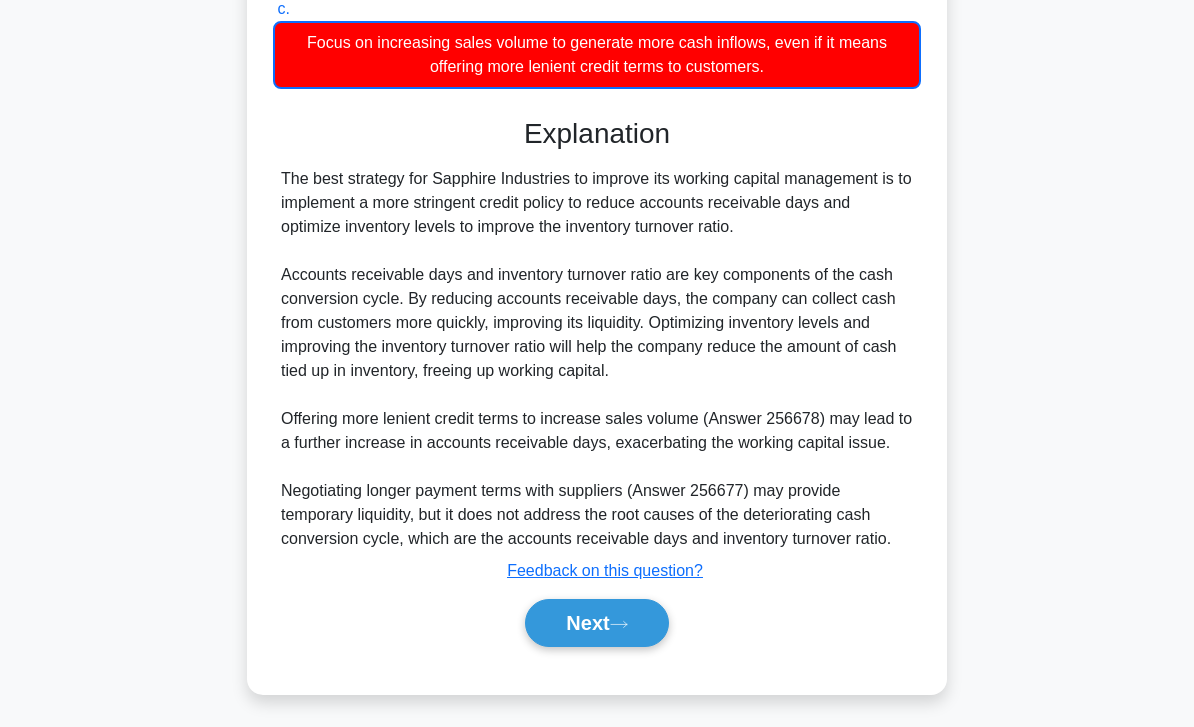 click on "Next" at bounding box center [596, 623] 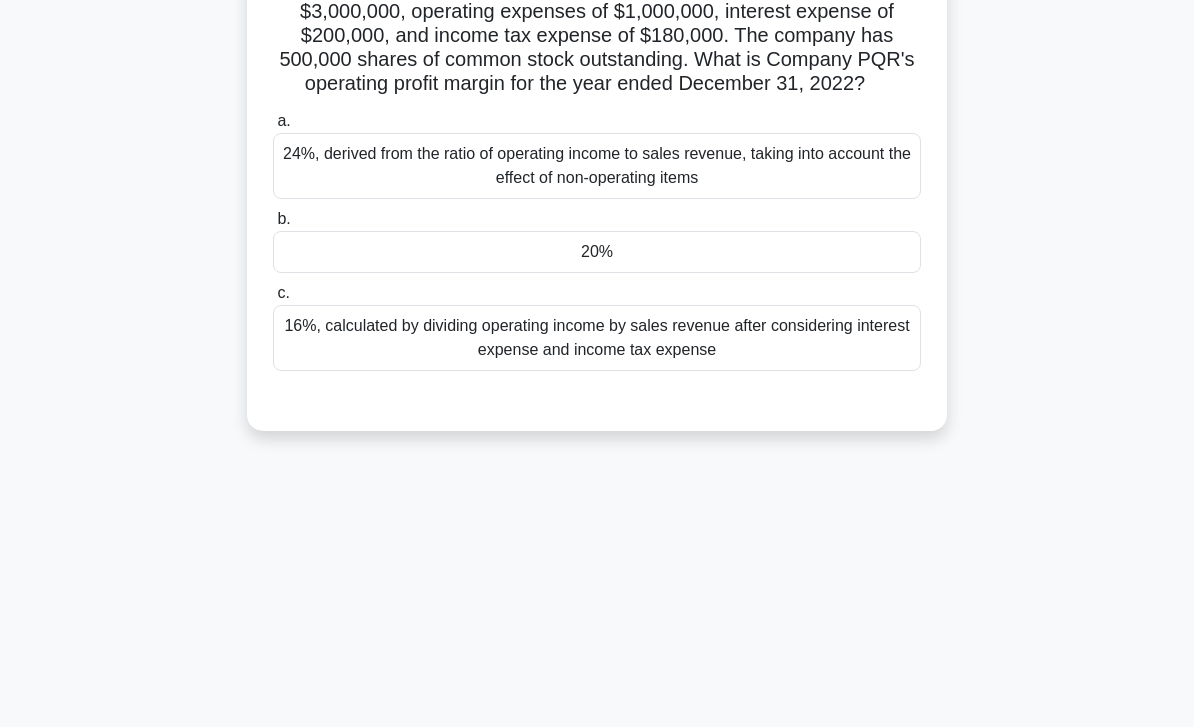 scroll, scrollTop: 0, scrollLeft: 0, axis: both 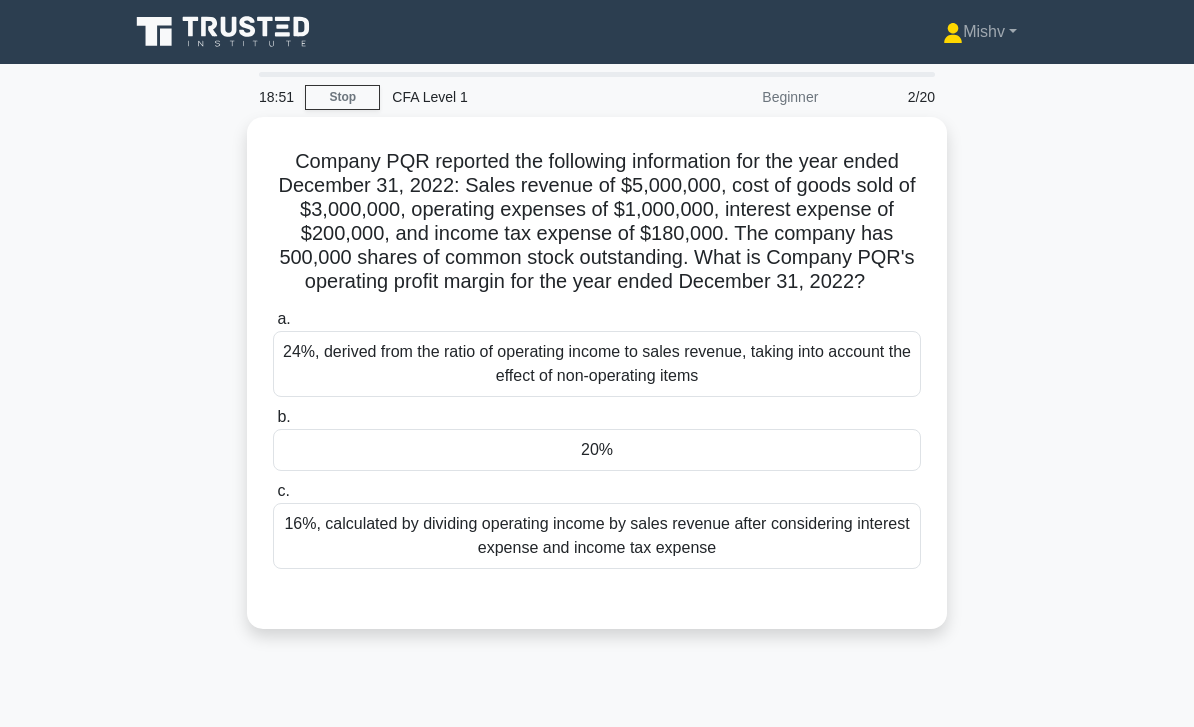 click on "20%" at bounding box center [597, 450] 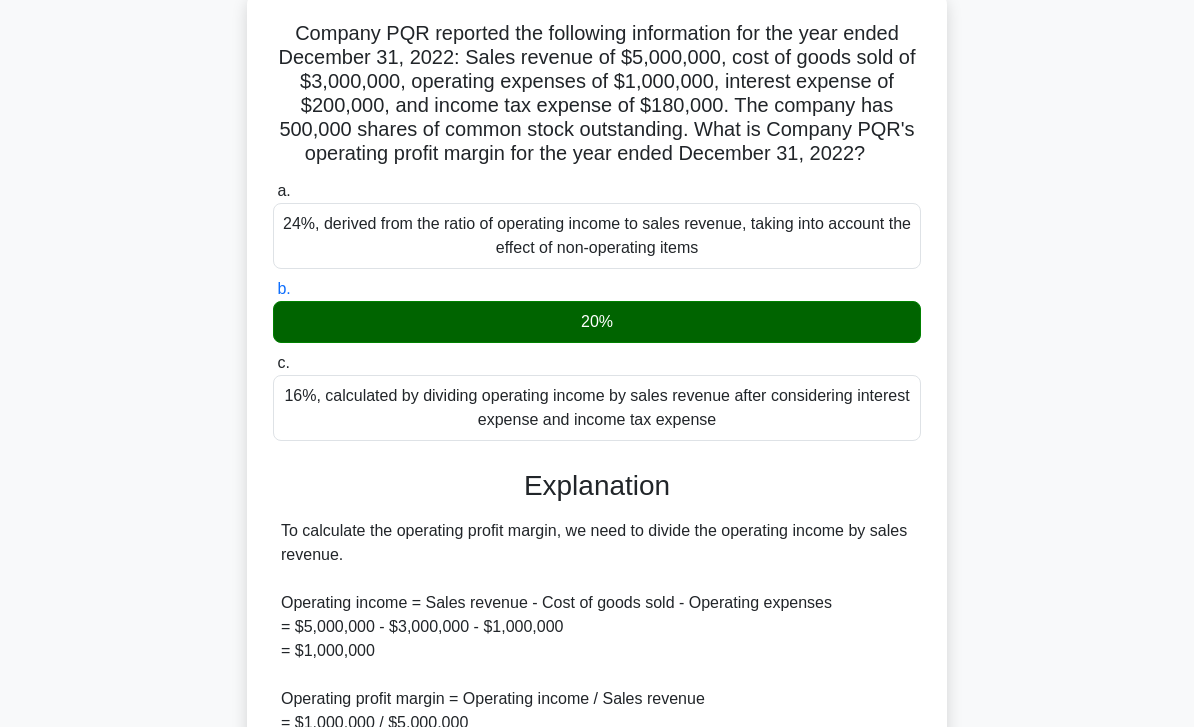 scroll, scrollTop: 368, scrollLeft: 0, axis: vertical 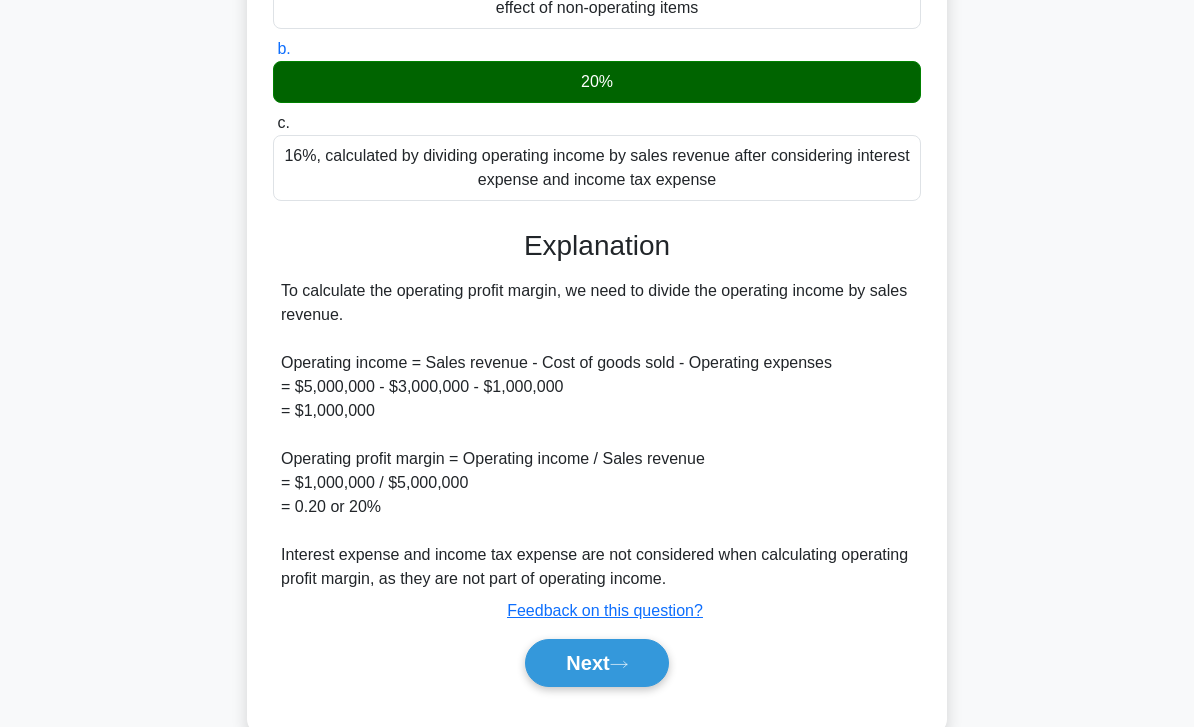 click on "Next" at bounding box center [596, 663] 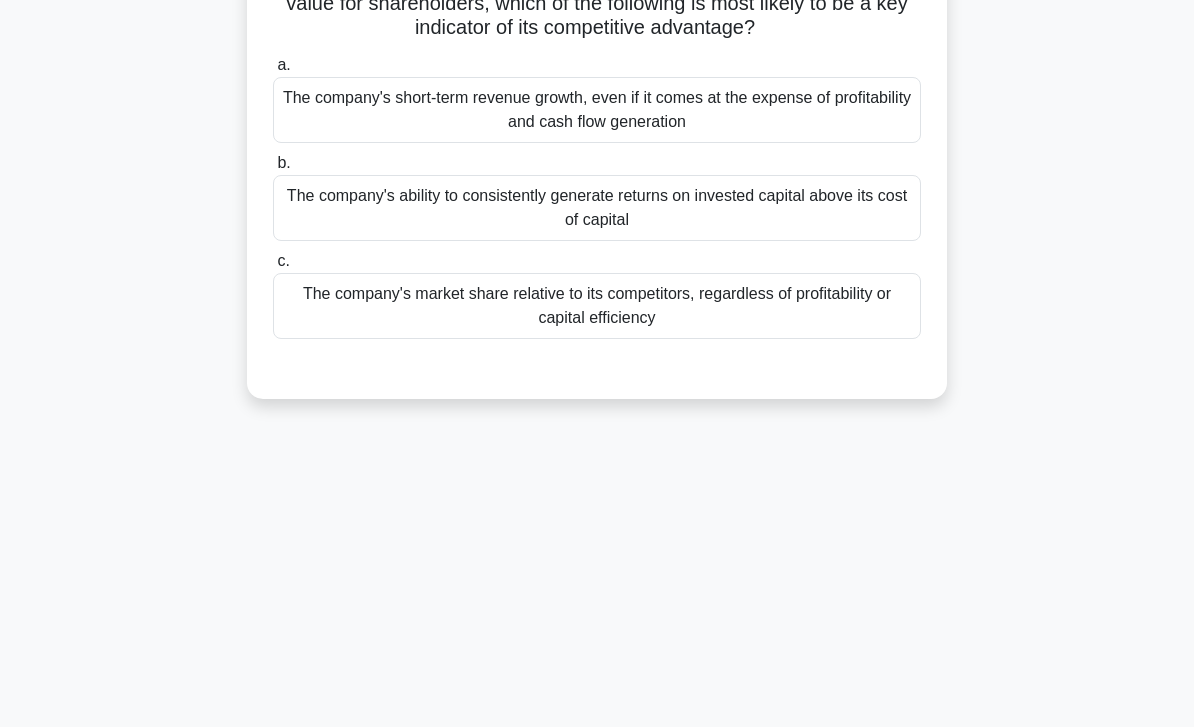 scroll, scrollTop: 0, scrollLeft: 0, axis: both 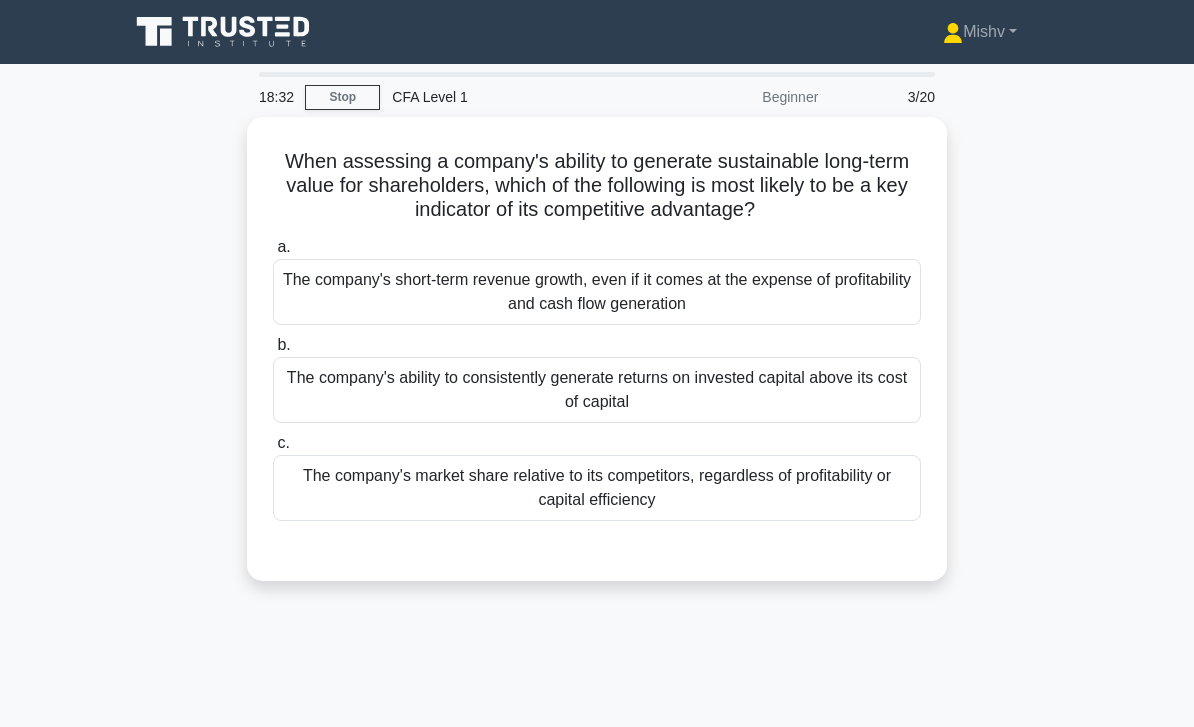 click on "The company's ability to consistently generate returns on invested capital above its cost of capital" at bounding box center (597, 390) 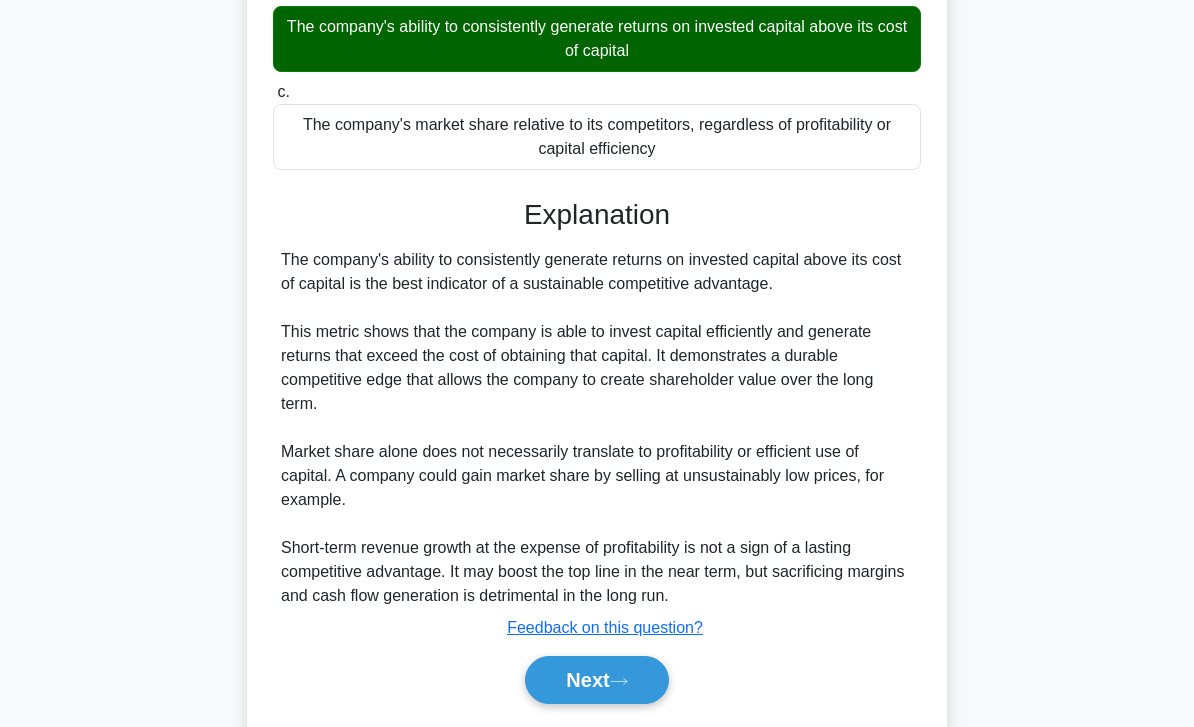 scroll, scrollTop: 368, scrollLeft: 0, axis: vertical 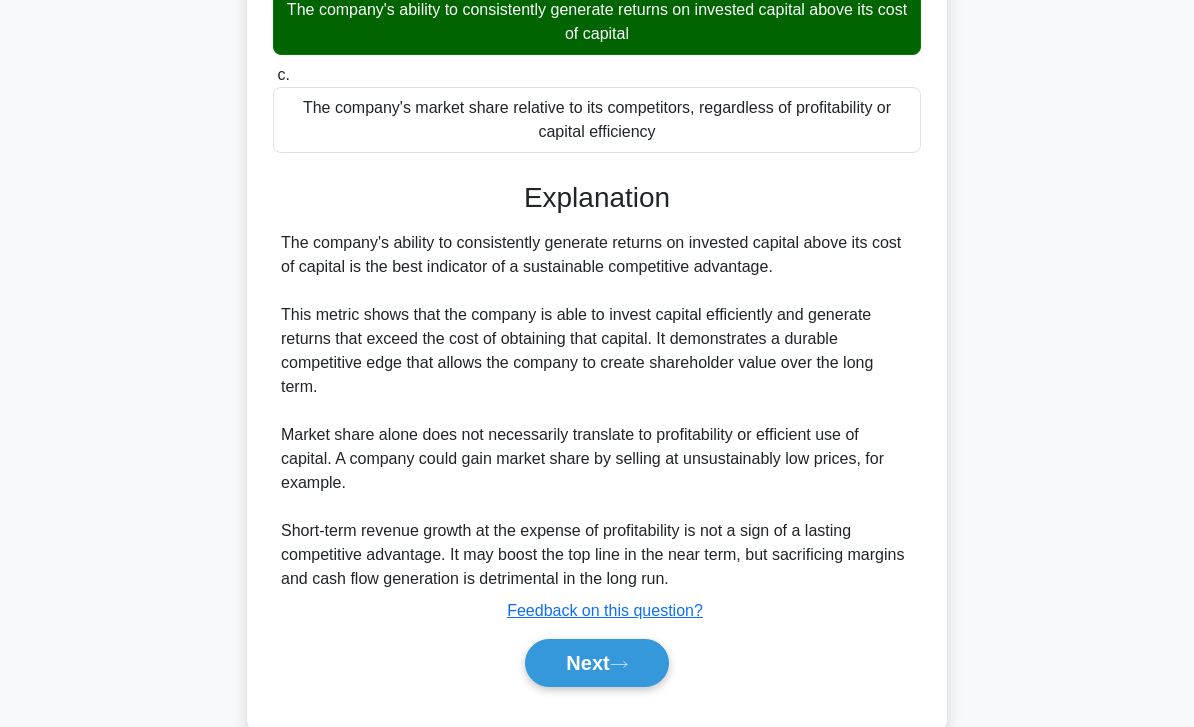 click on "Next" at bounding box center [596, 663] 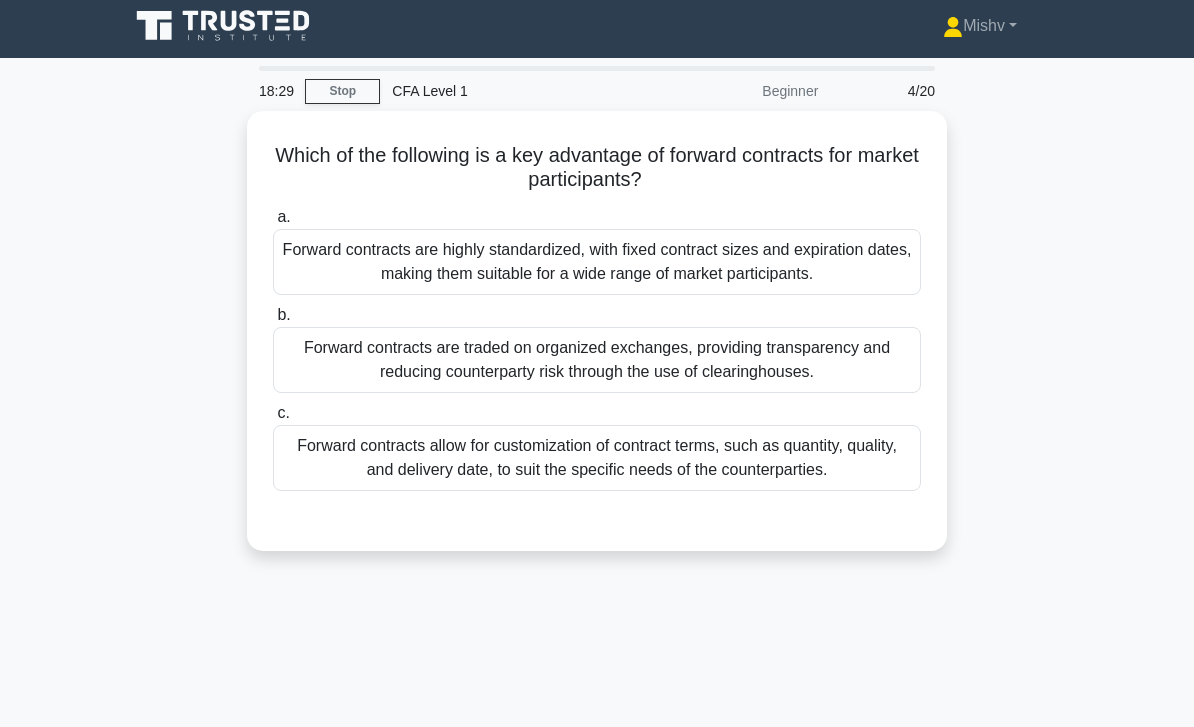 scroll, scrollTop: 0, scrollLeft: 0, axis: both 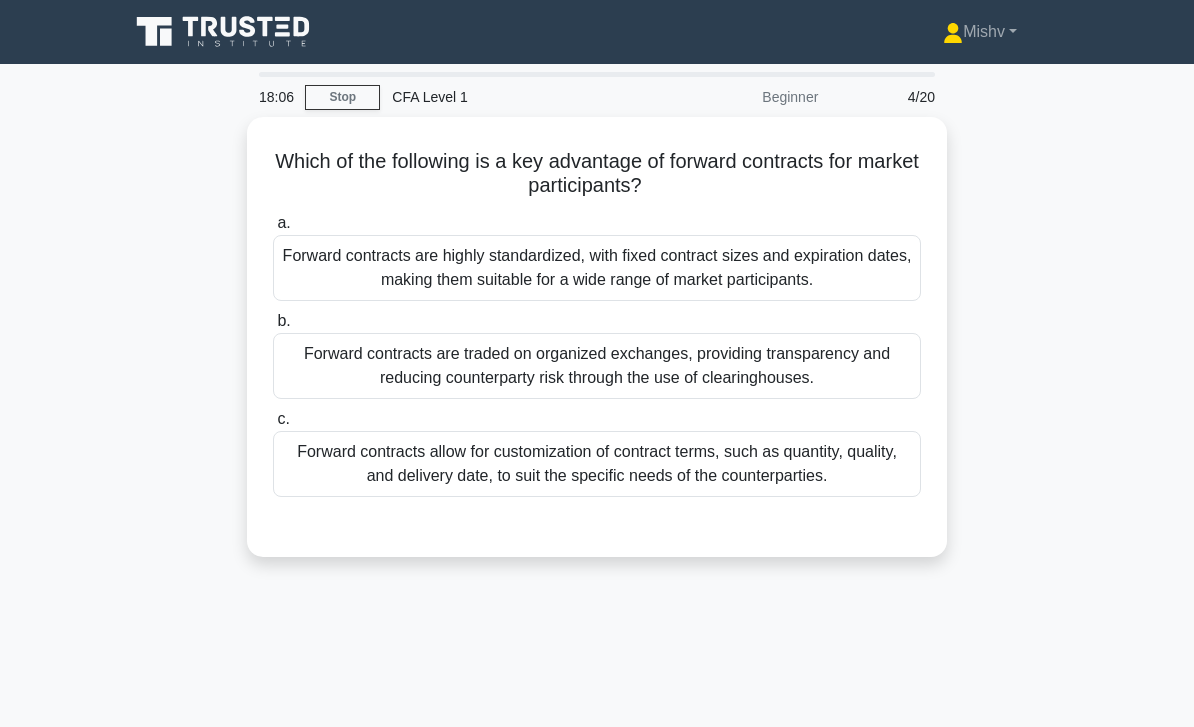 click on "Forward contracts allow for customization of contract terms, such as quantity, quality, and delivery date, to suit the specific needs of the counterparties." at bounding box center [597, 464] 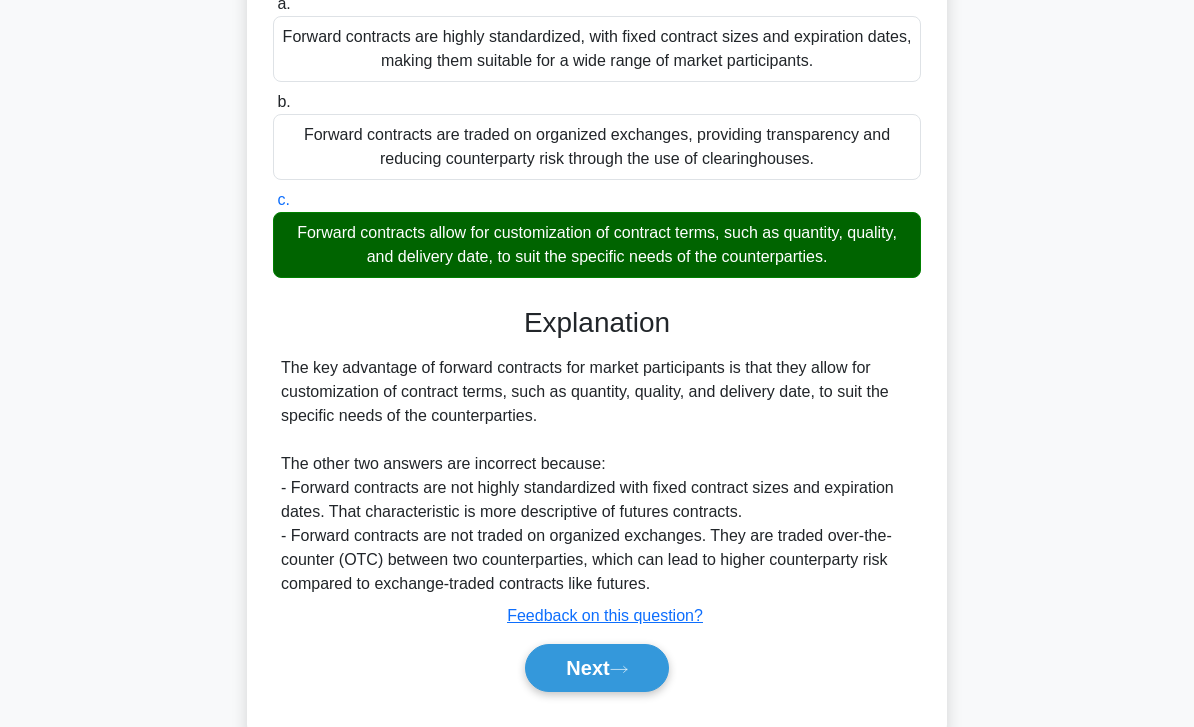 scroll, scrollTop: 289, scrollLeft: 0, axis: vertical 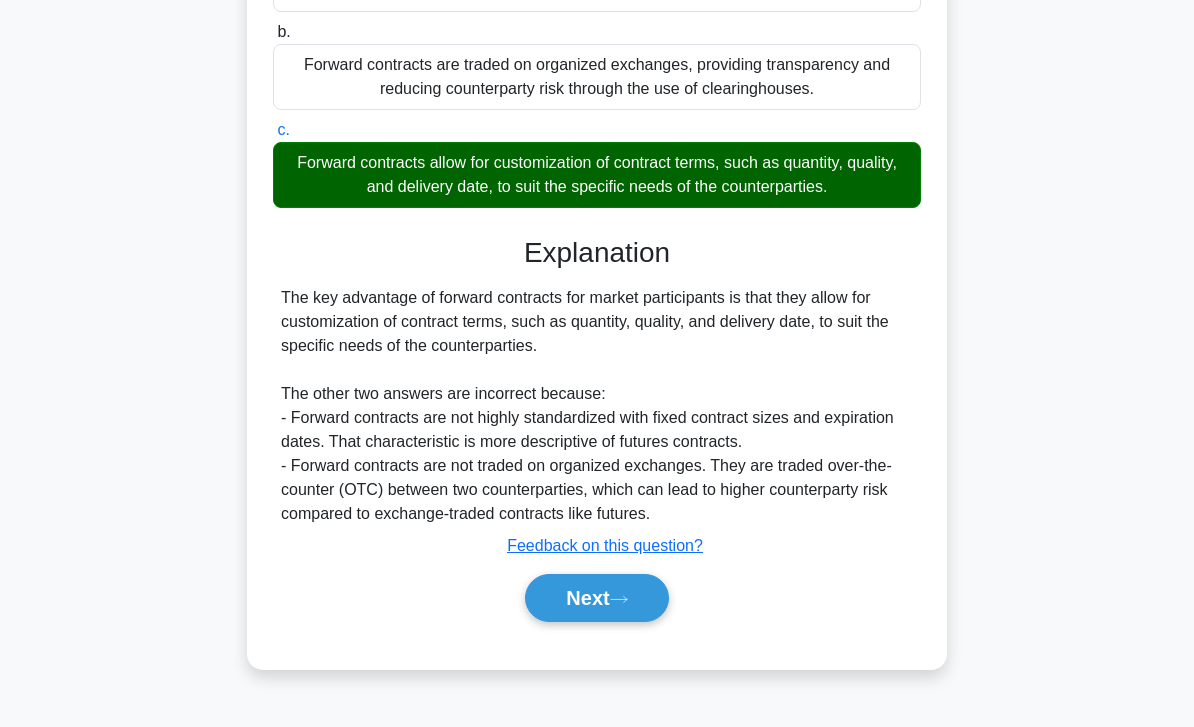 click on "Next" at bounding box center (596, 598) 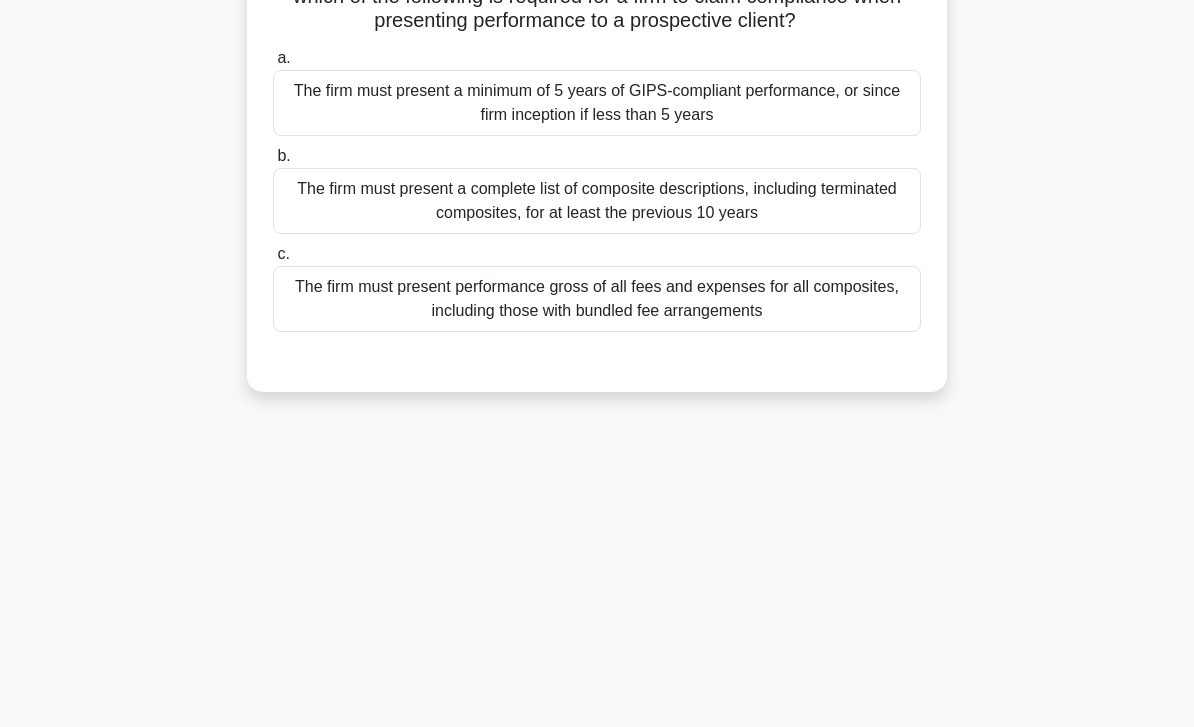 scroll, scrollTop: 0, scrollLeft: 0, axis: both 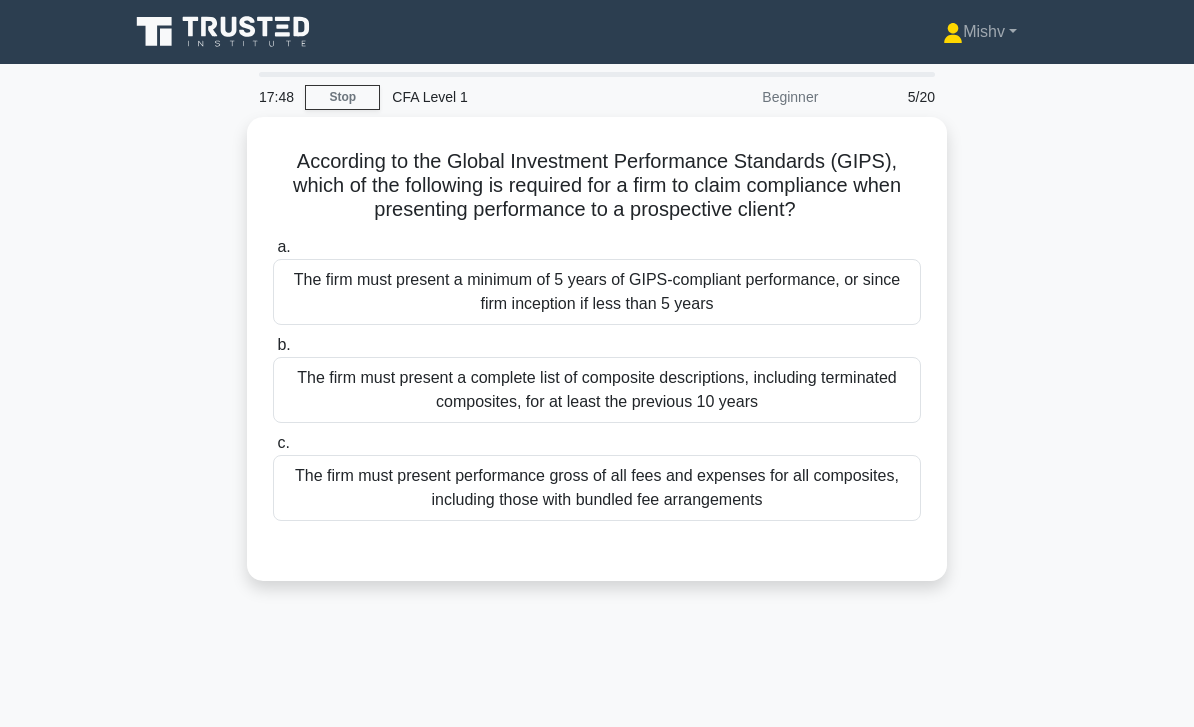 click on "The firm must present a minimum of 5 years of GIPS-compliant performance, or since firm inception if less than 5 years" at bounding box center (597, 292) 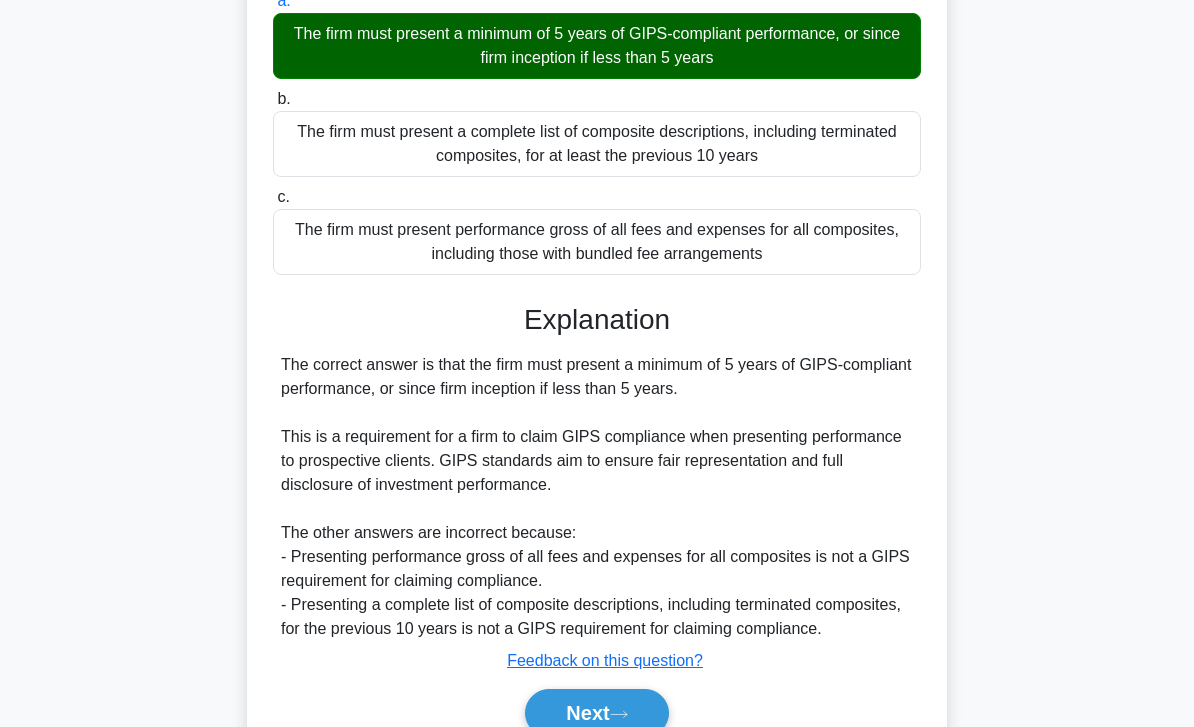 scroll, scrollTop: 320, scrollLeft: 0, axis: vertical 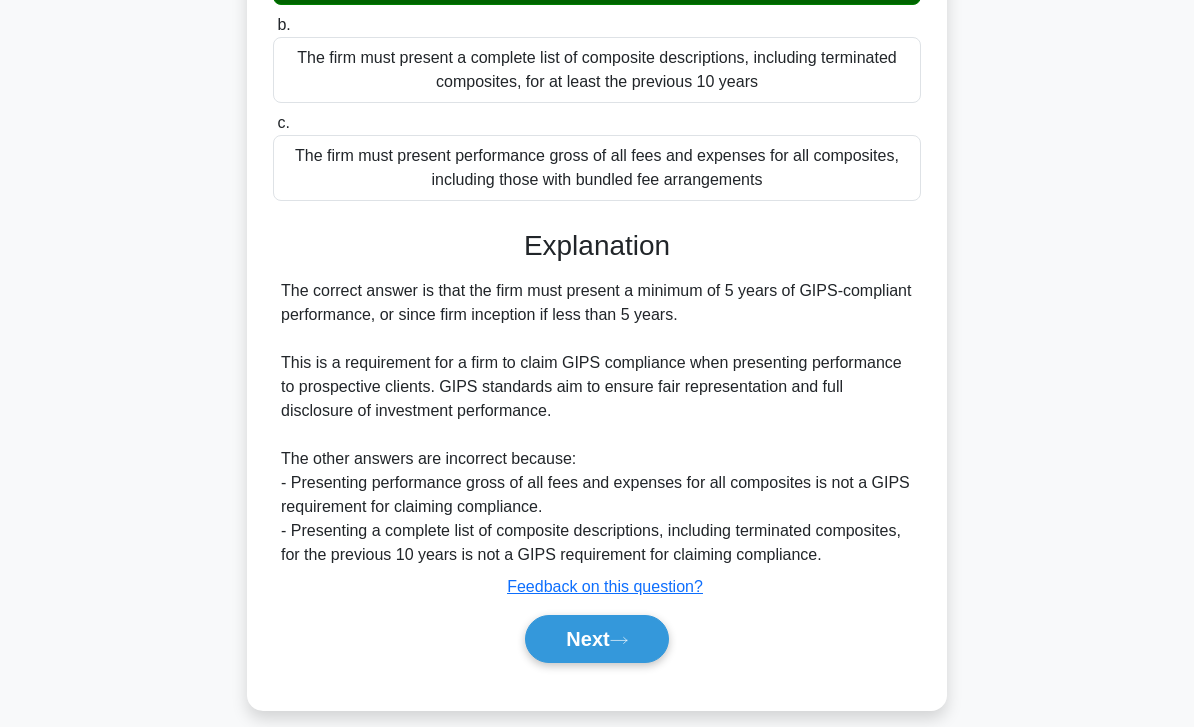 click on "Next" at bounding box center [596, 639] 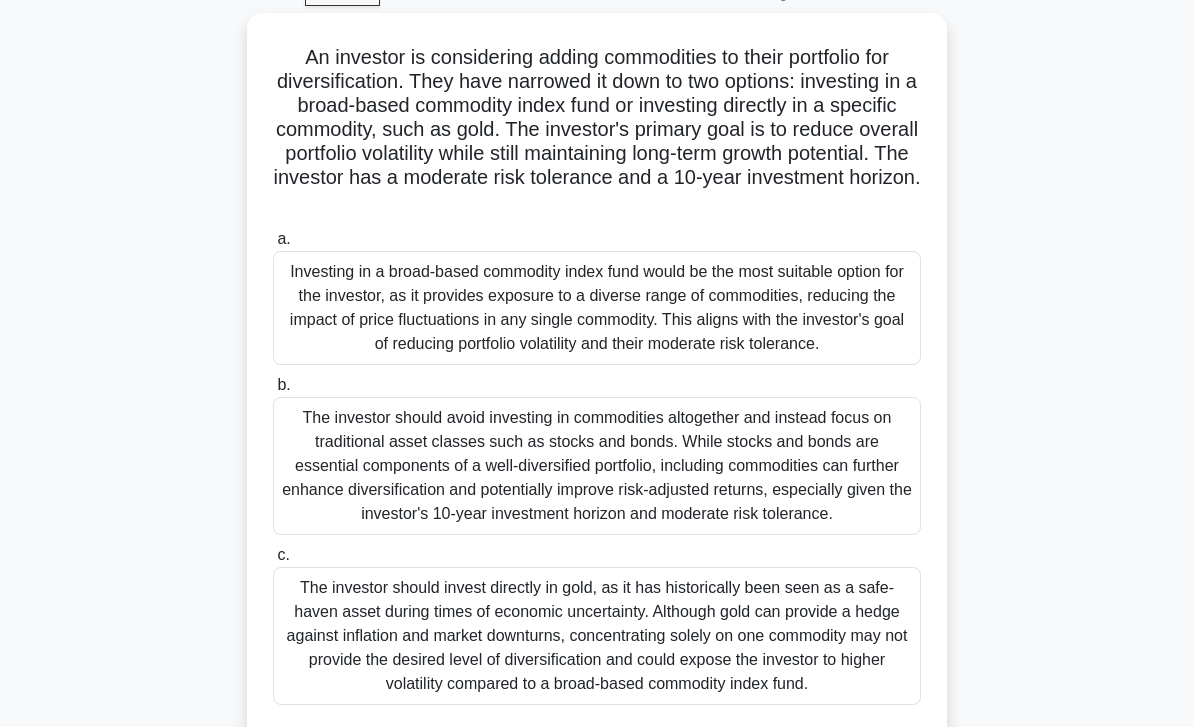 scroll, scrollTop: 106, scrollLeft: 0, axis: vertical 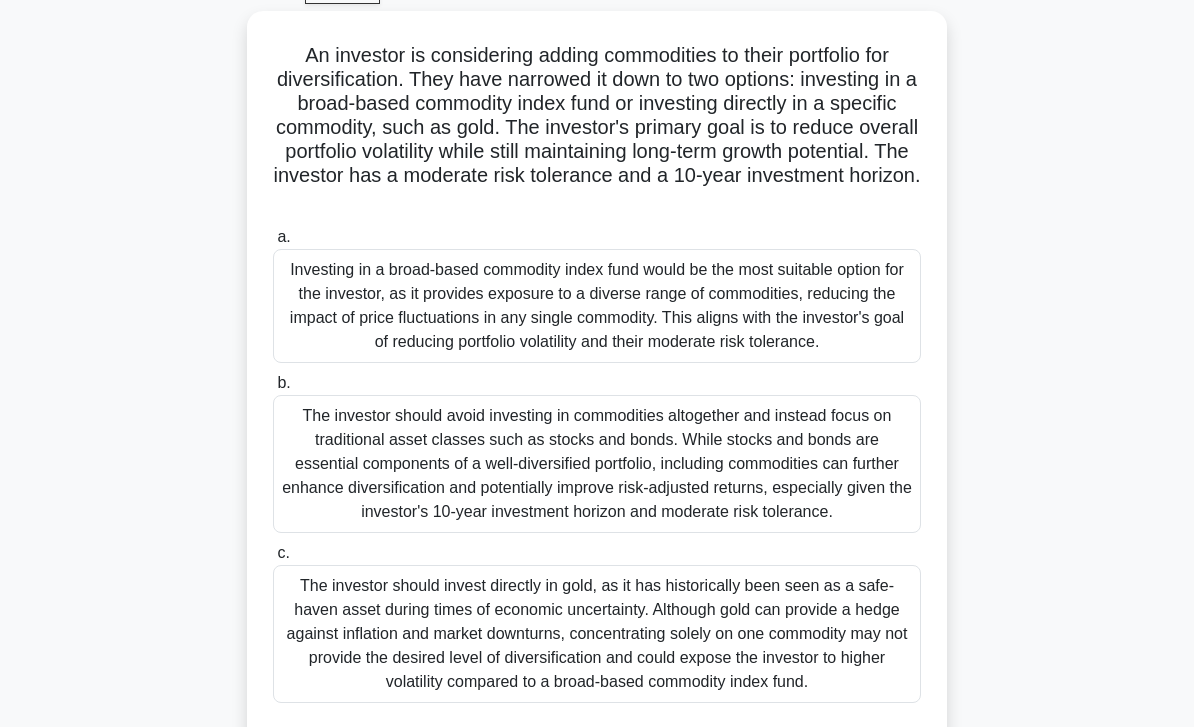 click on "Investing in a broad-based commodity index fund would be the most suitable option for the investor, as it provides exposure to a diverse range of commodities, reducing the impact of price fluctuations in any single commodity. This aligns with the investor's goal of reducing portfolio volatility and their moderate risk tolerance." at bounding box center [597, 306] 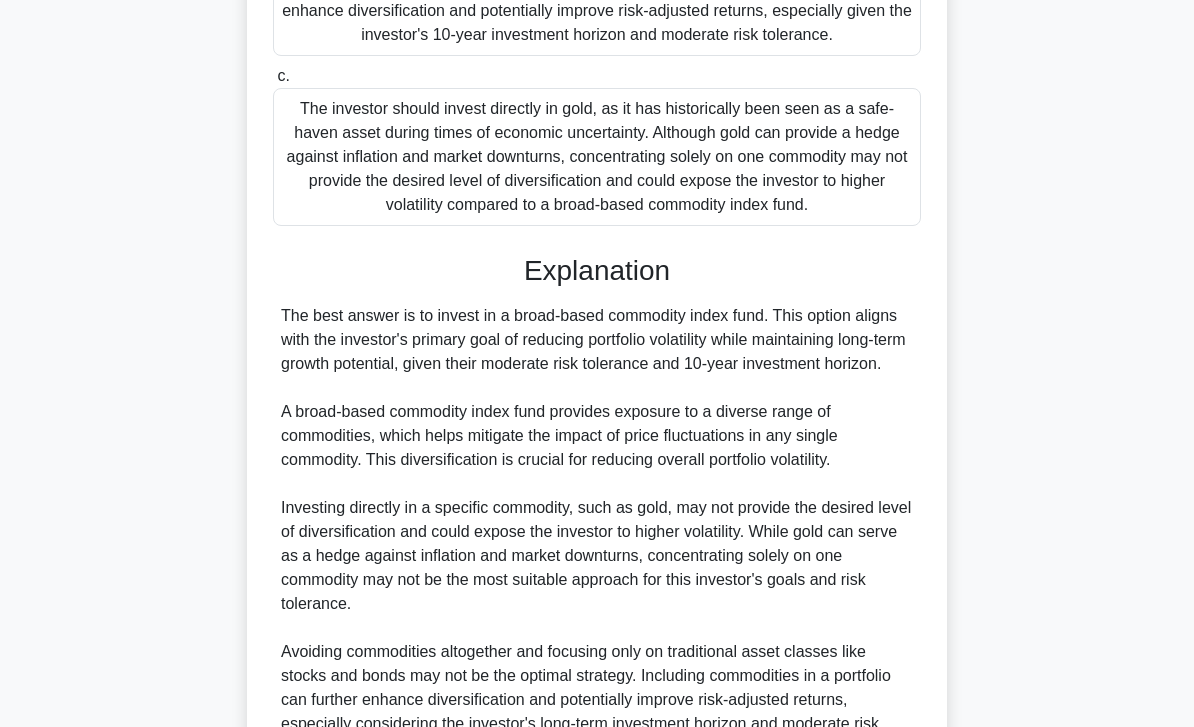 scroll, scrollTop: 848, scrollLeft: 0, axis: vertical 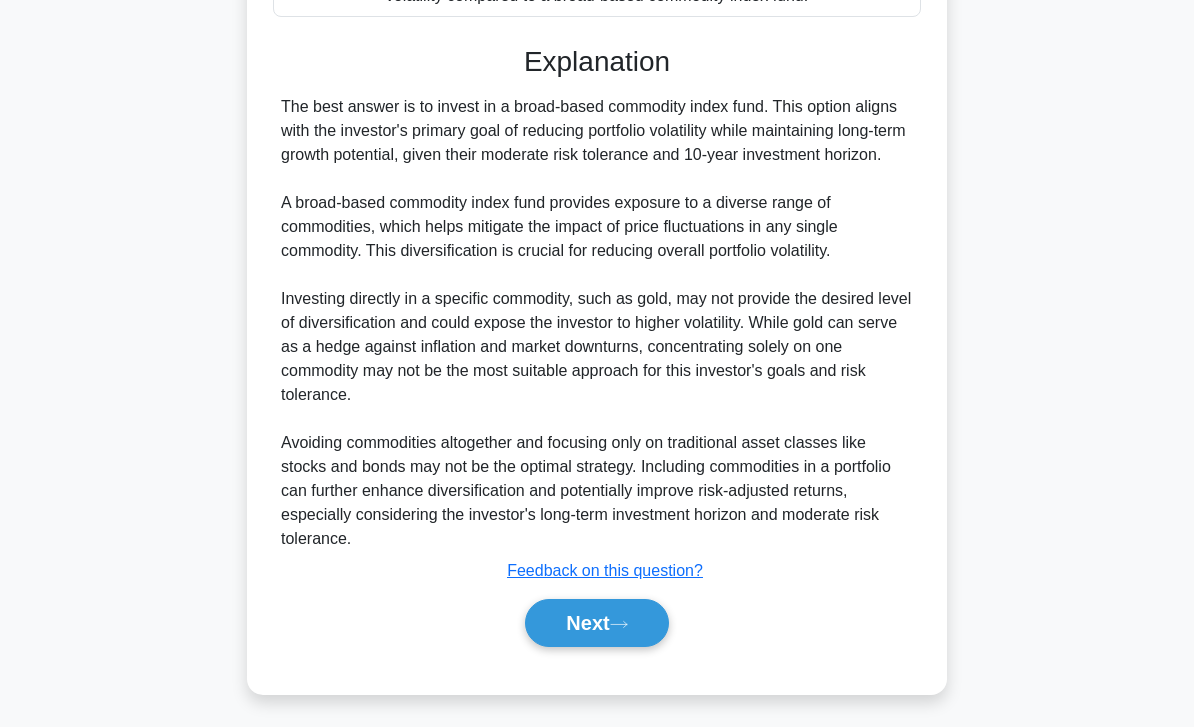 click on "Next" at bounding box center [596, 623] 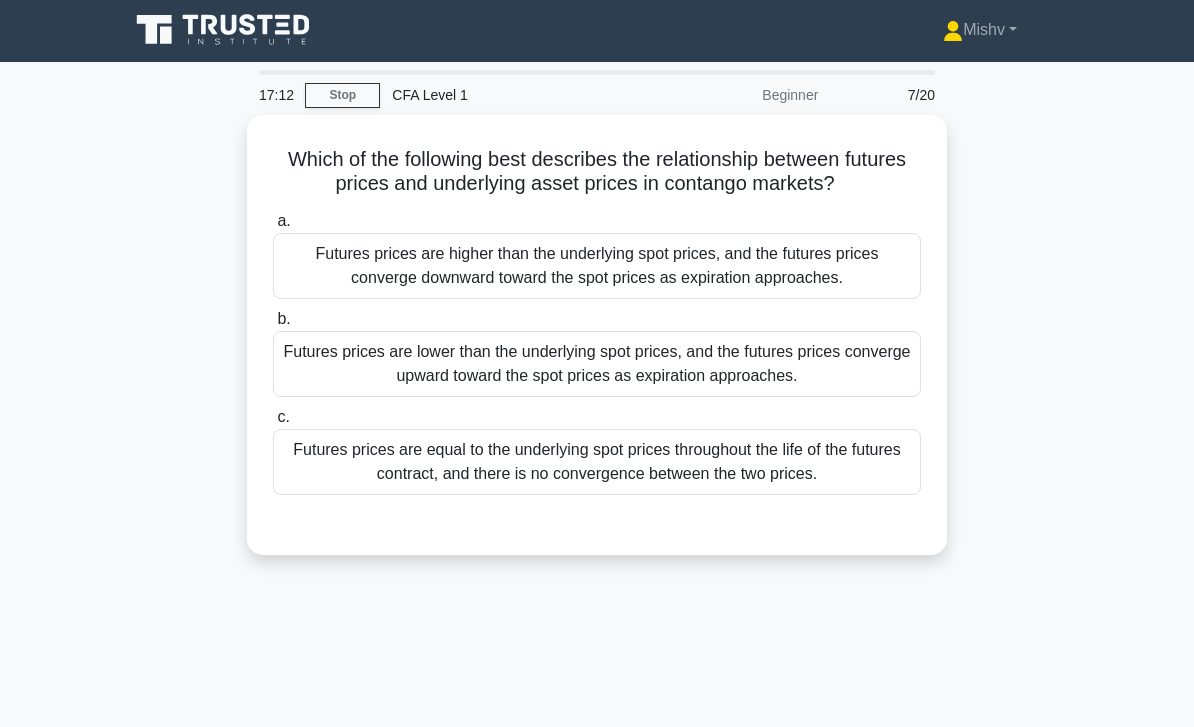 scroll, scrollTop: 0, scrollLeft: 0, axis: both 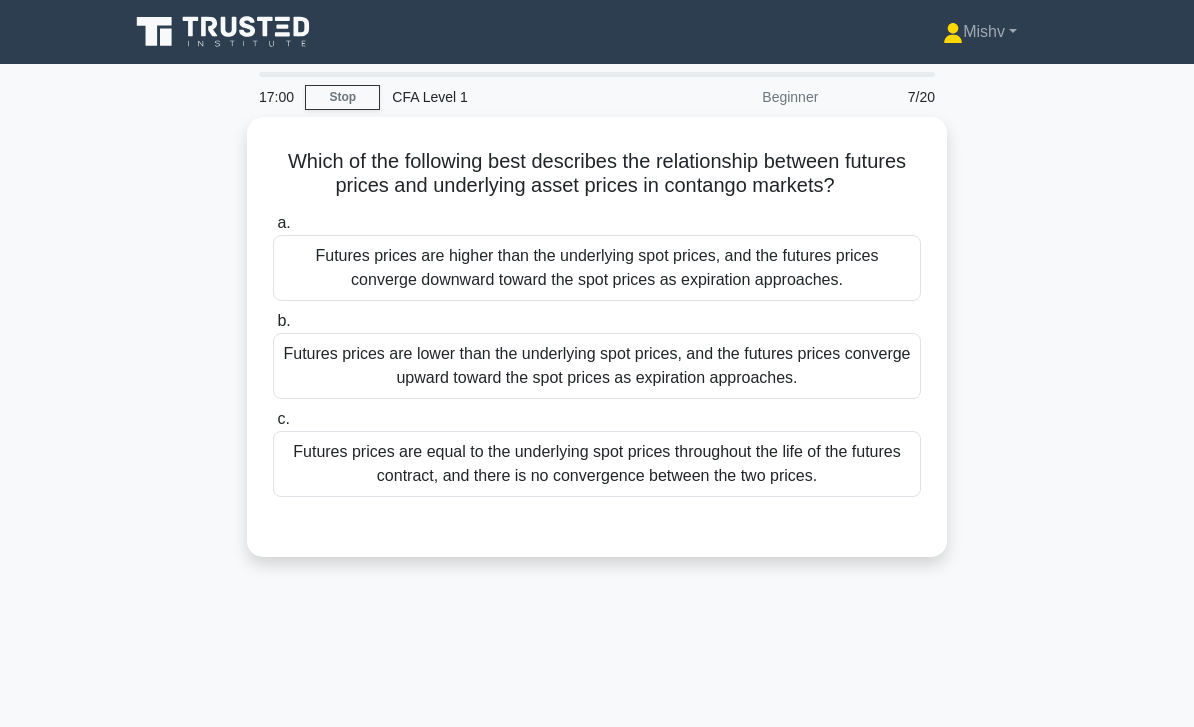 click on "Futures prices are higher than the underlying spot prices, and the futures prices converge downward toward the spot prices as expiration approaches." at bounding box center (597, 268) 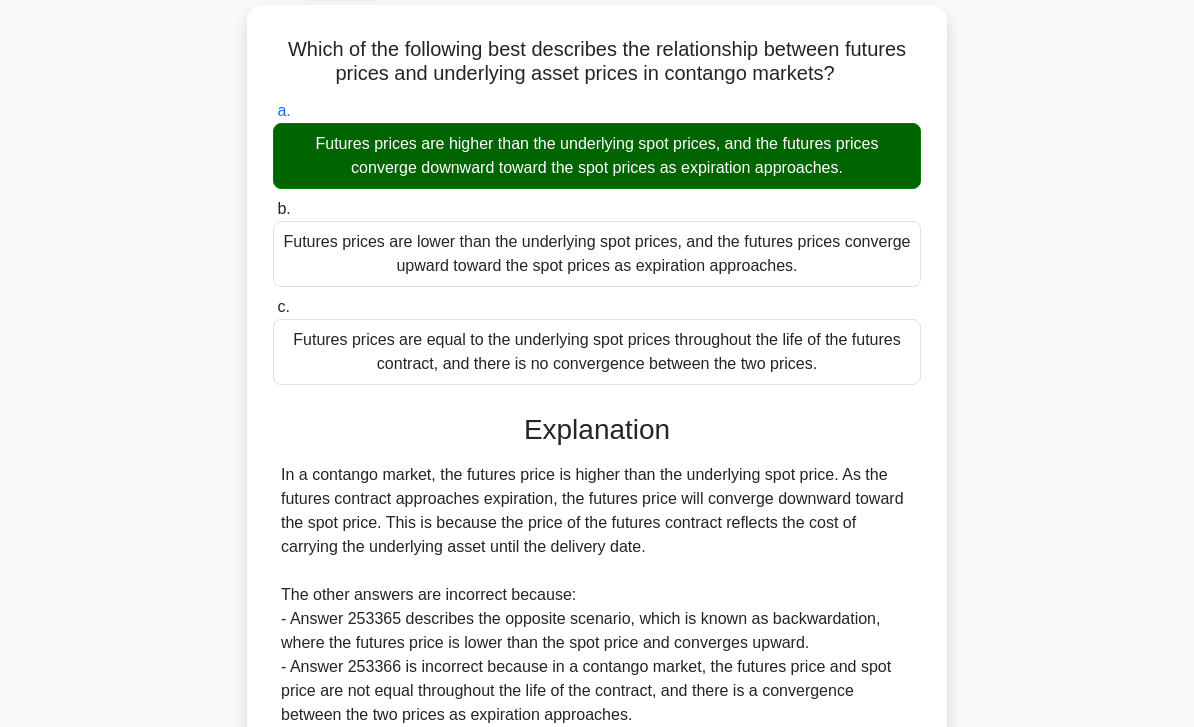 scroll, scrollTop: 296, scrollLeft: 0, axis: vertical 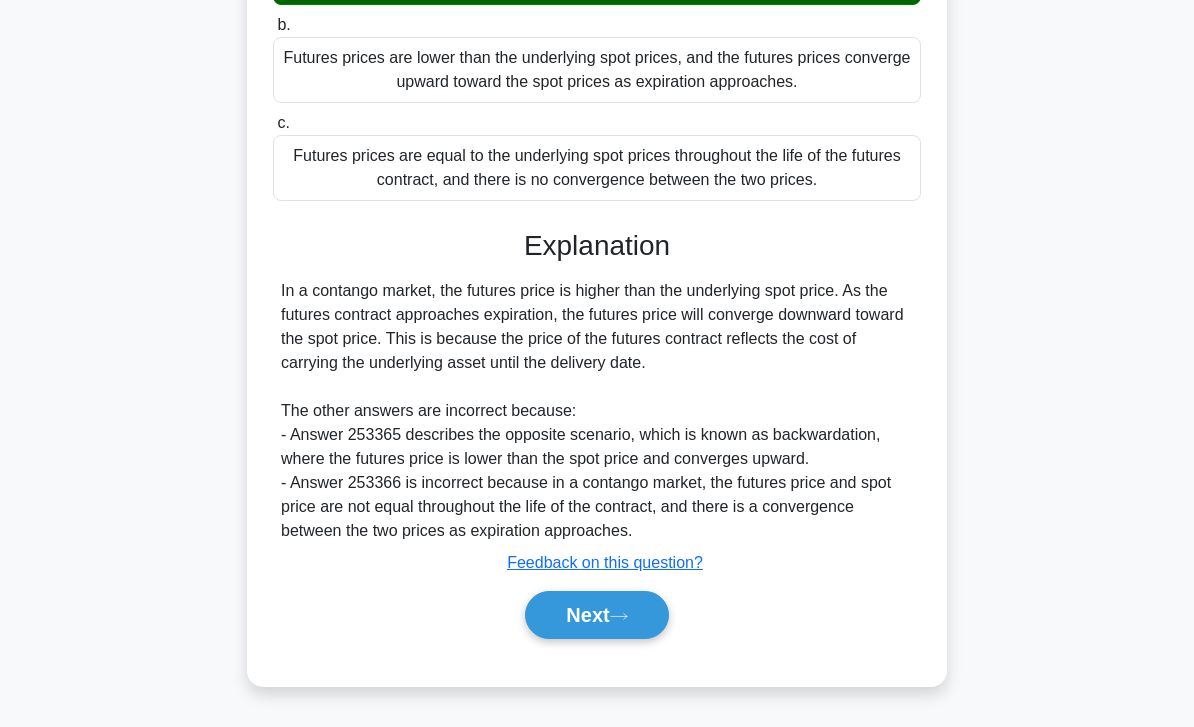 click on "Next" at bounding box center [596, 615] 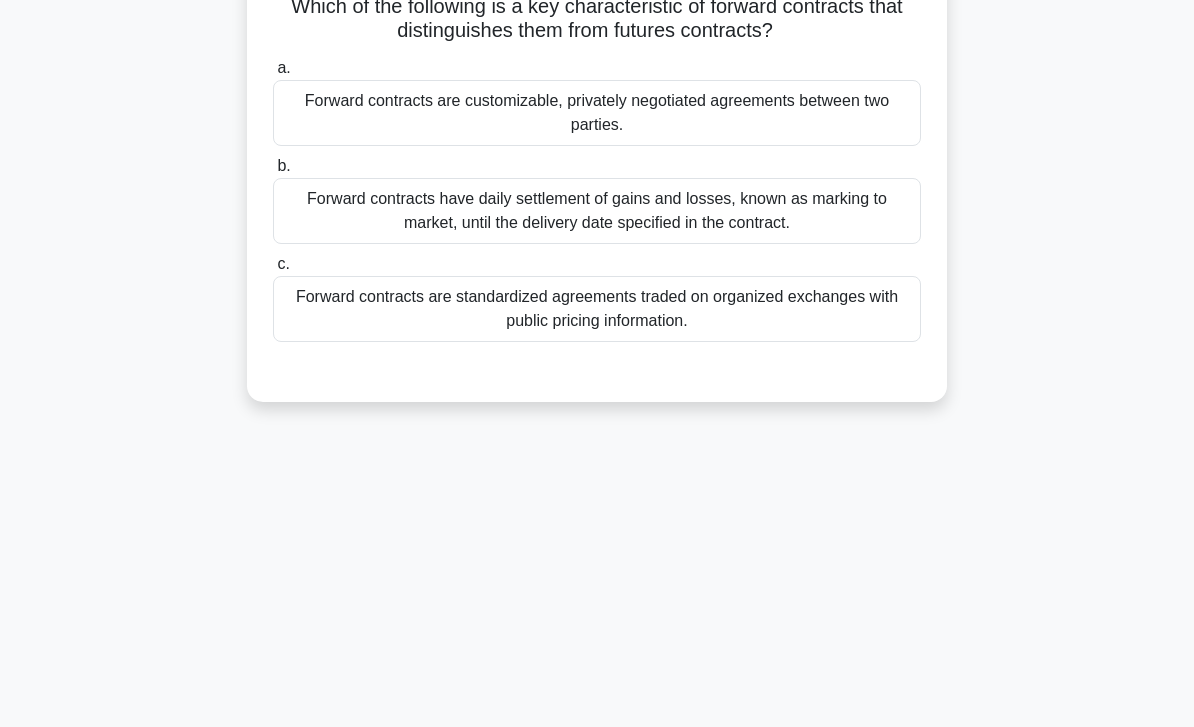 scroll, scrollTop: 0, scrollLeft: 0, axis: both 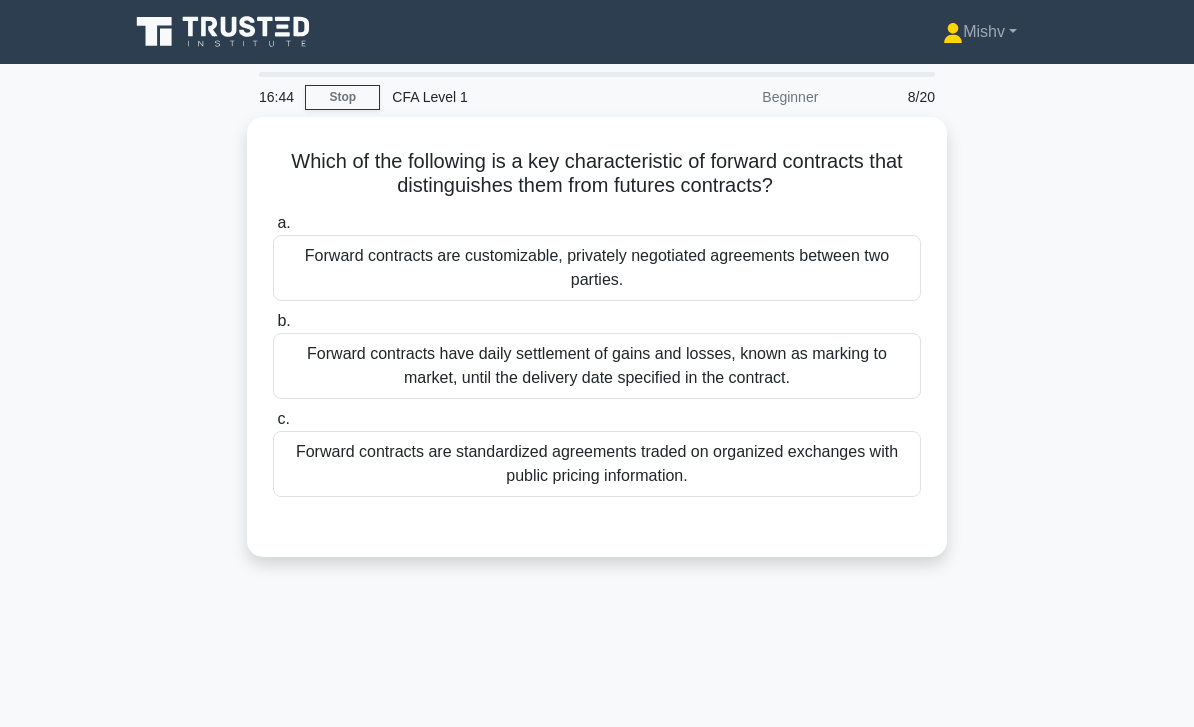 click on "Forward contracts are customizable, privately negotiated agreements between two parties." at bounding box center (597, 268) 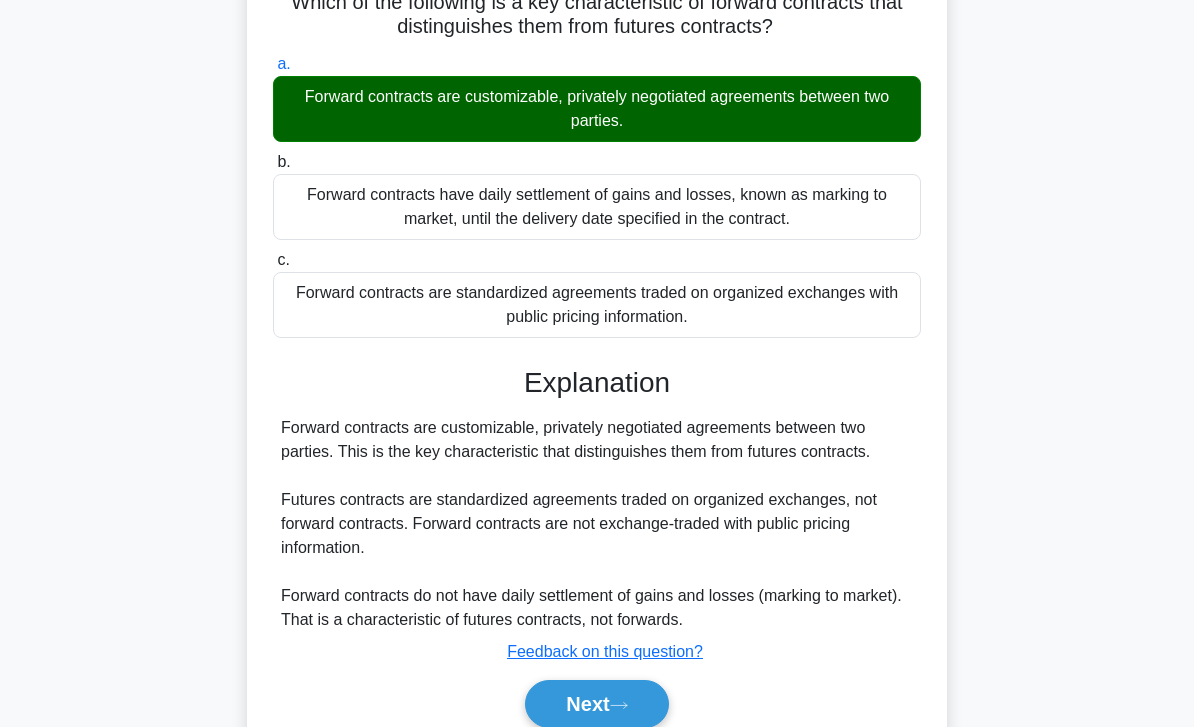 scroll, scrollTop: 289, scrollLeft: 0, axis: vertical 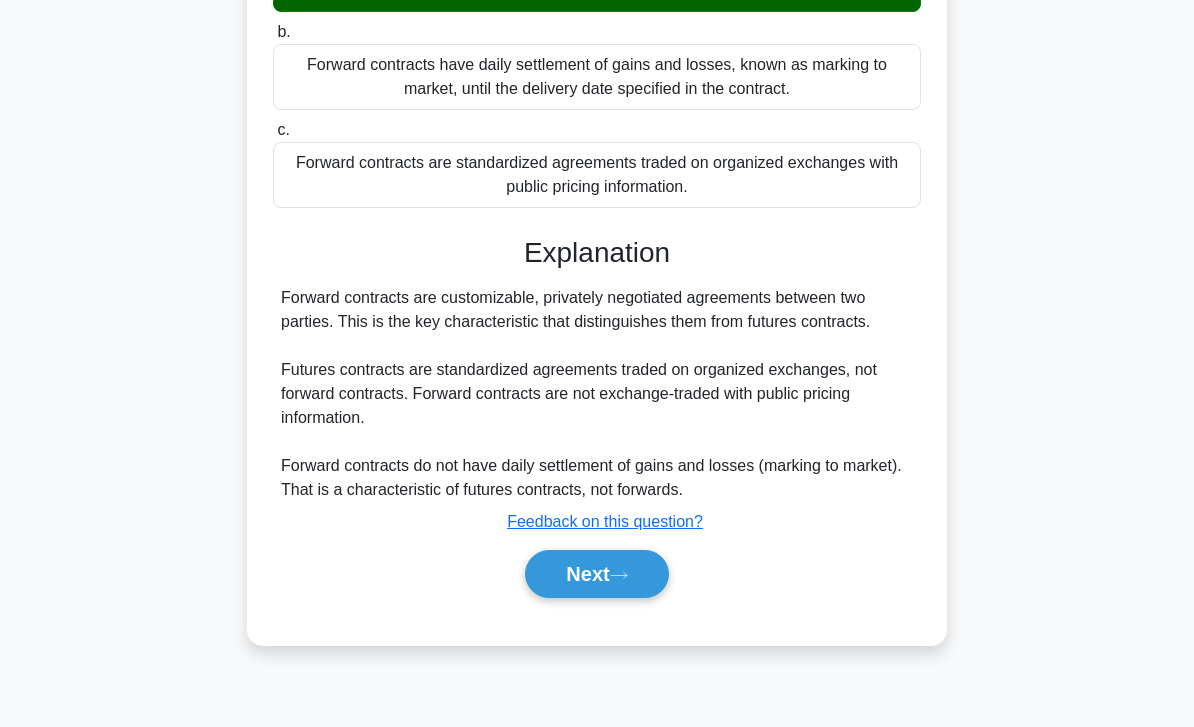 click on "Next" at bounding box center [596, 574] 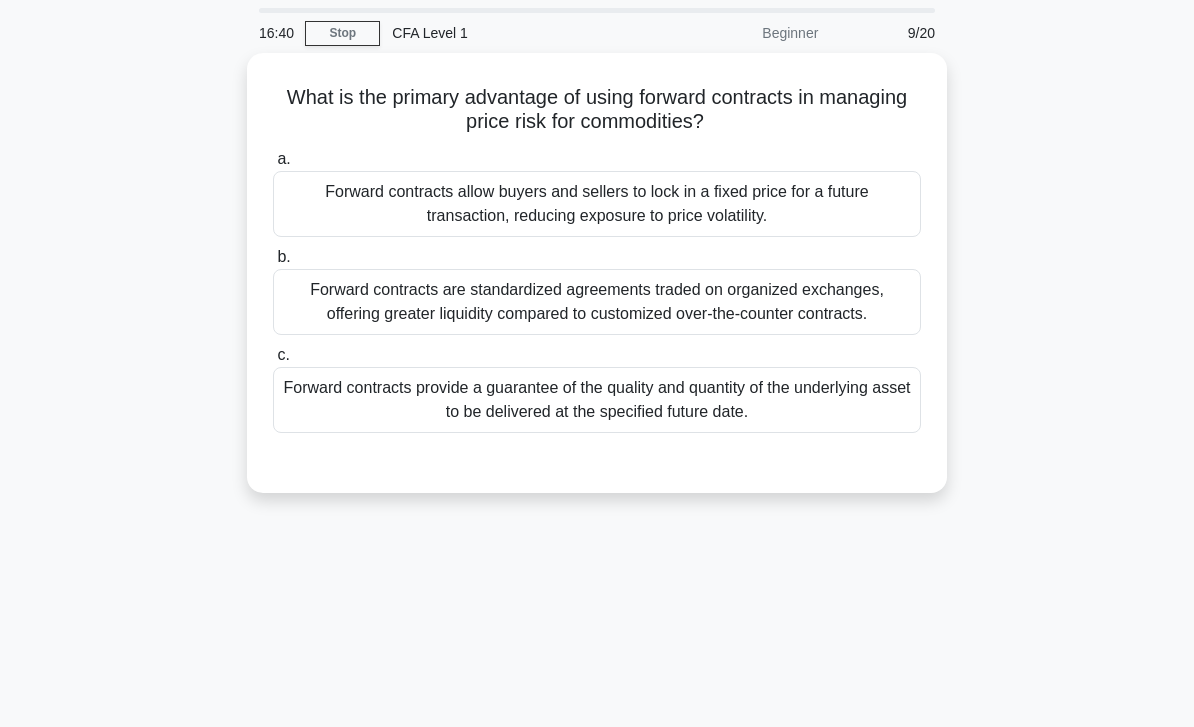scroll, scrollTop: 0, scrollLeft: 0, axis: both 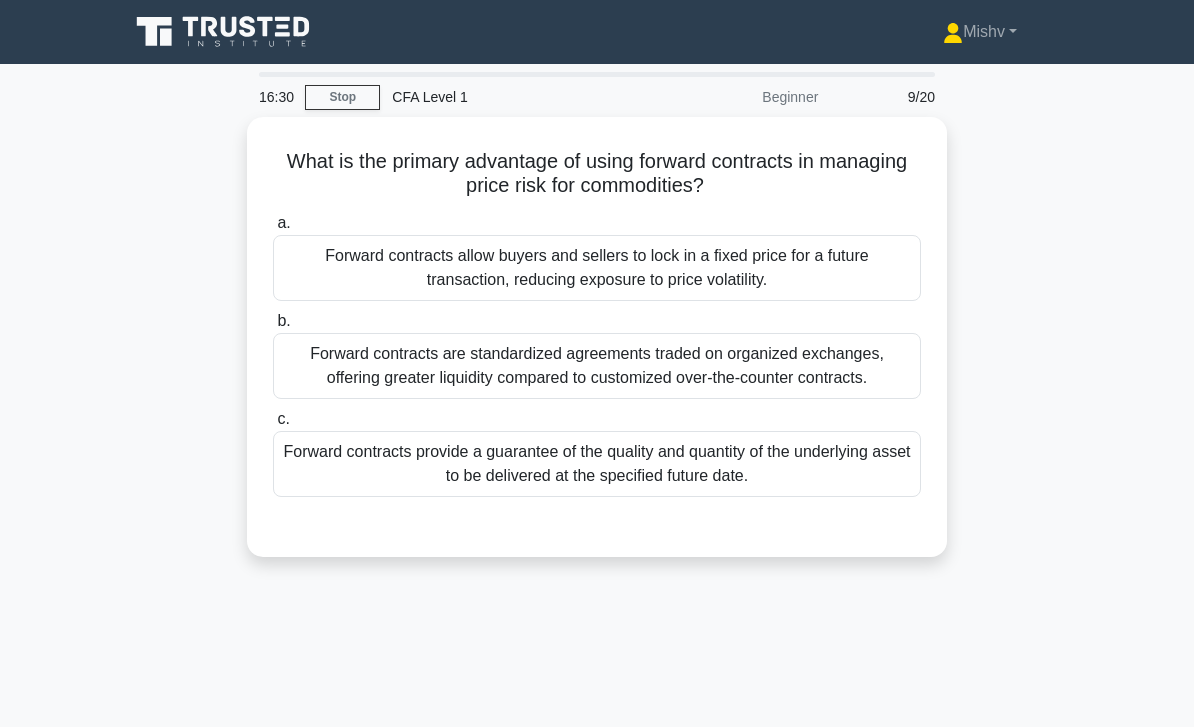 click on "Forward contracts allow buyers and sellers to lock in a fixed price for a future transaction, reducing exposure to price volatility." at bounding box center (597, 268) 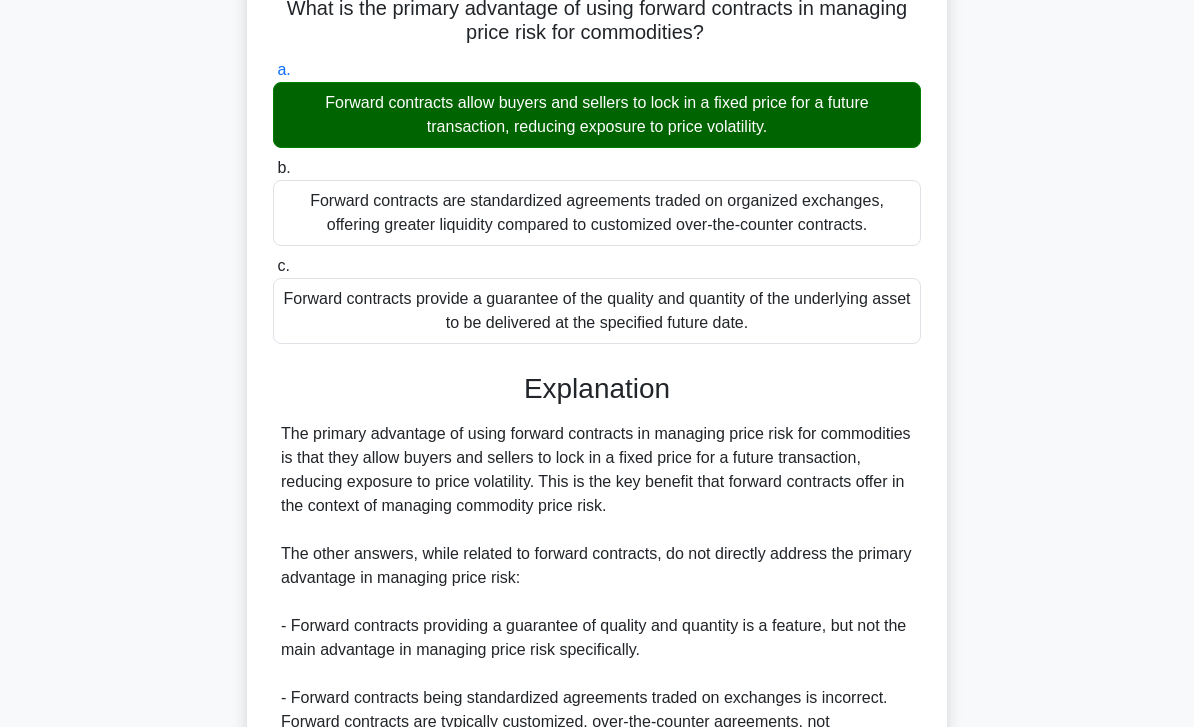 scroll, scrollTop: 344, scrollLeft: 0, axis: vertical 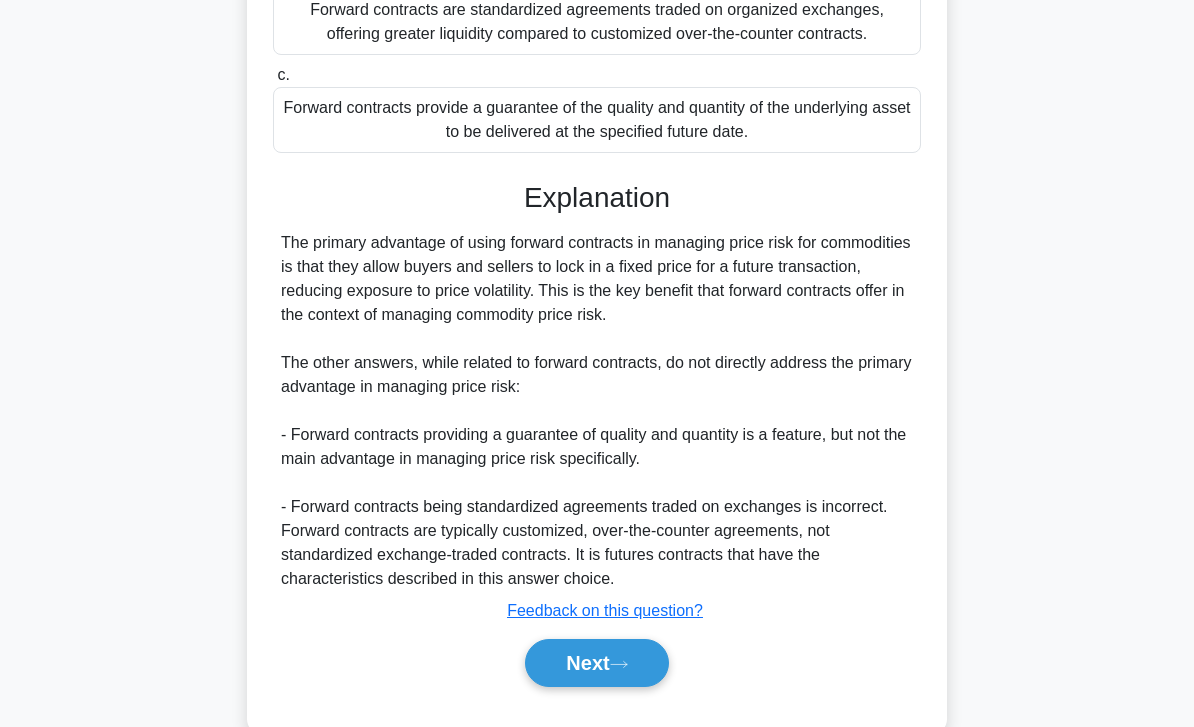click on "Next" at bounding box center [596, 663] 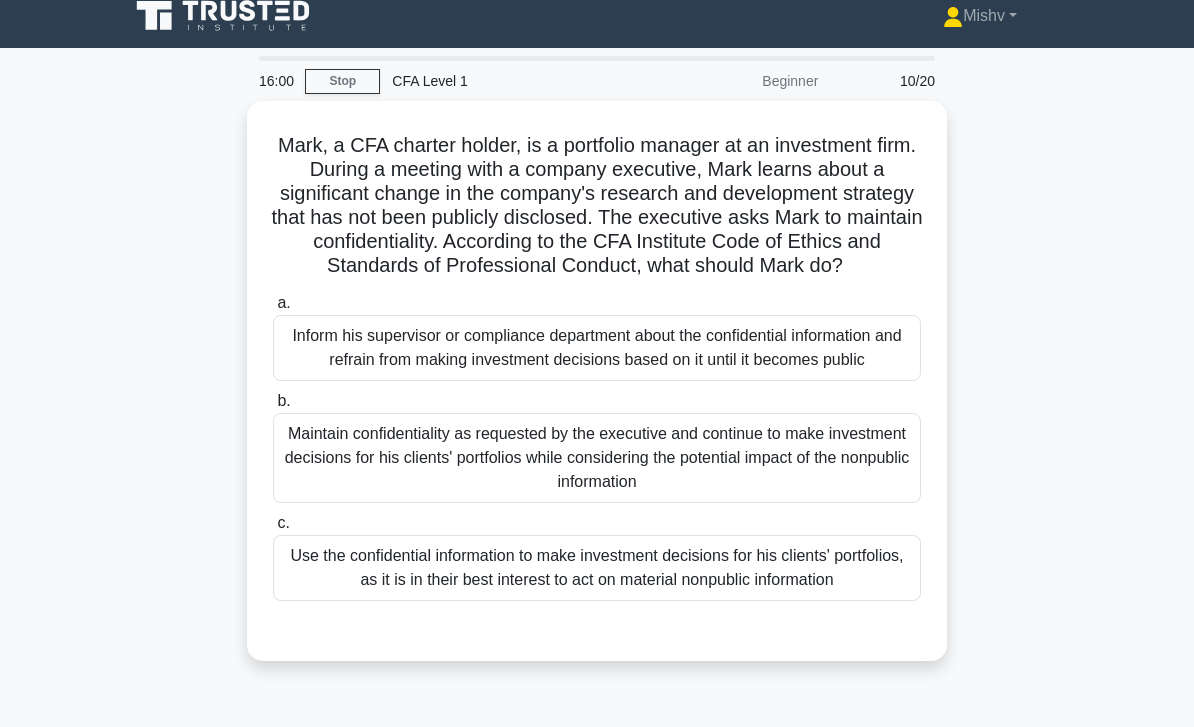 scroll, scrollTop: 18, scrollLeft: 0, axis: vertical 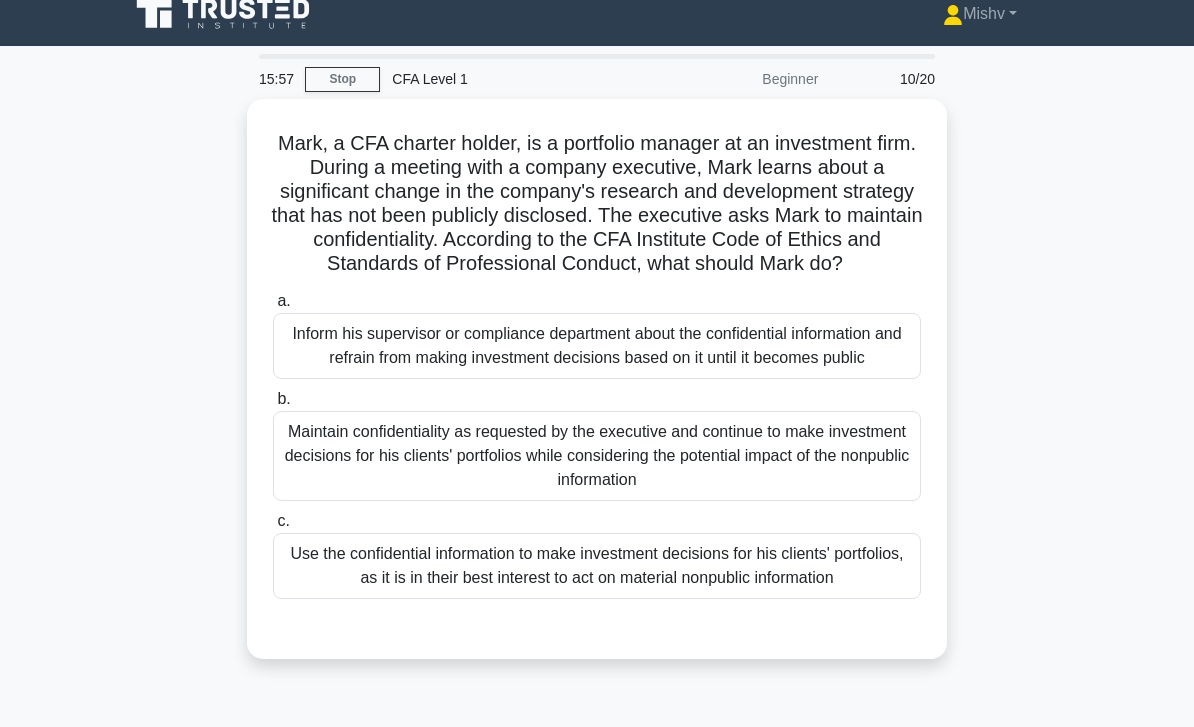 click on "Inform his supervisor or compliance department about the confidential information and refrain from making investment decisions based on it until it becomes public" at bounding box center [597, 346] 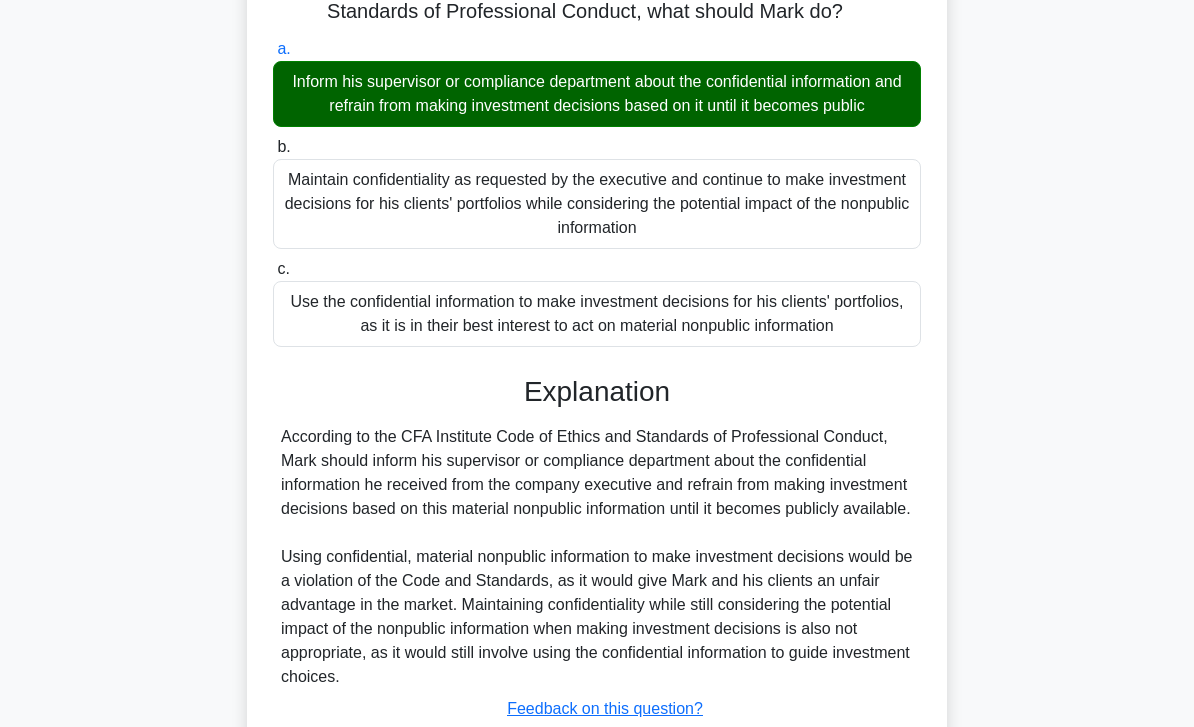 scroll, scrollTop: 464, scrollLeft: 0, axis: vertical 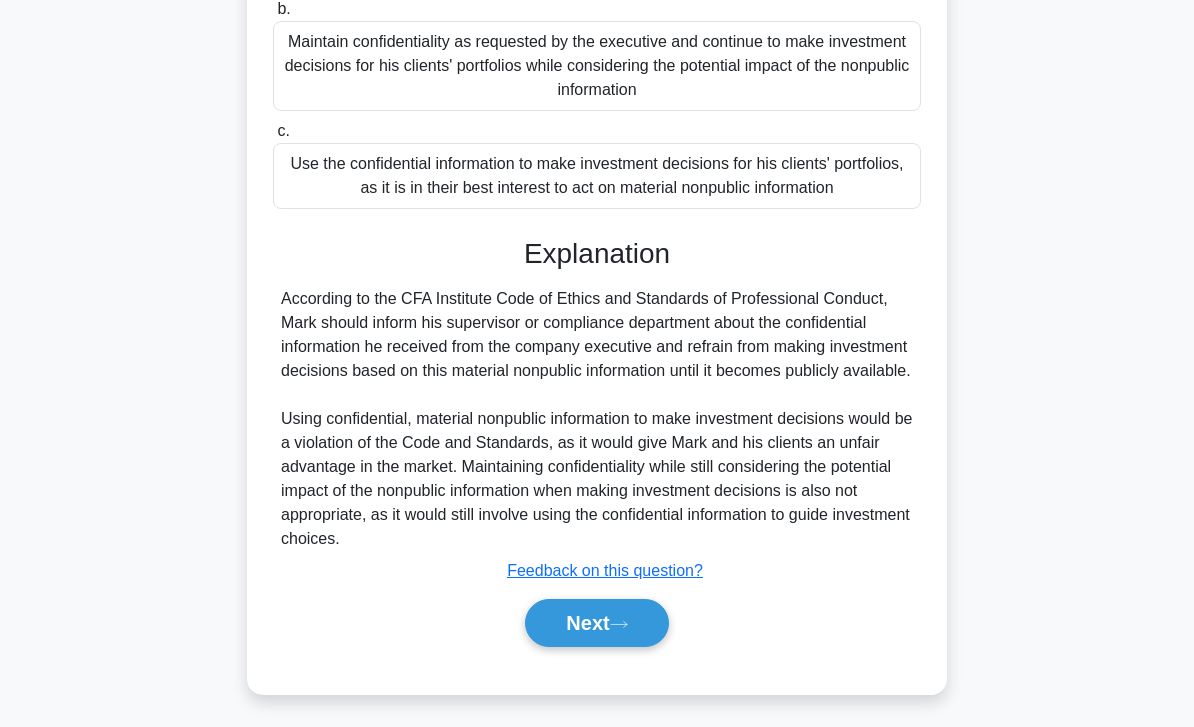 click on "Next" at bounding box center [596, 623] 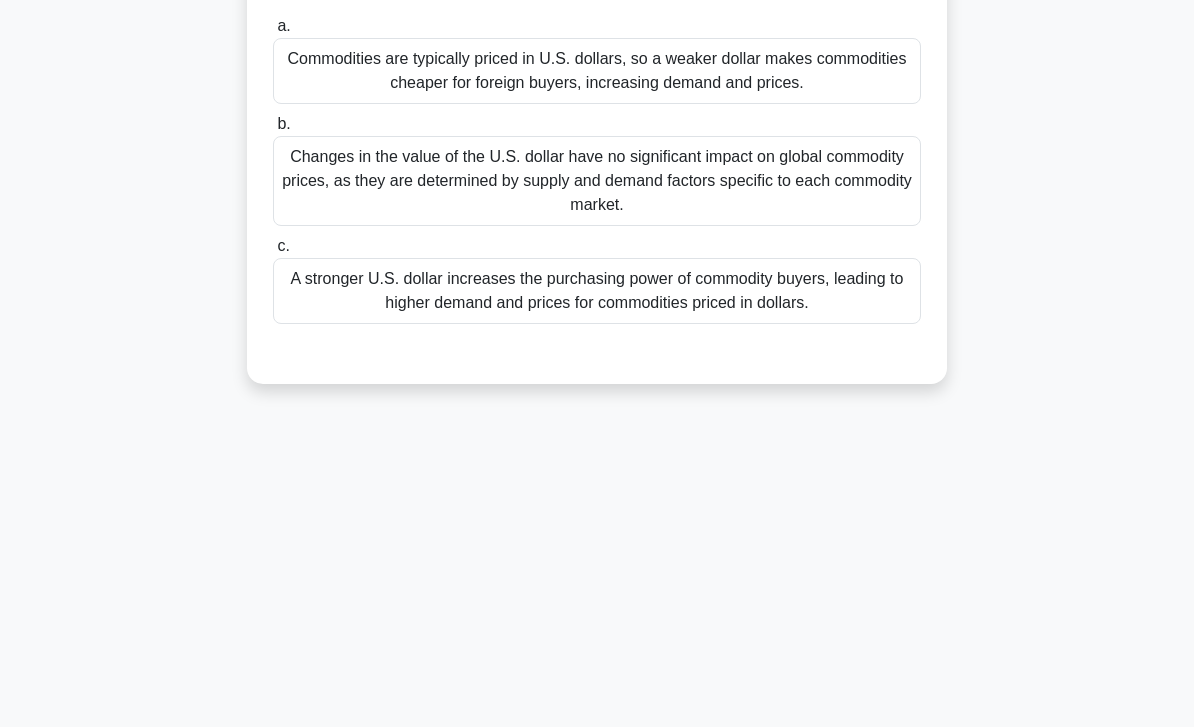 scroll, scrollTop: 0, scrollLeft: 0, axis: both 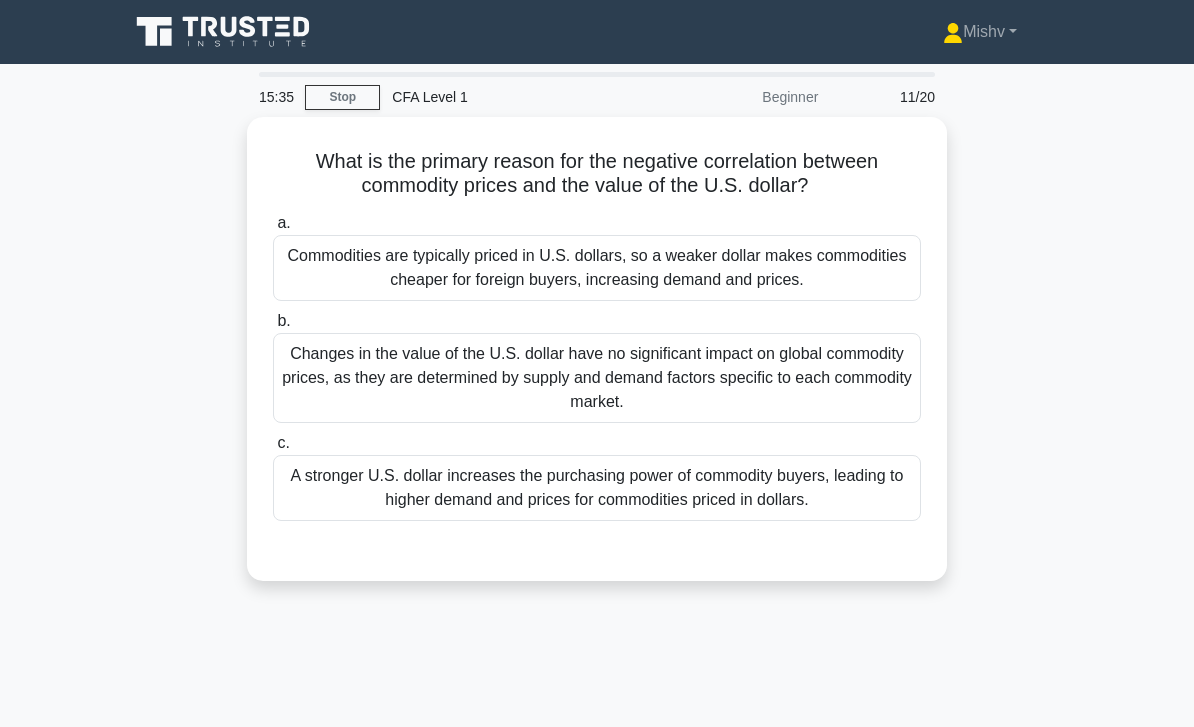 click on "Commodities are typically priced in U.S. dollars, so a weaker dollar makes commodities cheaper for foreign buyers, increasing demand and prices." at bounding box center (597, 268) 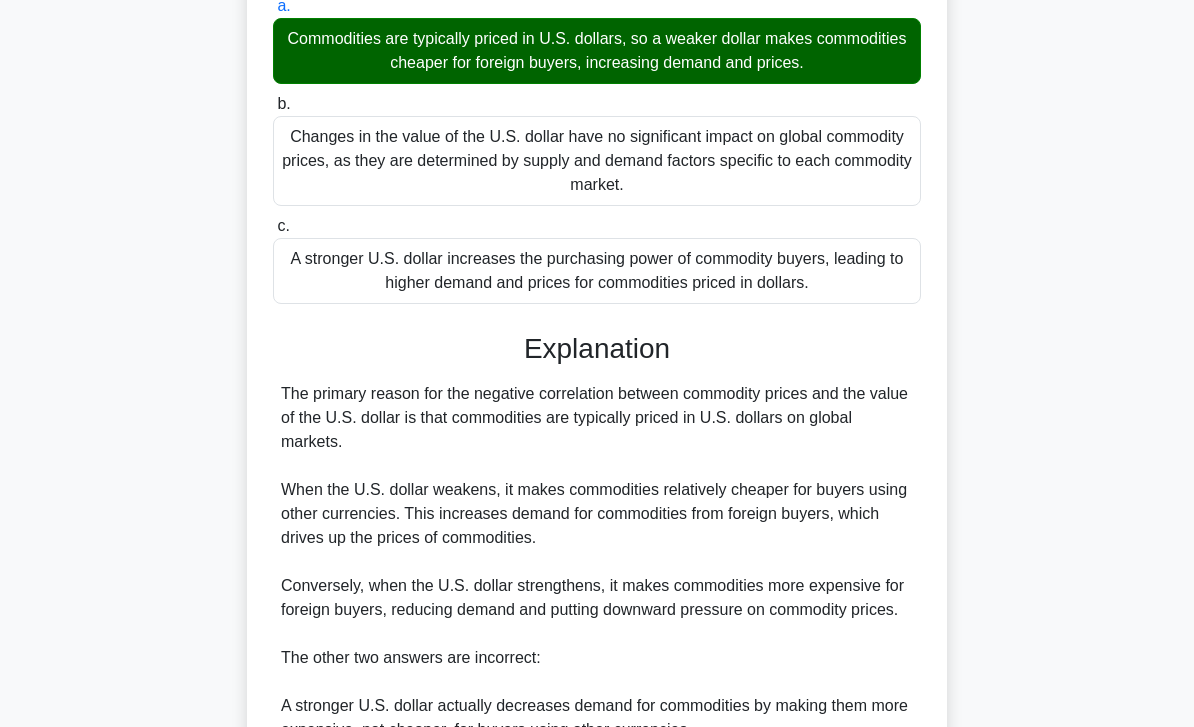 scroll, scrollTop: 464, scrollLeft: 0, axis: vertical 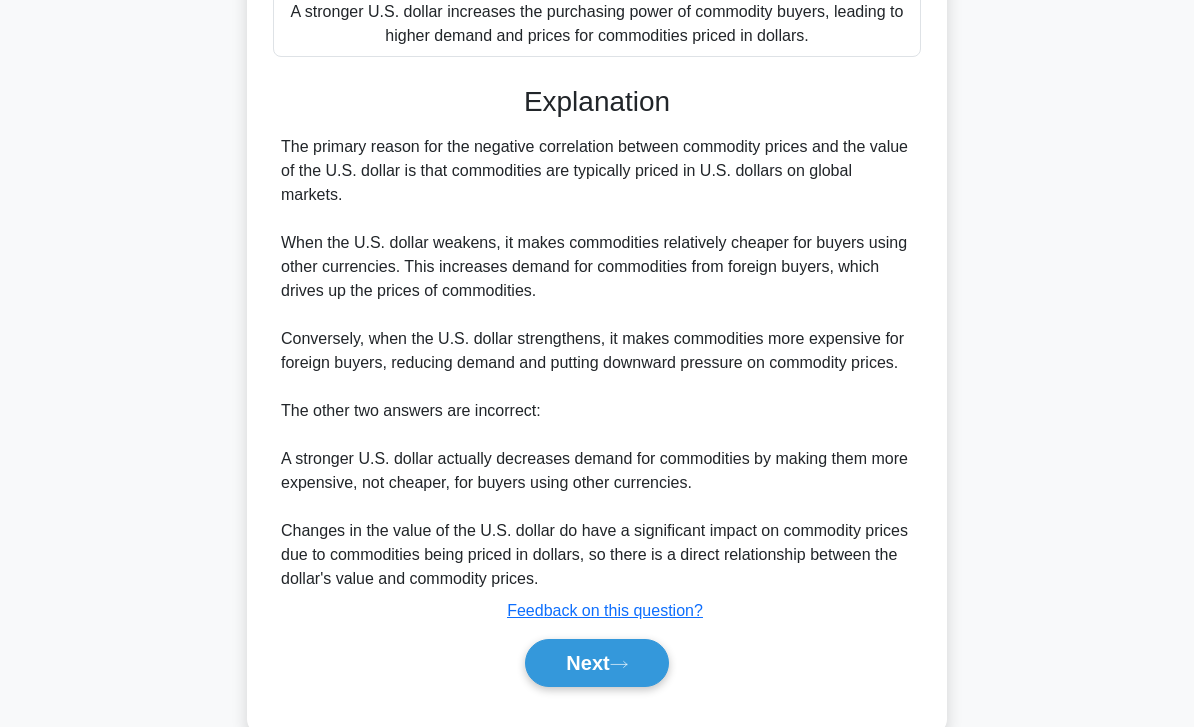 click on "Next" at bounding box center (596, 663) 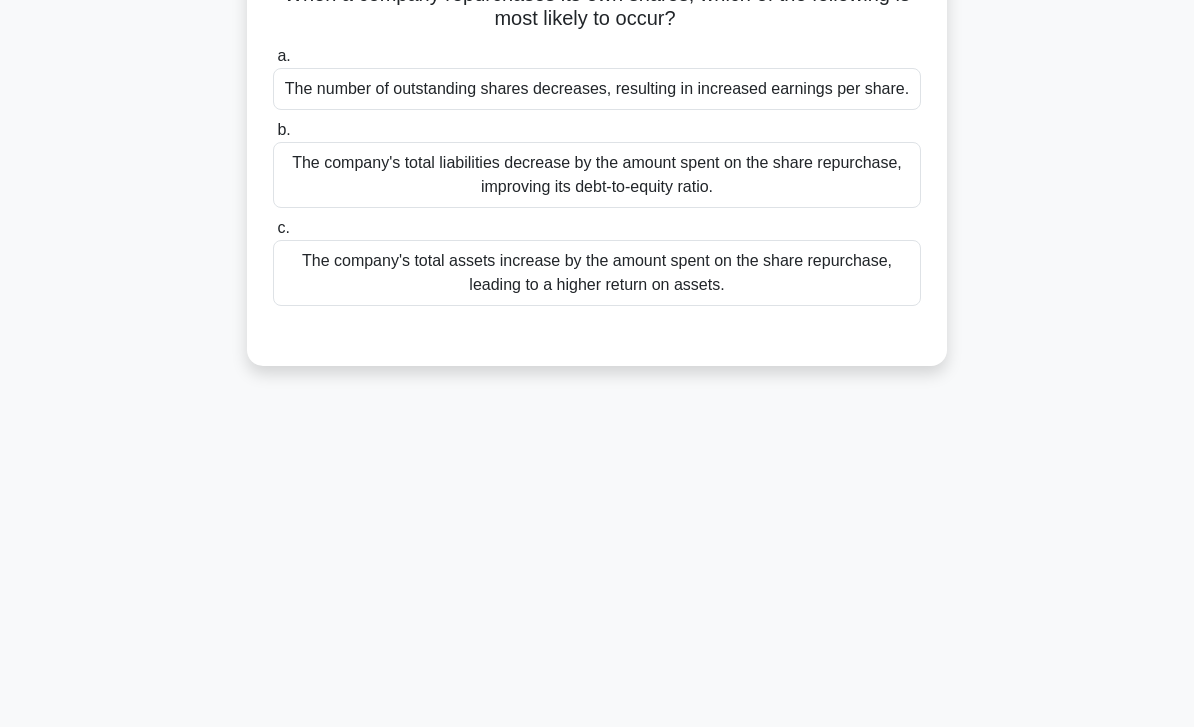 scroll, scrollTop: 0, scrollLeft: 0, axis: both 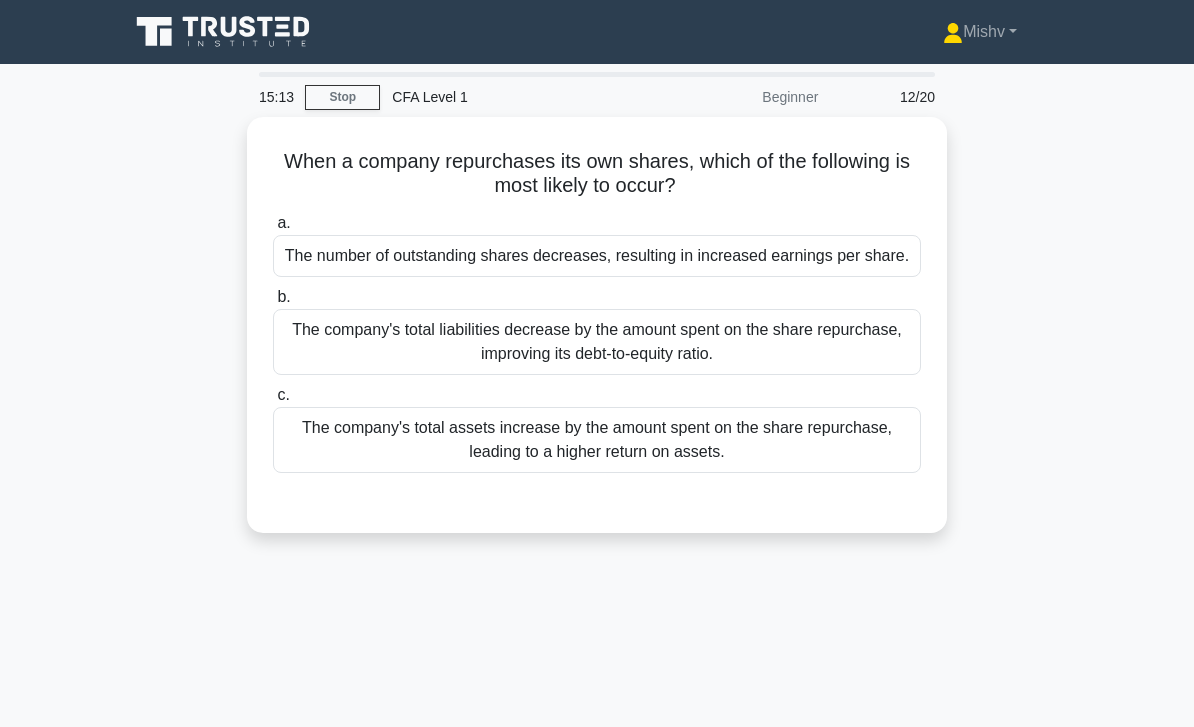 click on "The number of outstanding shares decreases, resulting in increased earnings per share." at bounding box center (597, 256) 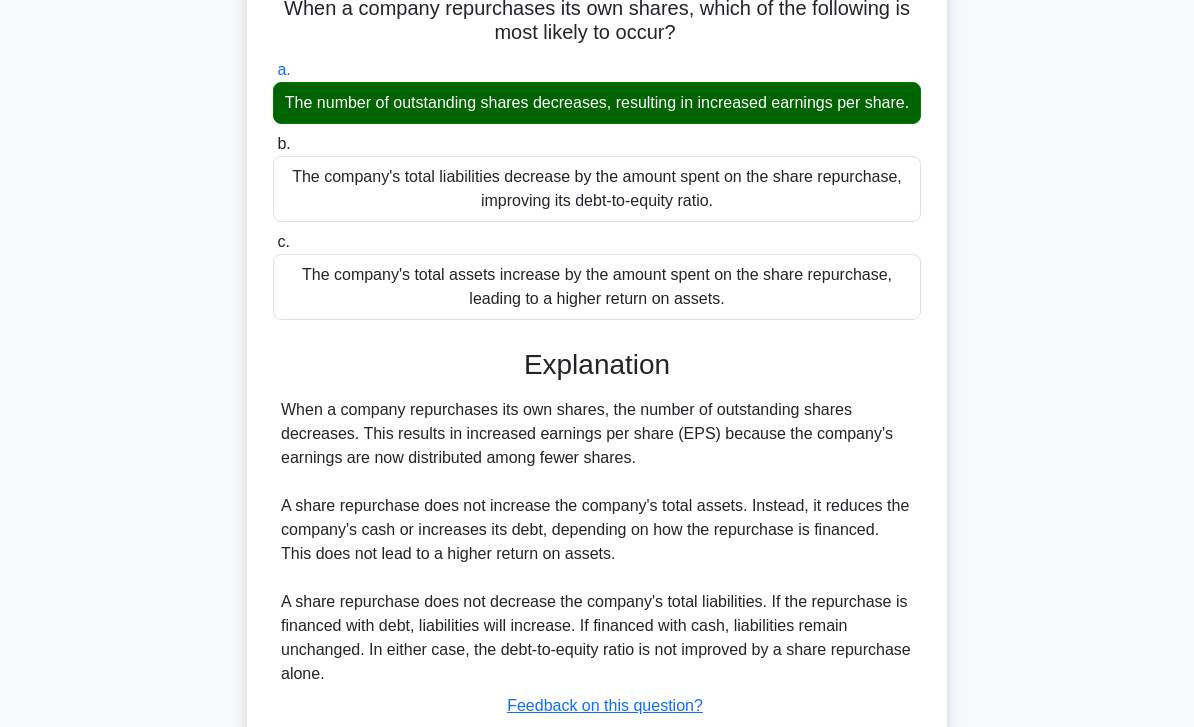 scroll, scrollTop: 289, scrollLeft: 0, axis: vertical 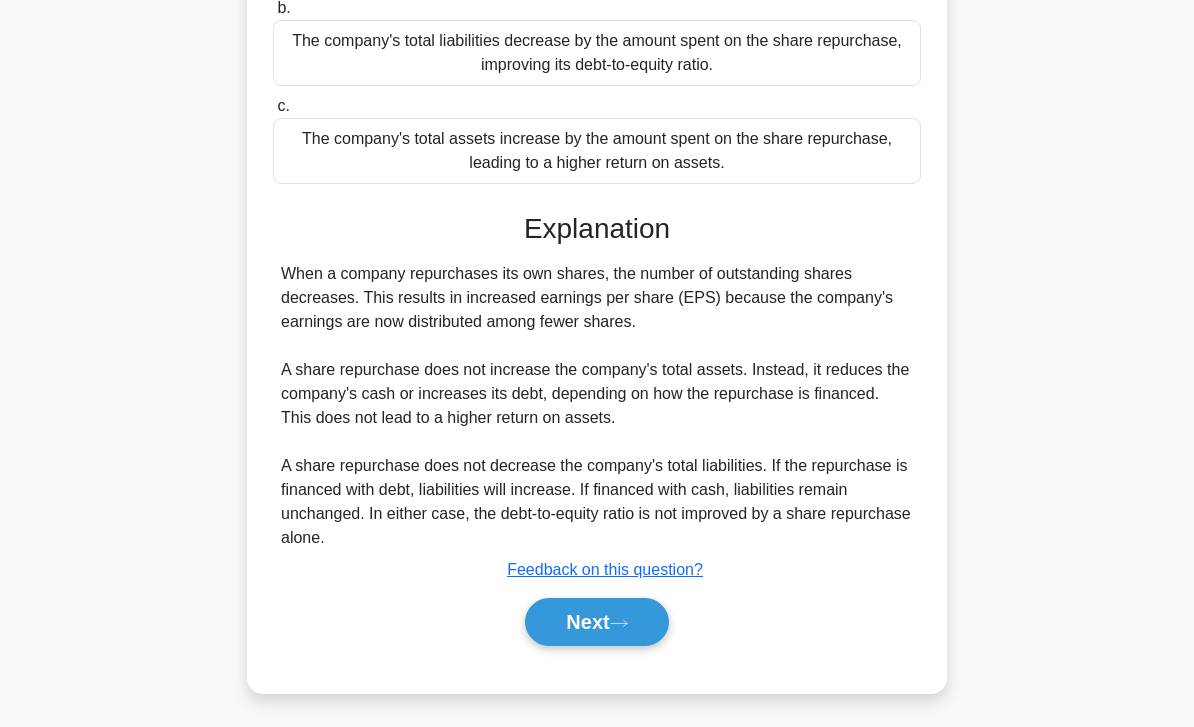 click on "Next" at bounding box center [596, 622] 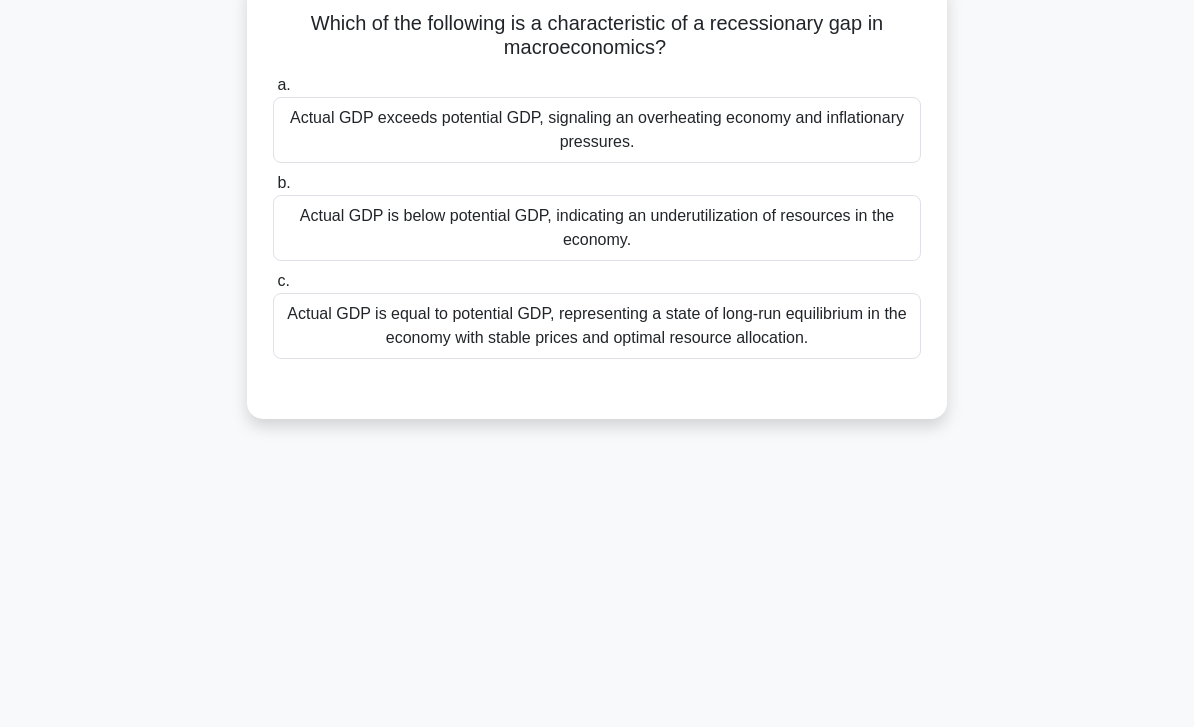 scroll, scrollTop: 0, scrollLeft: 0, axis: both 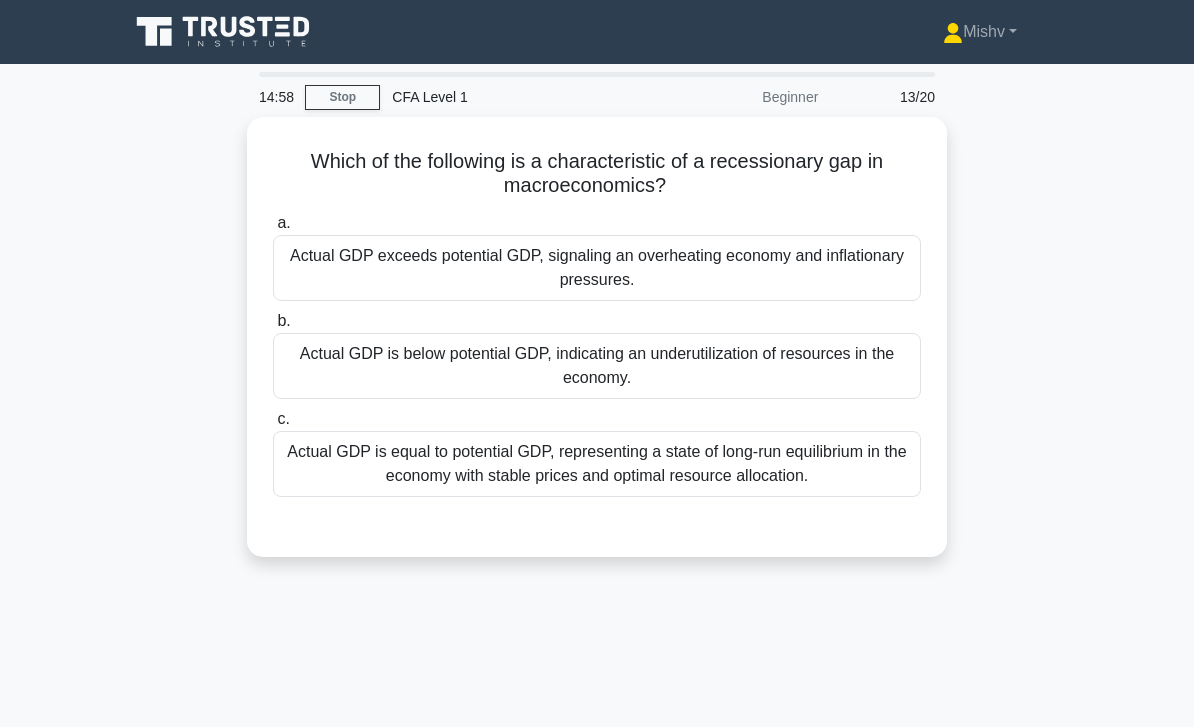 click on "Actual GDP exceeds potential GDP, signaling an overheating economy and inflationary pressures." at bounding box center [597, 268] 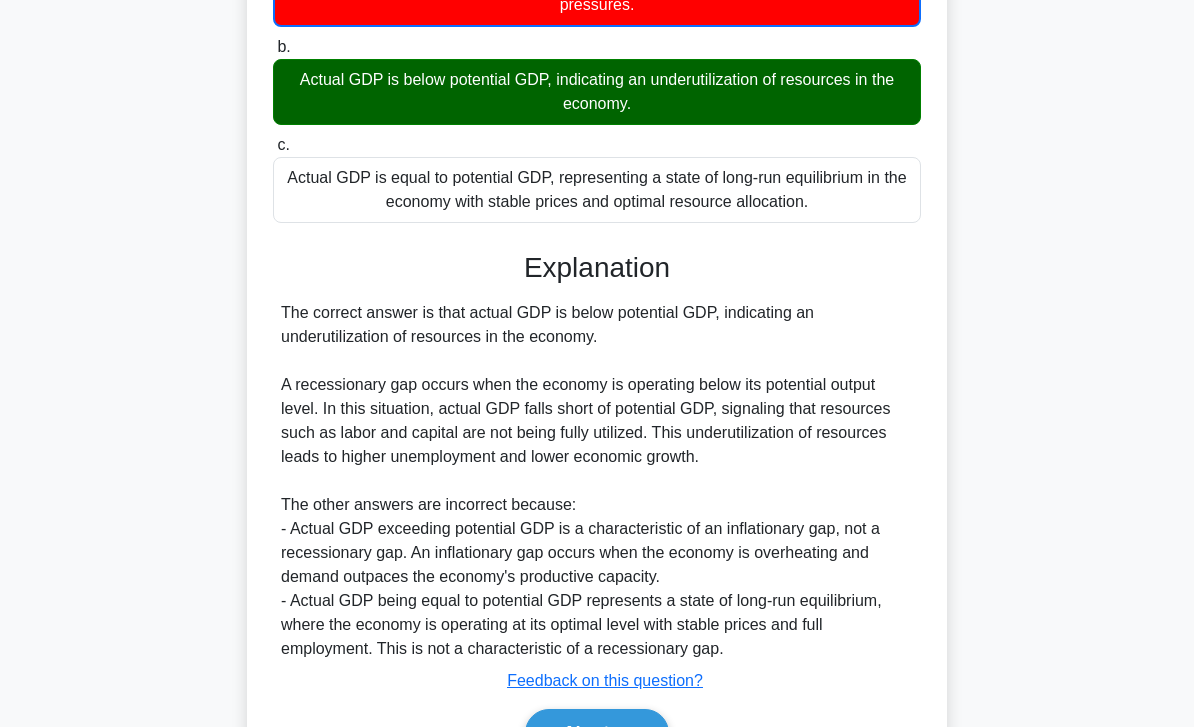 scroll, scrollTop: 346, scrollLeft: 0, axis: vertical 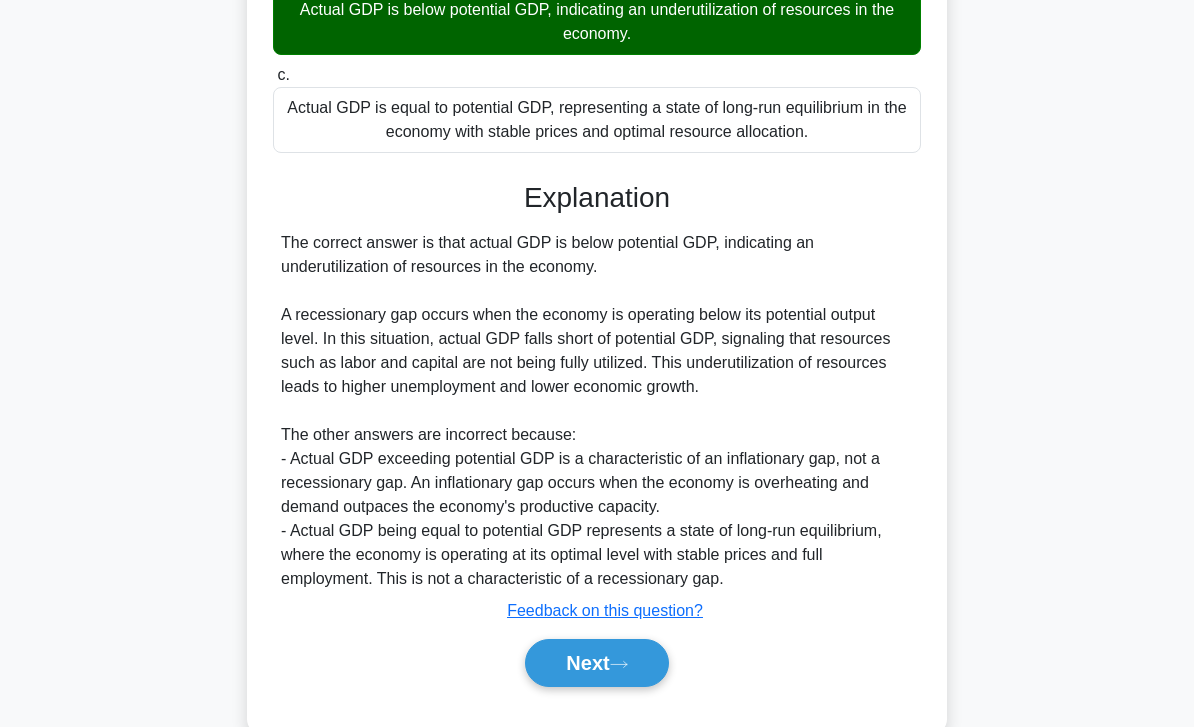click on "Next" at bounding box center (596, 663) 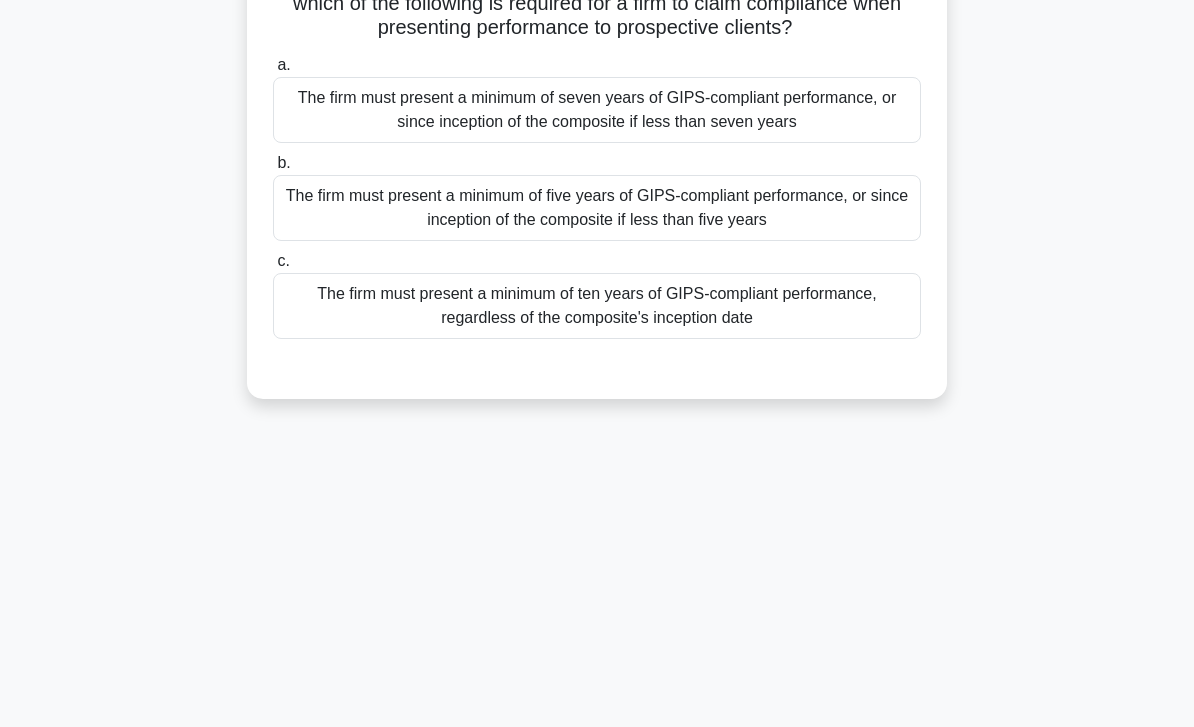 scroll, scrollTop: 0, scrollLeft: 0, axis: both 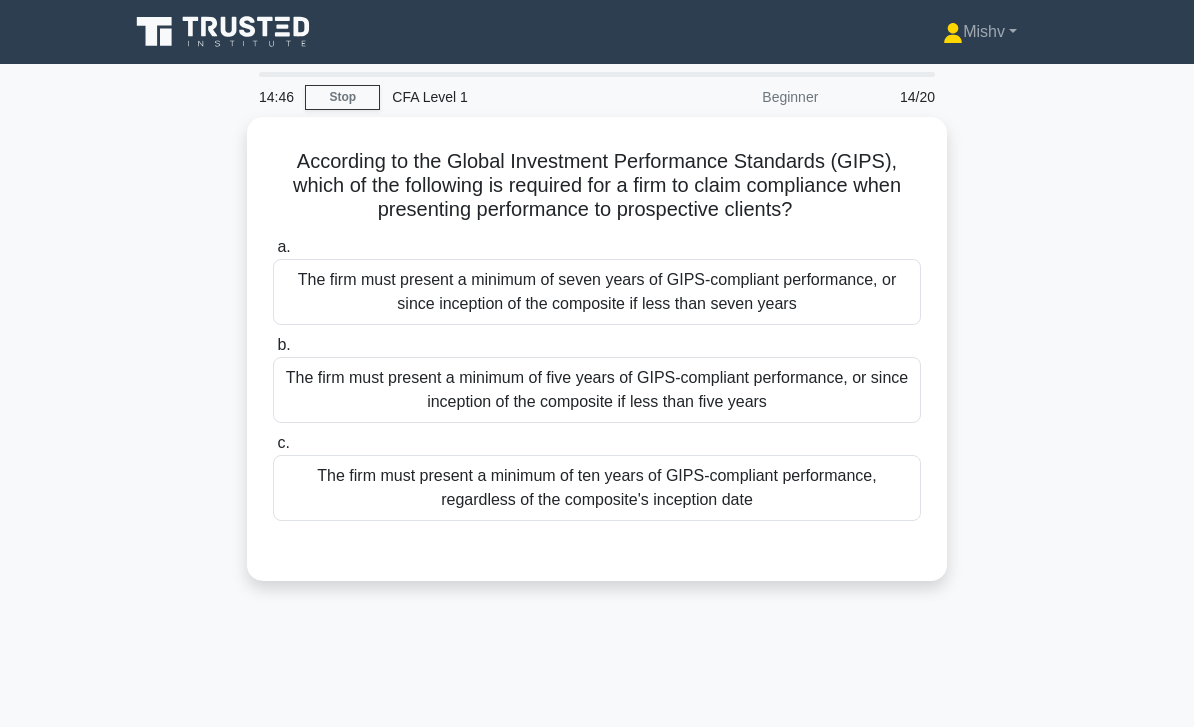 click on "The firm must present a minimum of five years of GIPS-compliant performance, or since inception of the composite if less than five years" at bounding box center [597, 390] 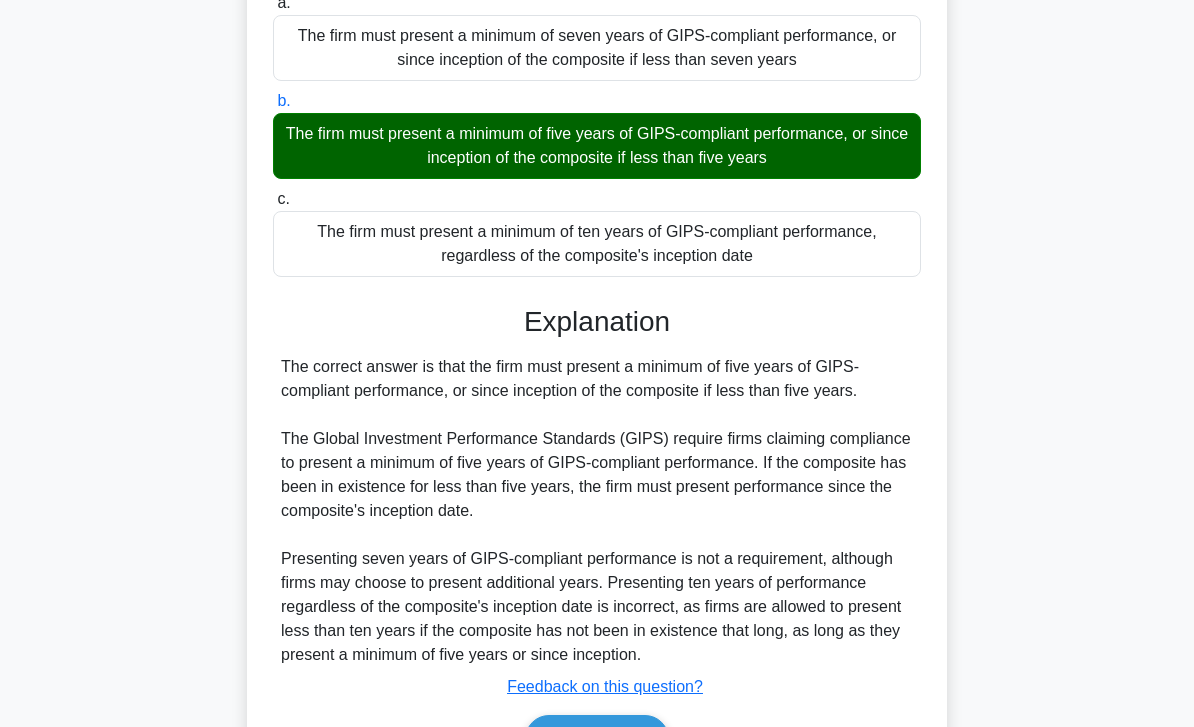 scroll, scrollTop: 368, scrollLeft: 0, axis: vertical 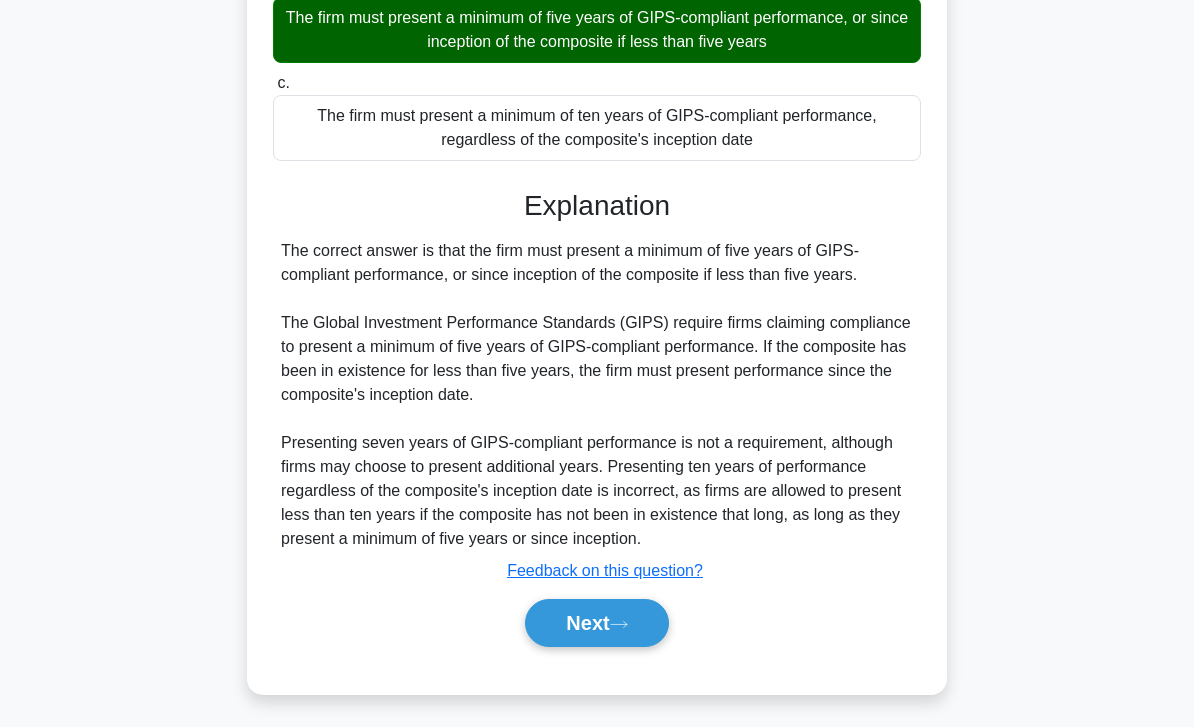 click on "Next" at bounding box center (596, 623) 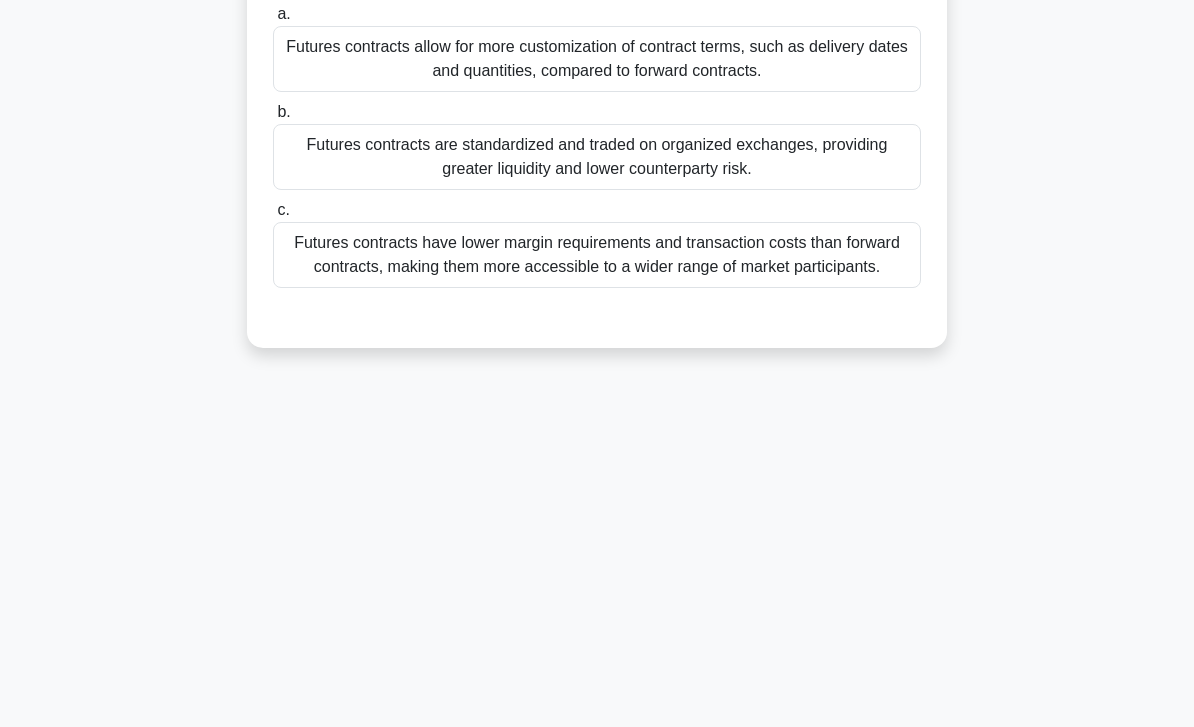 scroll, scrollTop: 0, scrollLeft: 0, axis: both 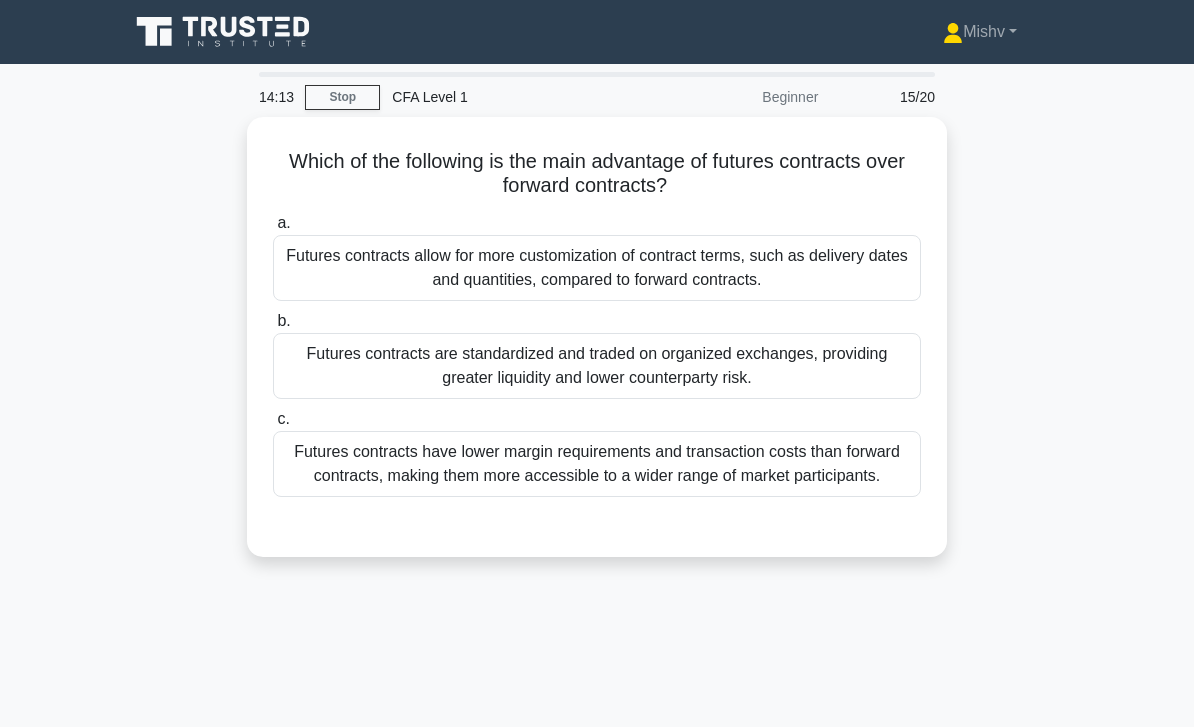 click on "Futures contracts are standardized and traded on organized exchanges, providing greater liquidity and lower counterparty risk." at bounding box center (597, 366) 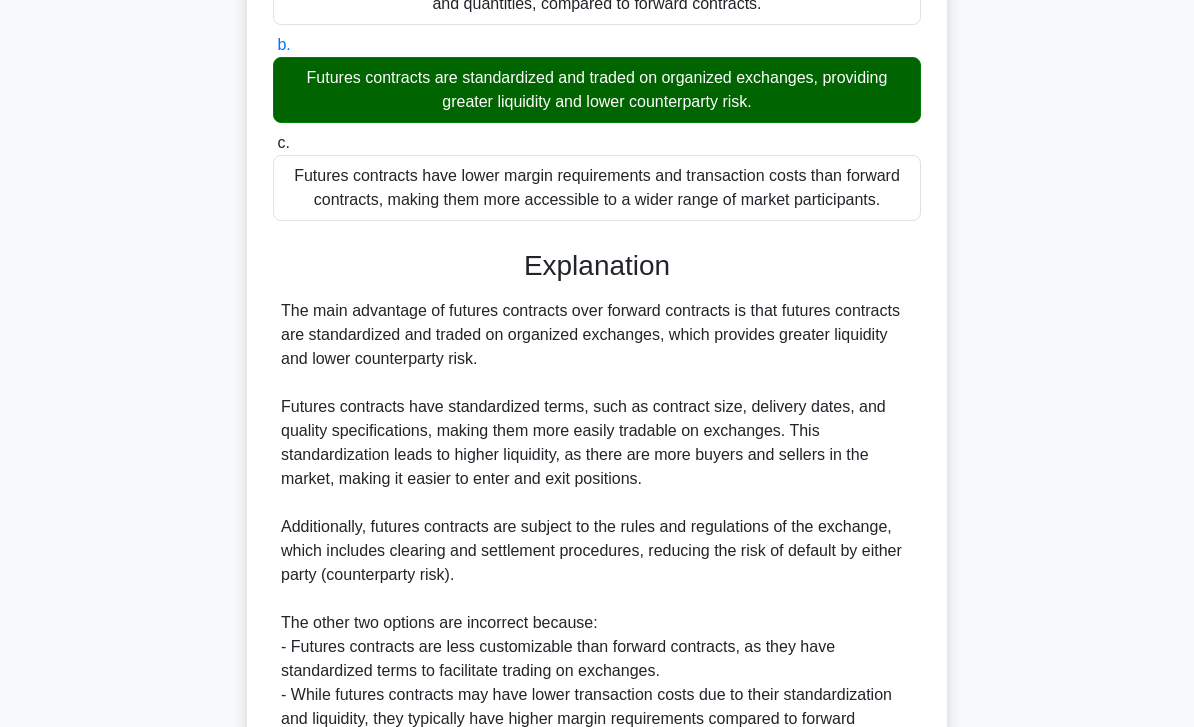 scroll, scrollTop: 464, scrollLeft: 0, axis: vertical 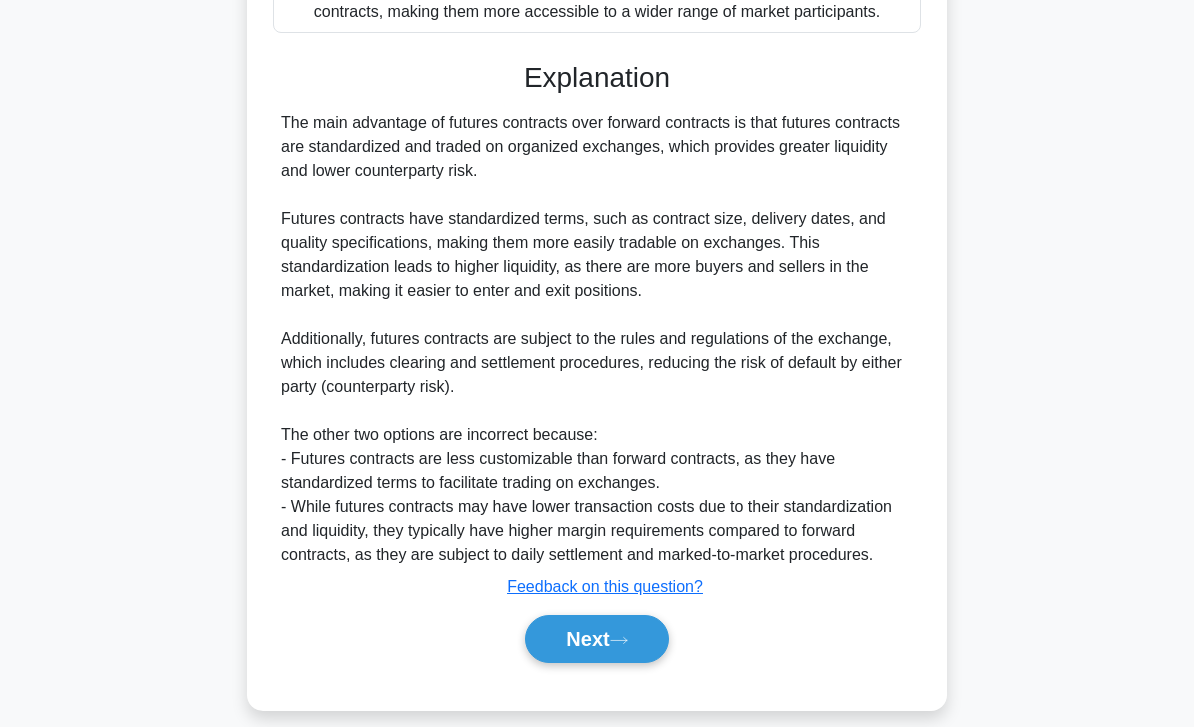 click on "Next" at bounding box center [596, 639] 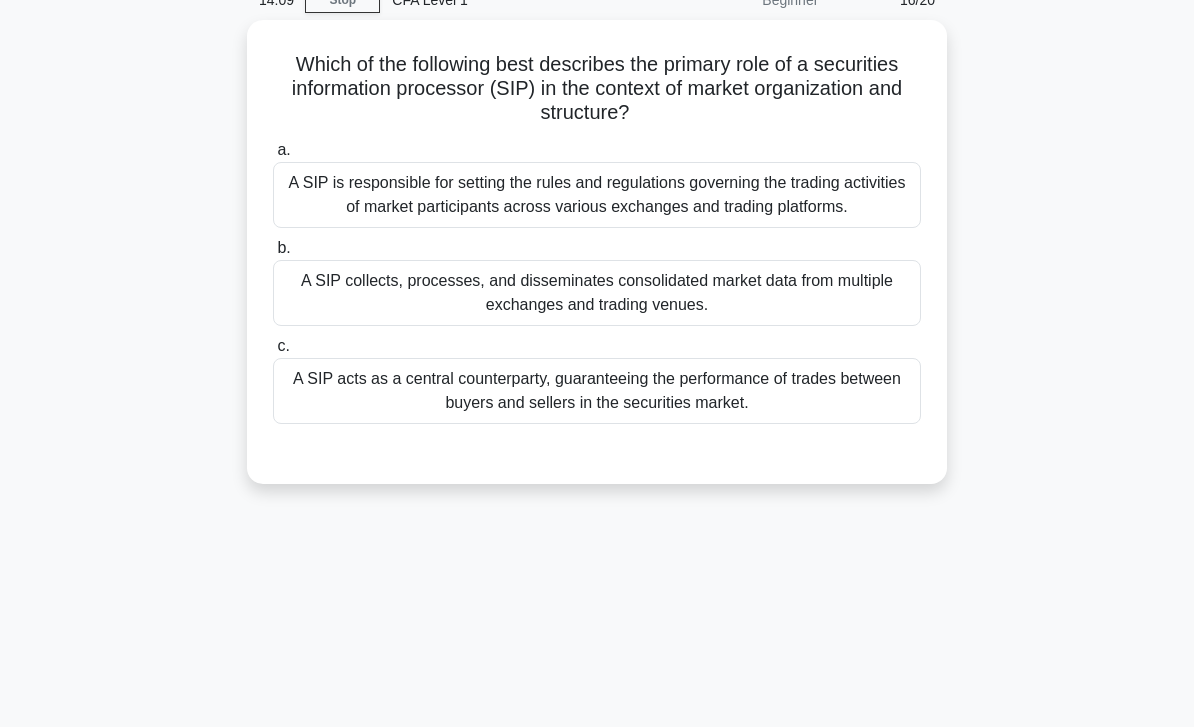 scroll, scrollTop: 0, scrollLeft: 0, axis: both 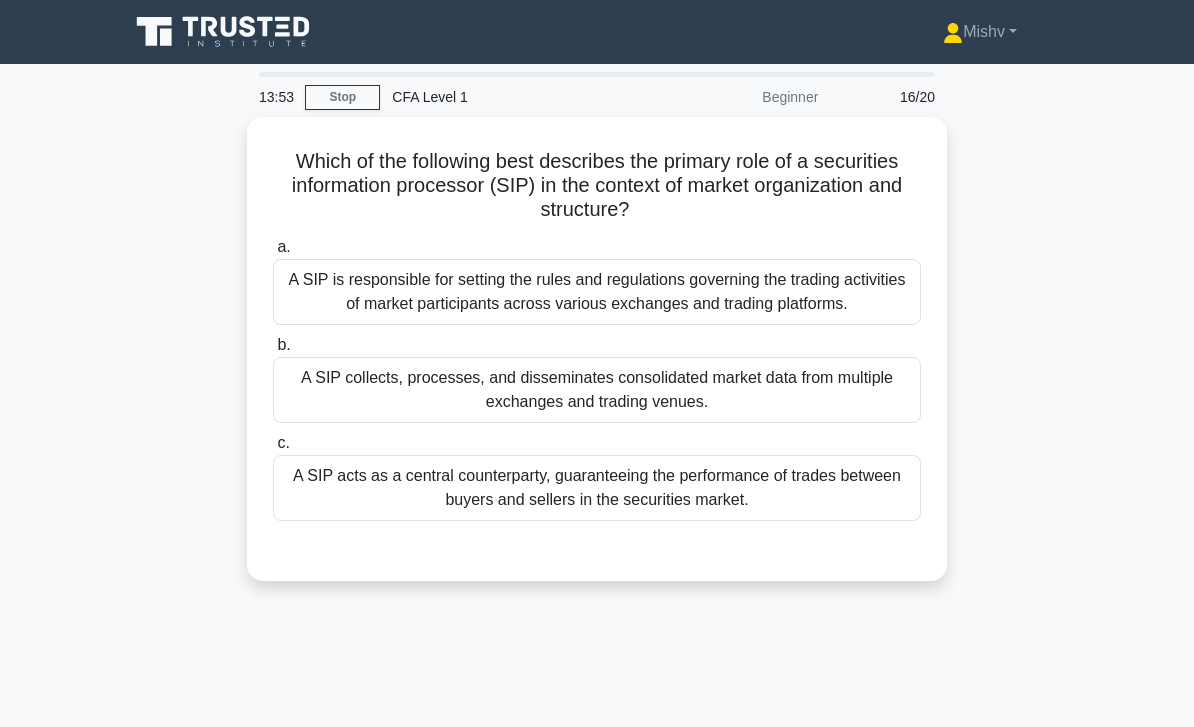 click on "A SIP collects, processes, and disseminates consolidated market data from multiple exchanges and trading venues." at bounding box center [597, 390] 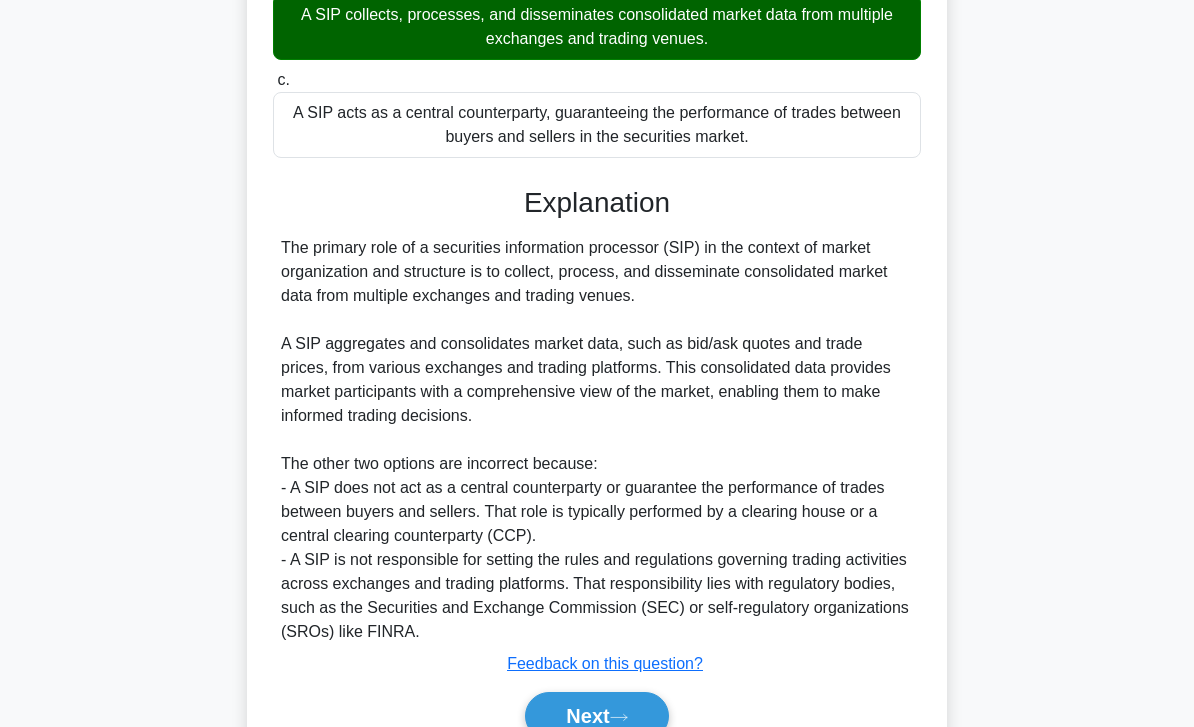 scroll, scrollTop: 416, scrollLeft: 0, axis: vertical 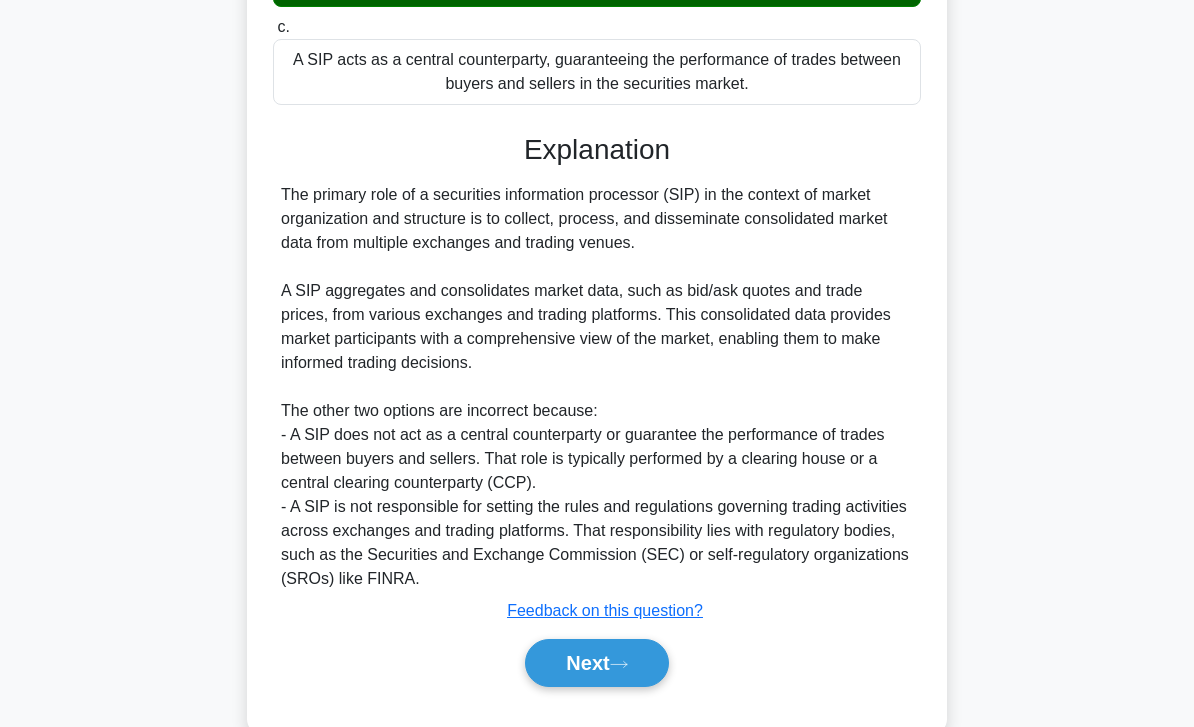 click on "Next" at bounding box center (596, 663) 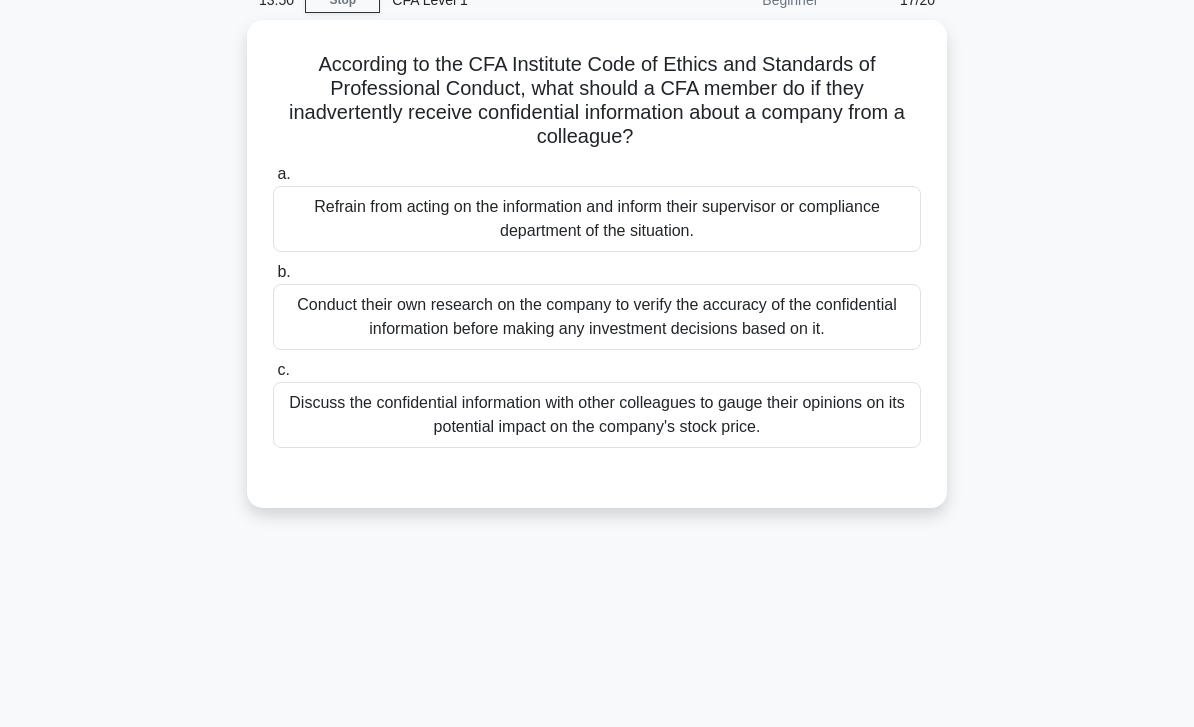 scroll, scrollTop: 0, scrollLeft: 0, axis: both 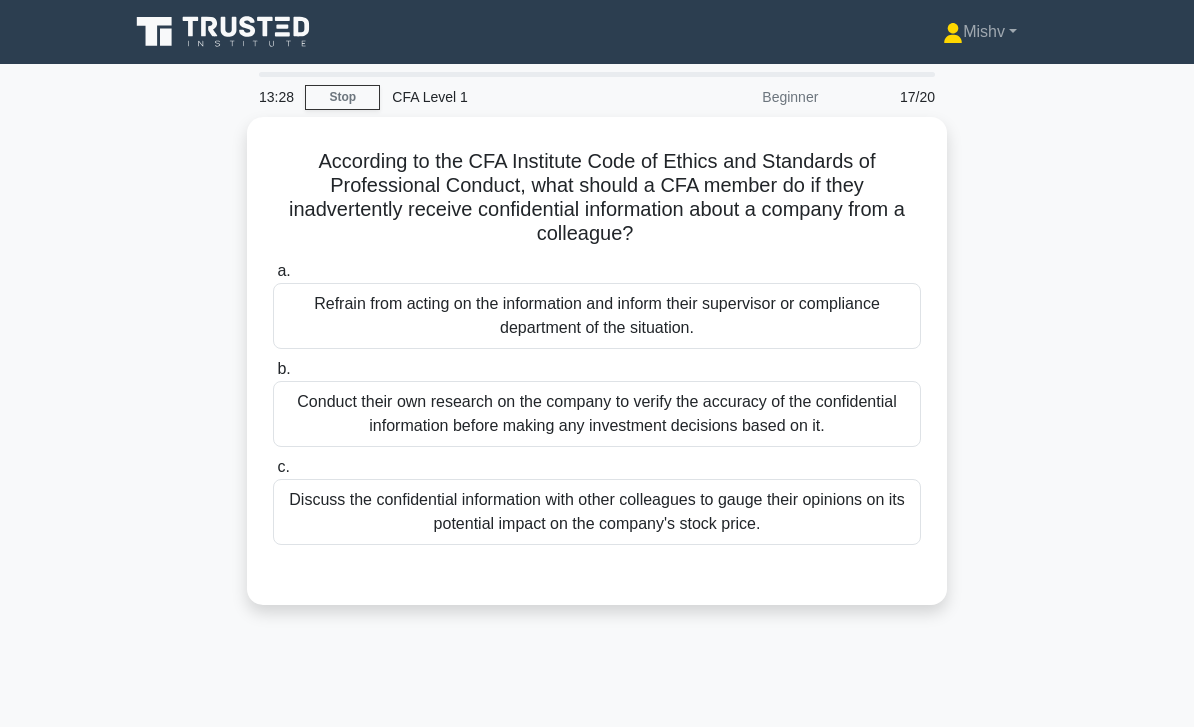 click on "Refrain from acting on the information and inform their supervisor or compliance department of the situation." at bounding box center (597, 316) 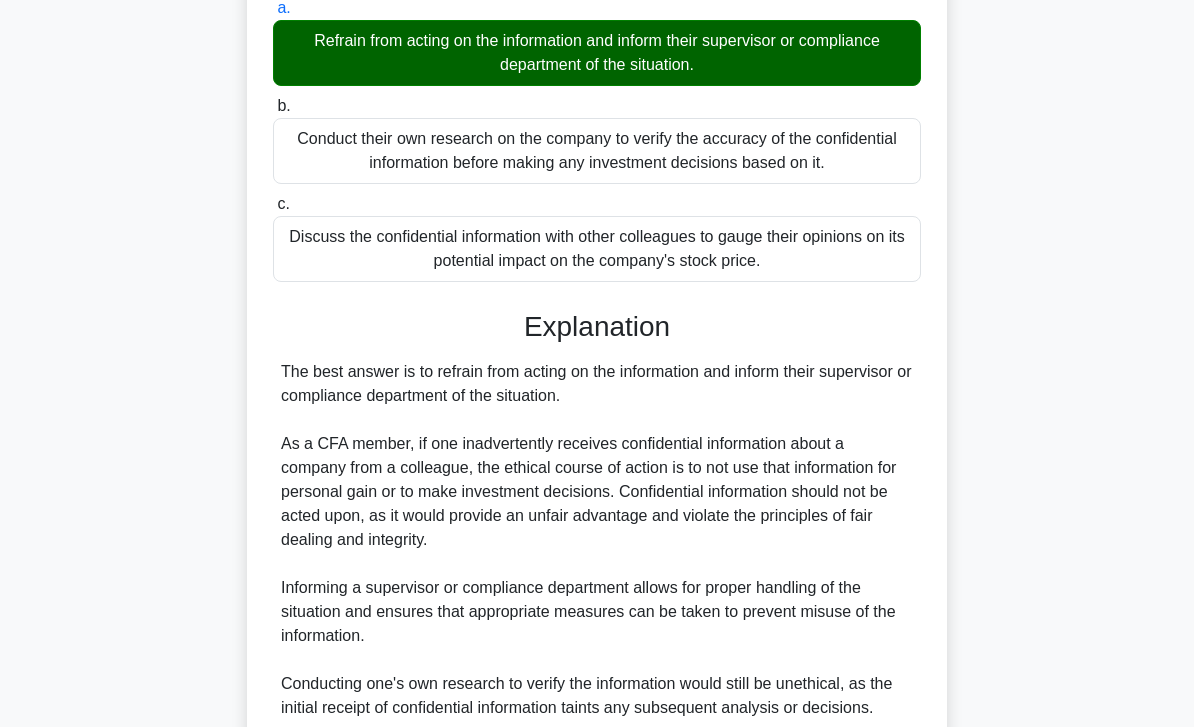 scroll, scrollTop: 488, scrollLeft: 0, axis: vertical 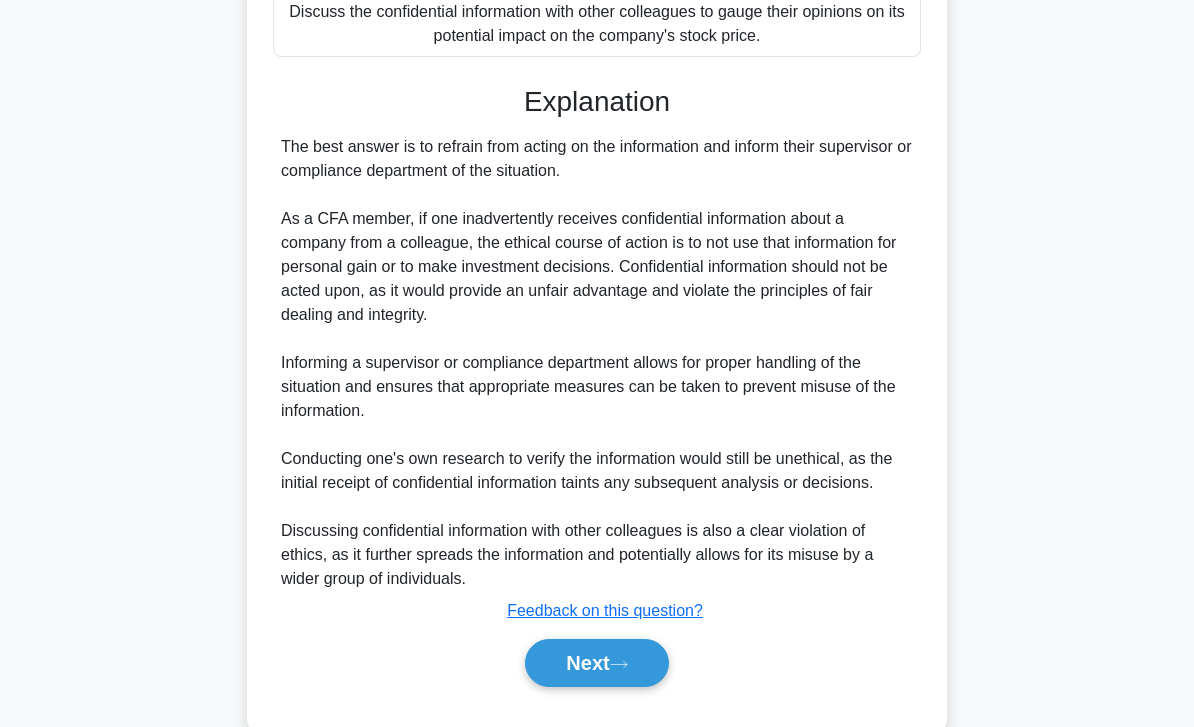 click on "Next" at bounding box center (596, 663) 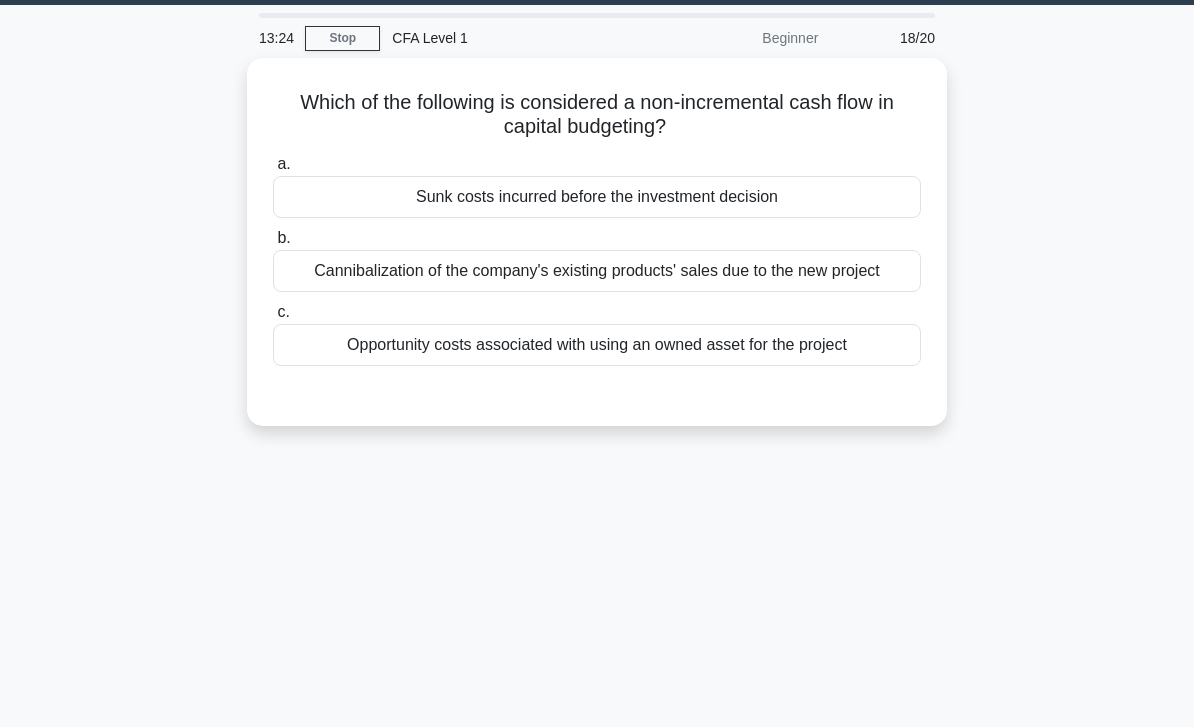 scroll, scrollTop: 0, scrollLeft: 0, axis: both 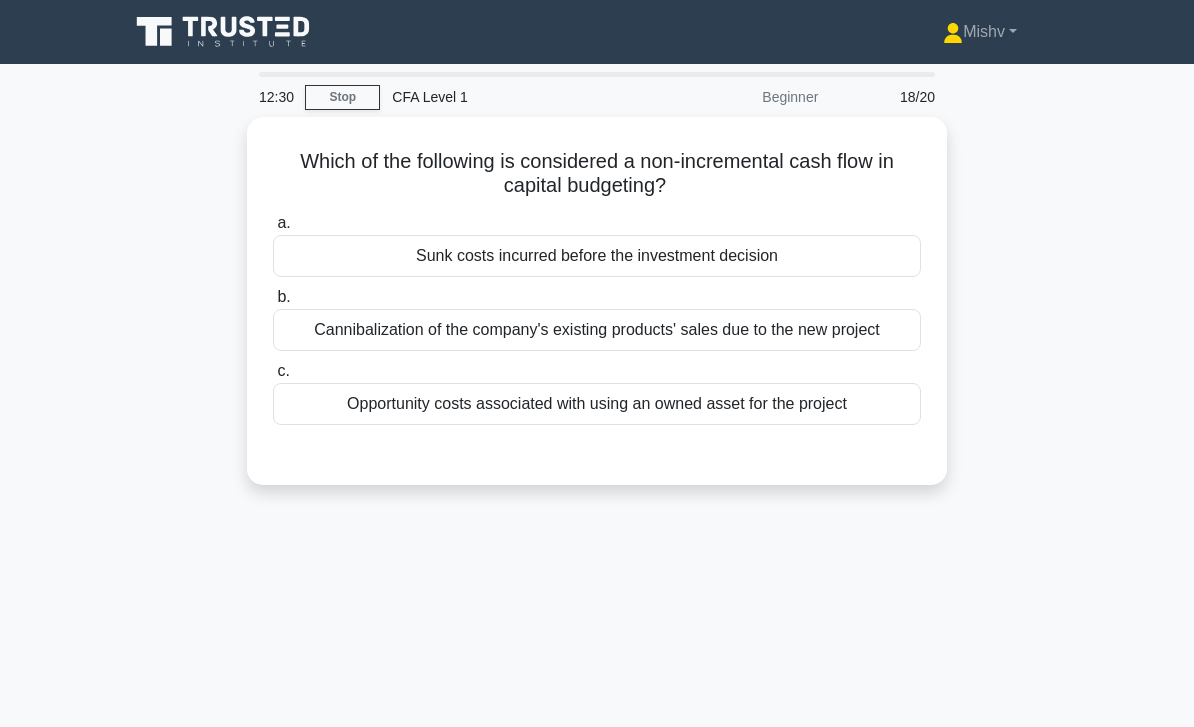 click on "a.
Sunk costs incurred before the investment decision" at bounding box center (597, 244) 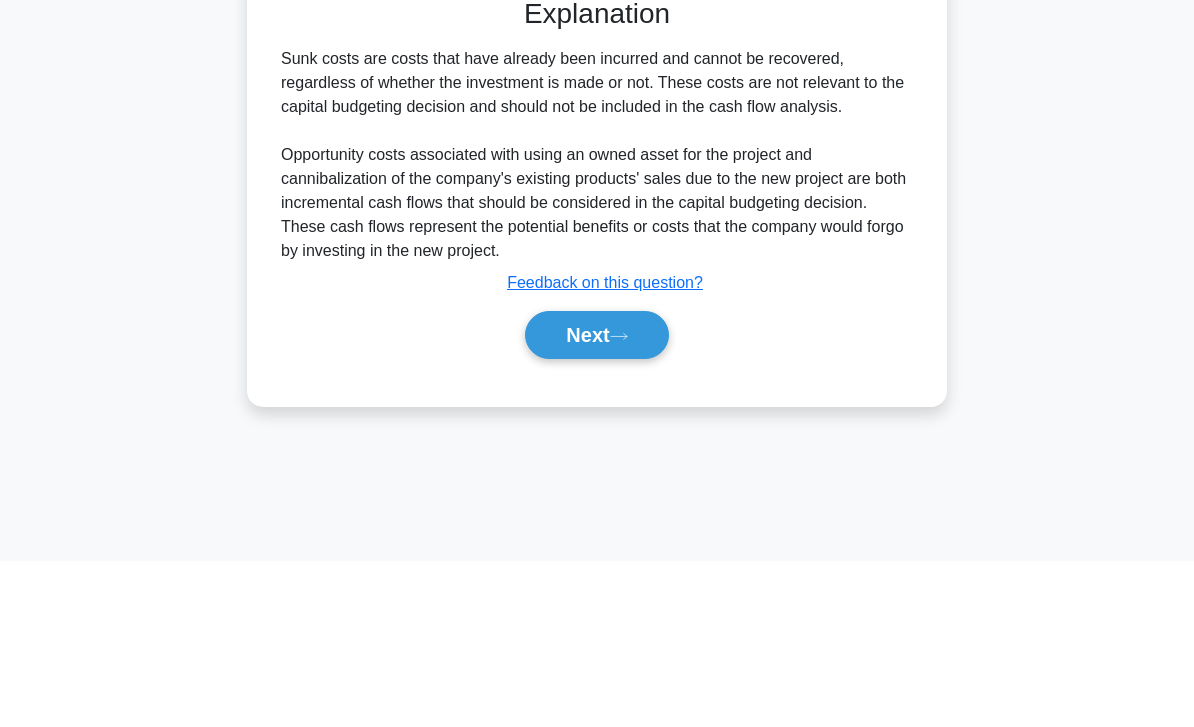 scroll, scrollTop: 289, scrollLeft: 0, axis: vertical 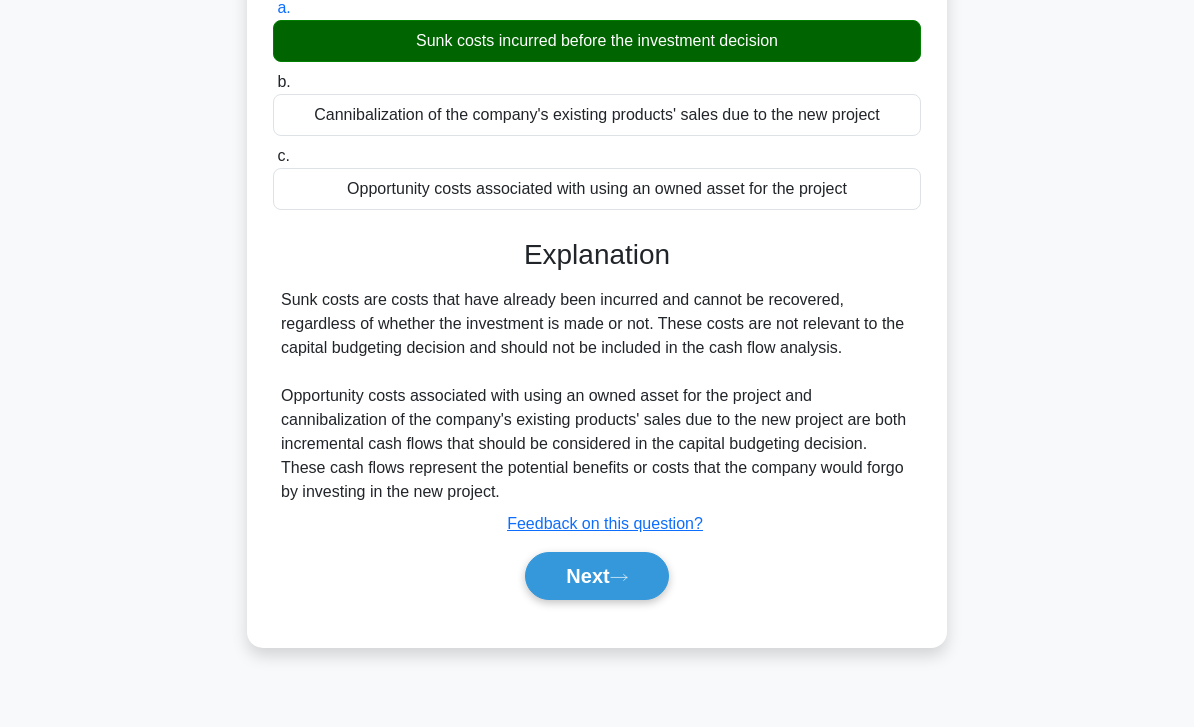 click on "Next" at bounding box center [596, 576] 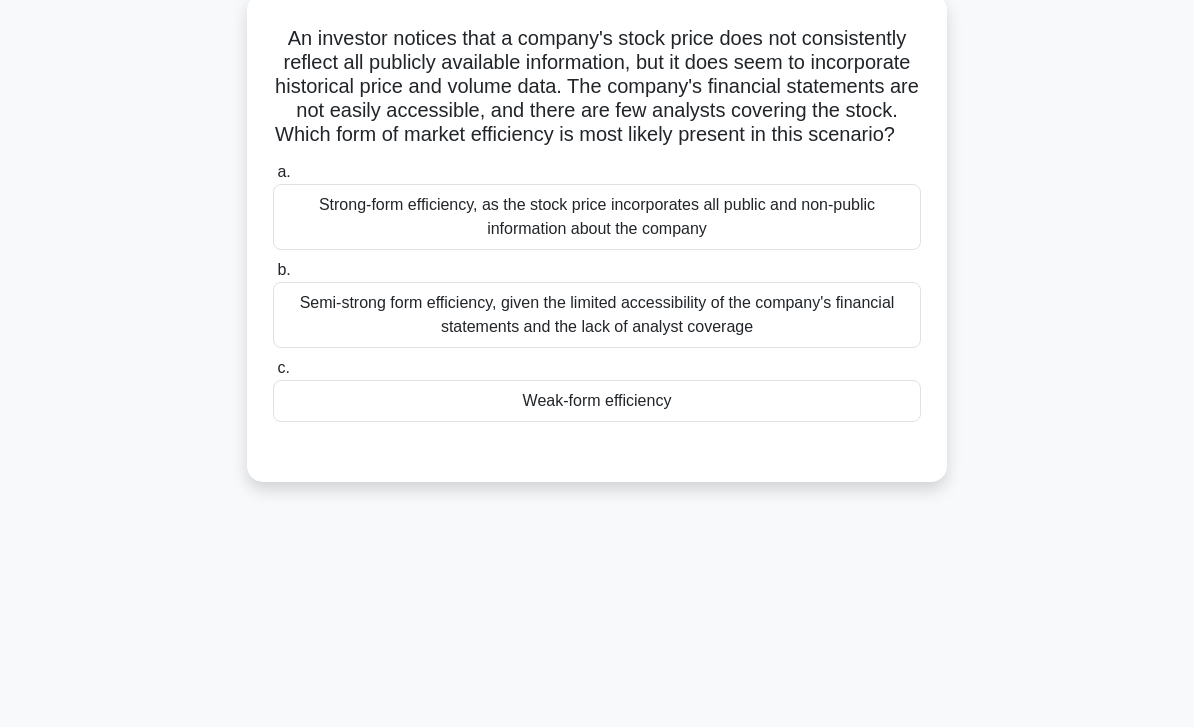 scroll, scrollTop: 0, scrollLeft: 0, axis: both 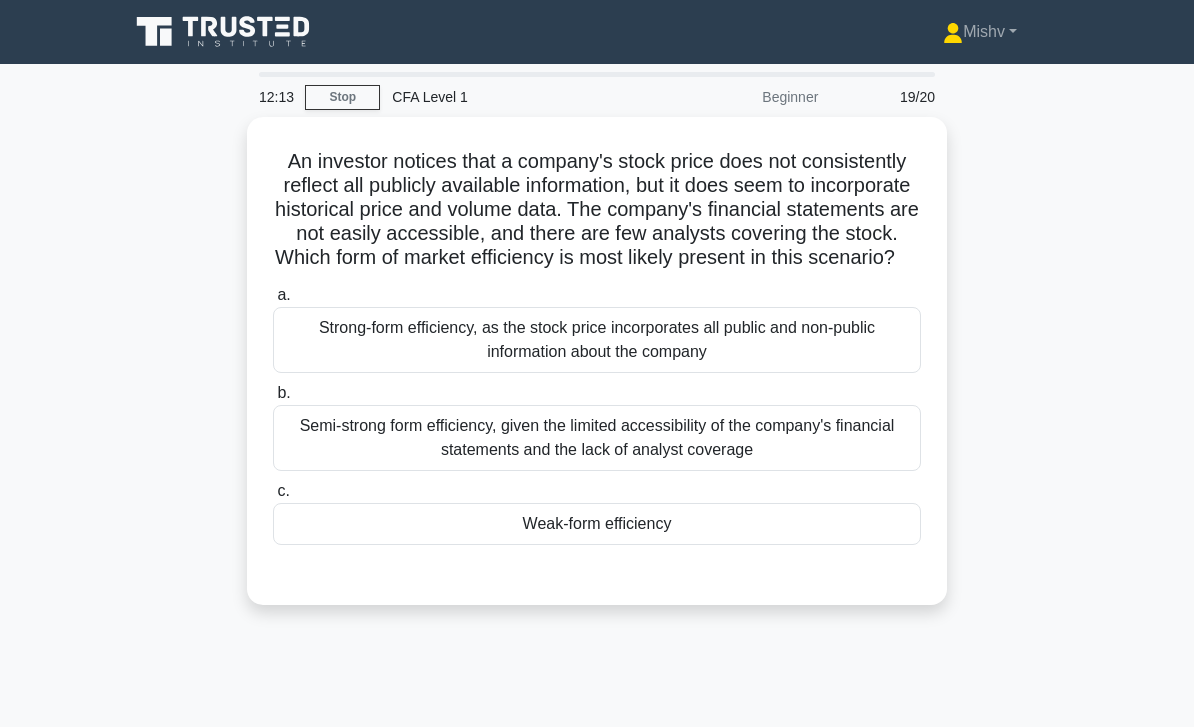 click on "Weak-form efficiency" at bounding box center (597, 524) 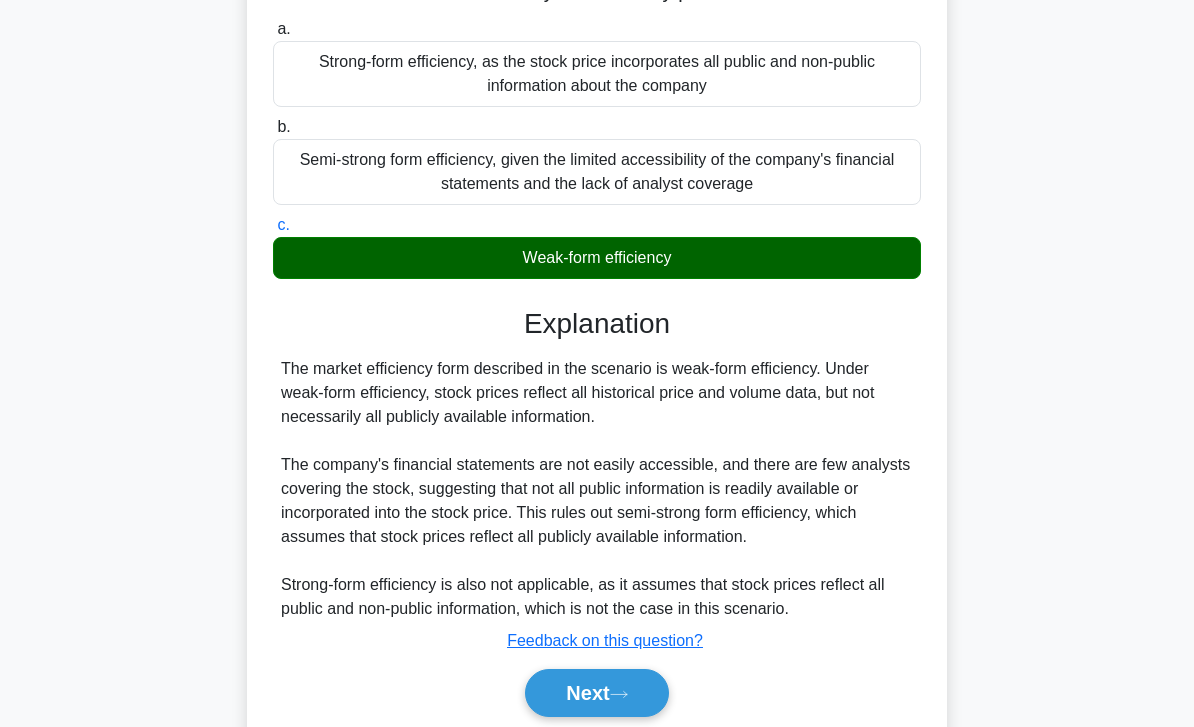 scroll, scrollTop: 344, scrollLeft: 0, axis: vertical 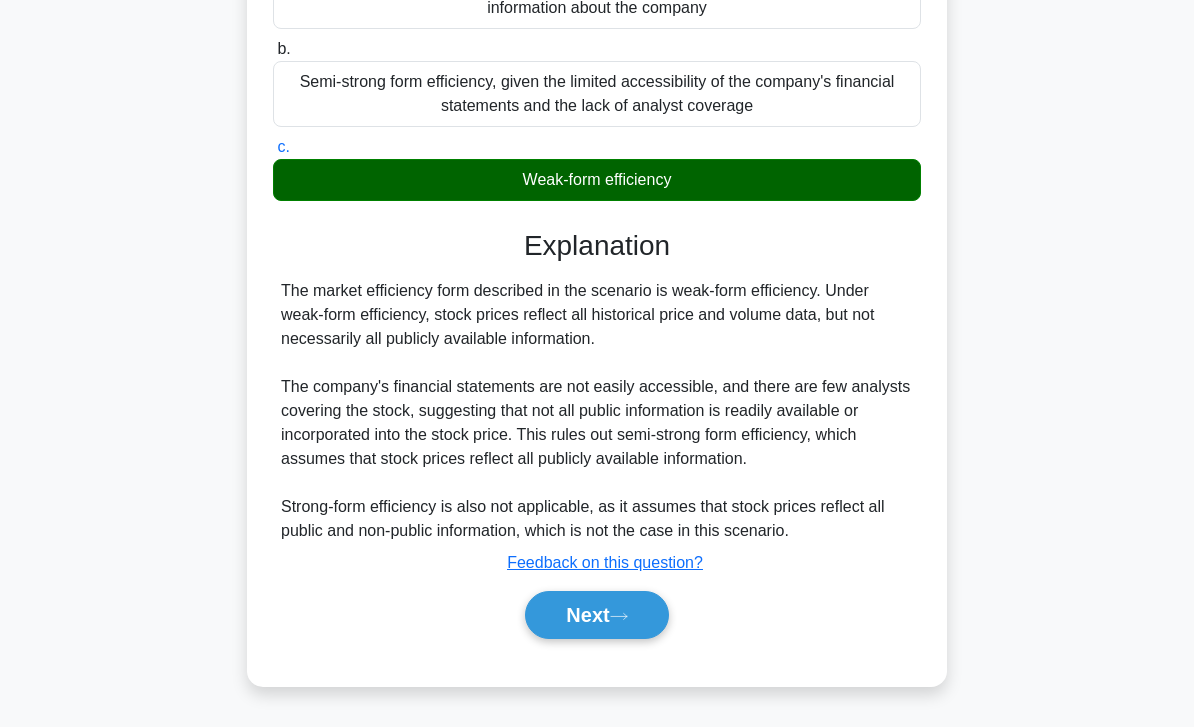 click on "Next" at bounding box center (596, 615) 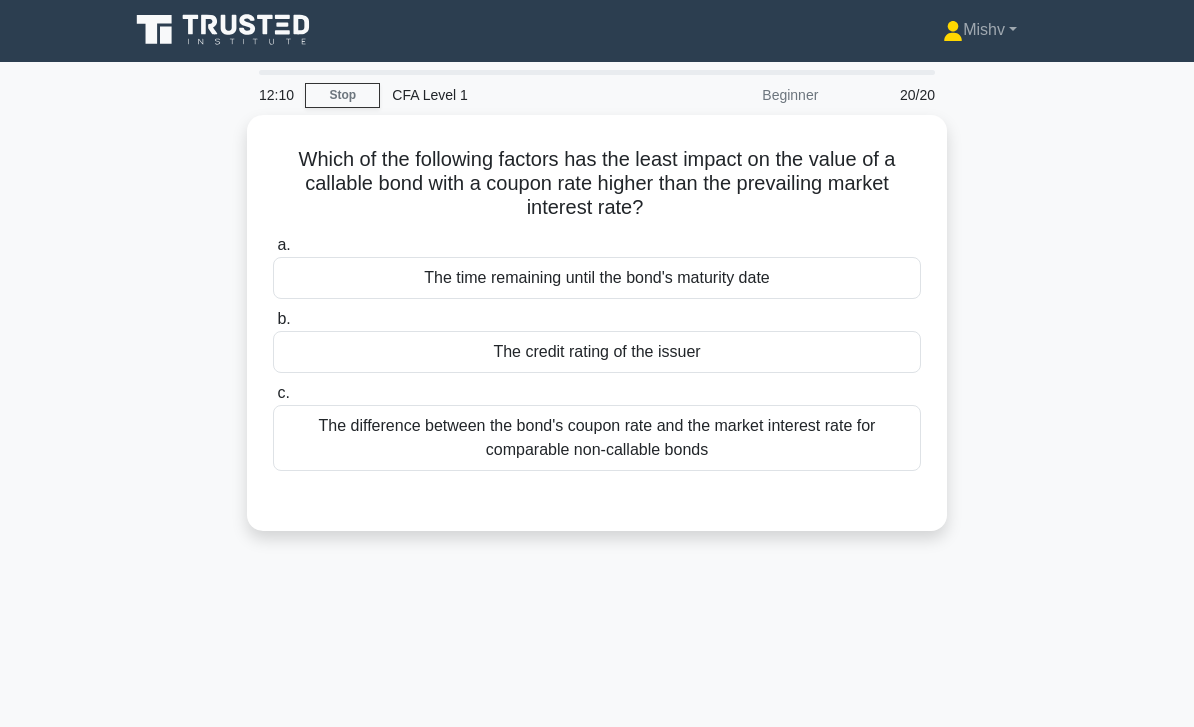 scroll, scrollTop: 0, scrollLeft: 0, axis: both 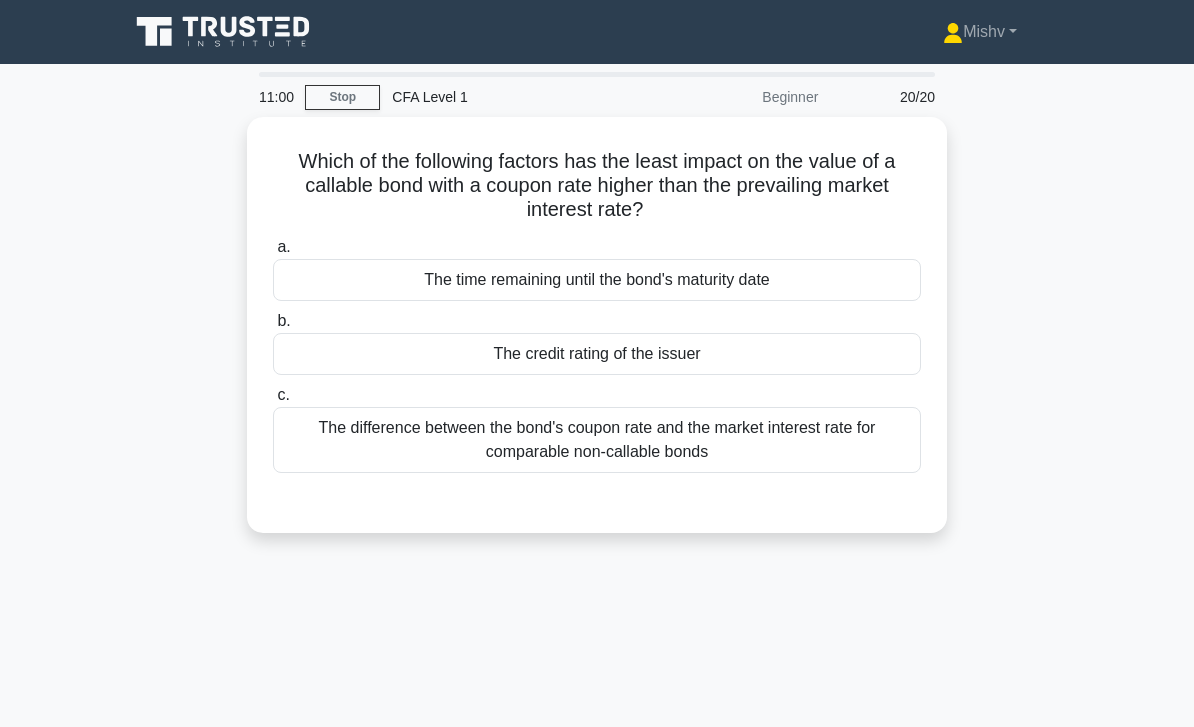 click on "The credit rating of the issuer" at bounding box center (597, 354) 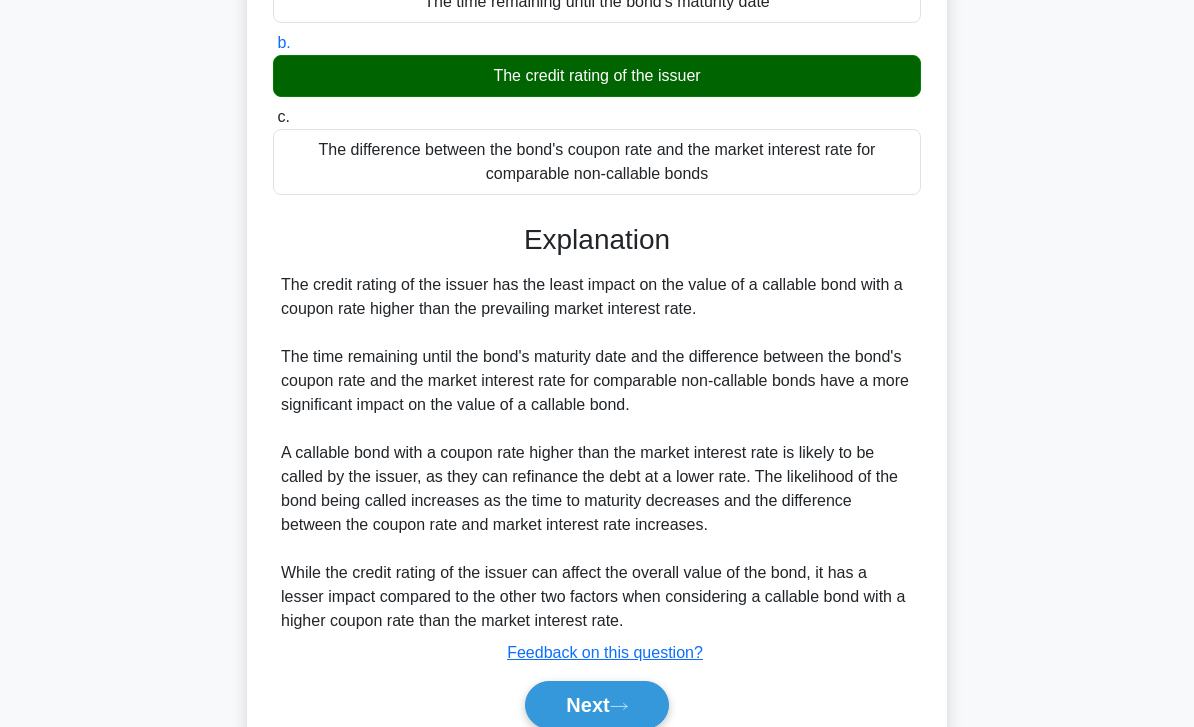 scroll, scrollTop: 320, scrollLeft: 0, axis: vertical 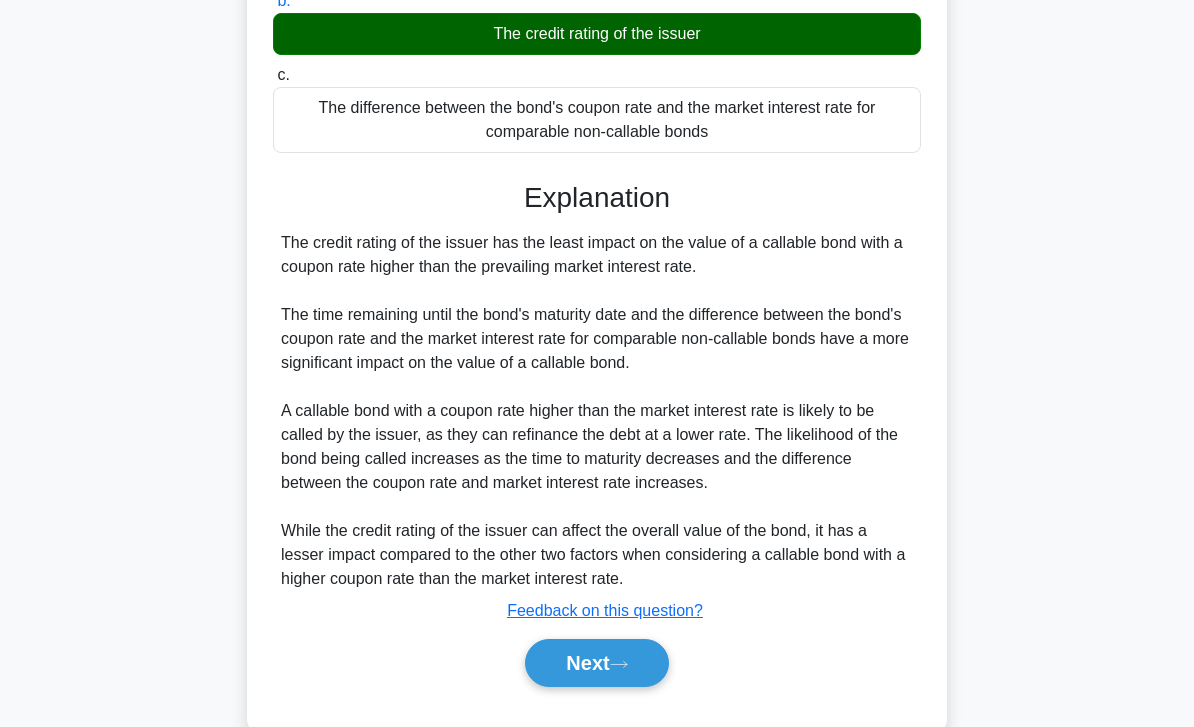 click 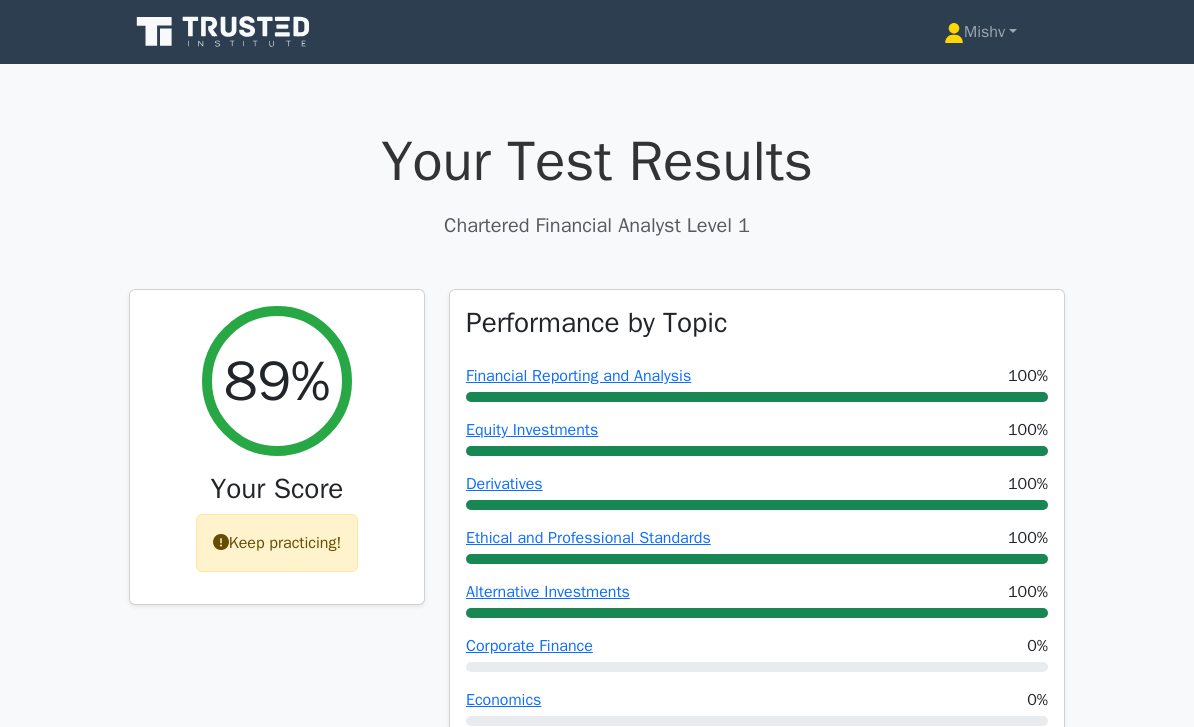 scroll, scrollTop: 0, scrollLeft: 0, axis: both 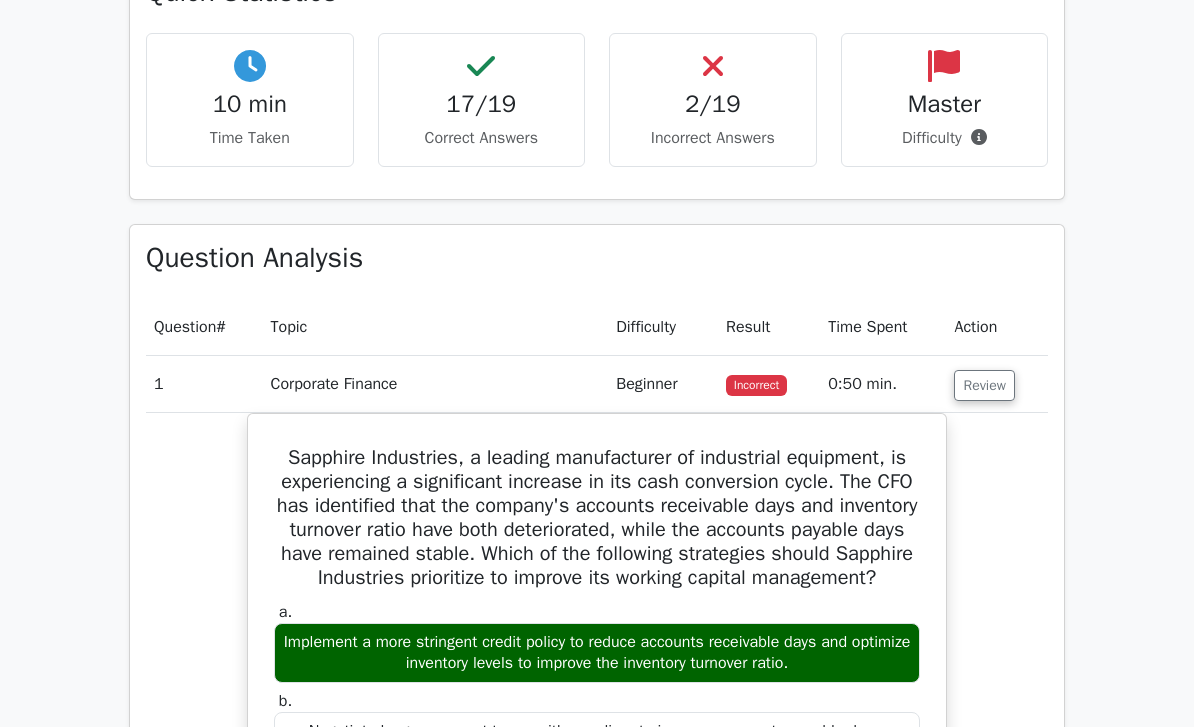 click on "Review" at bounding box center (984, 386) 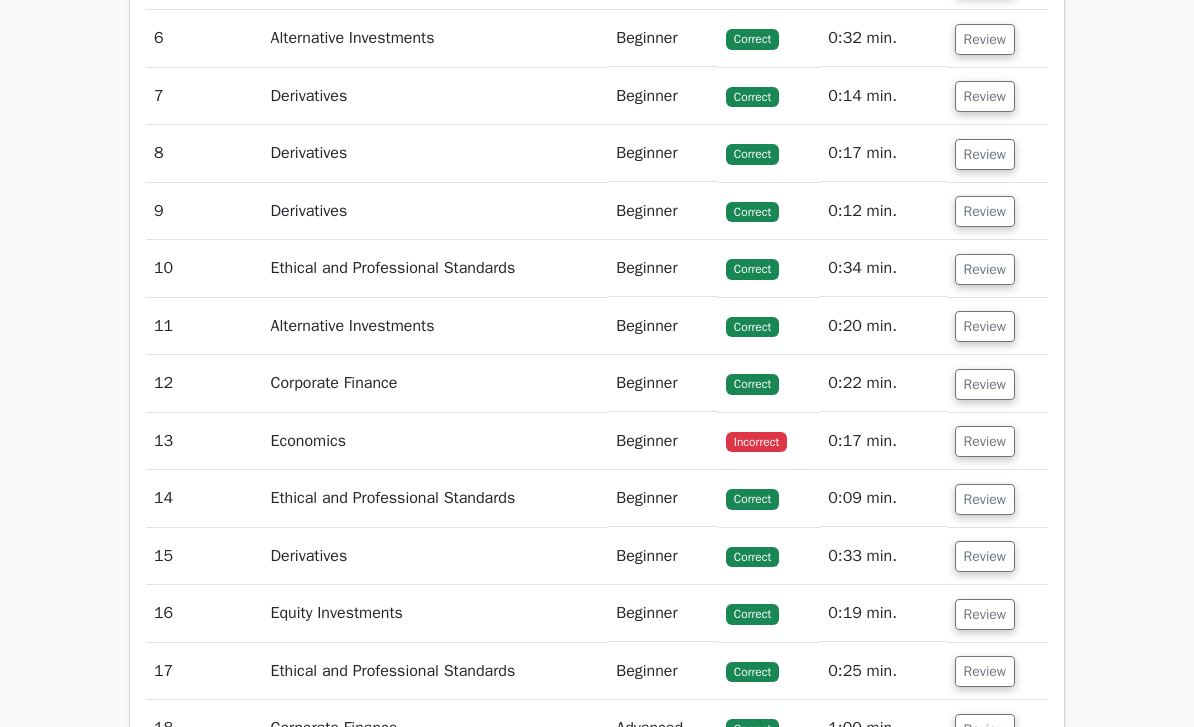 click on "Review" at bounding box center [985, 442] 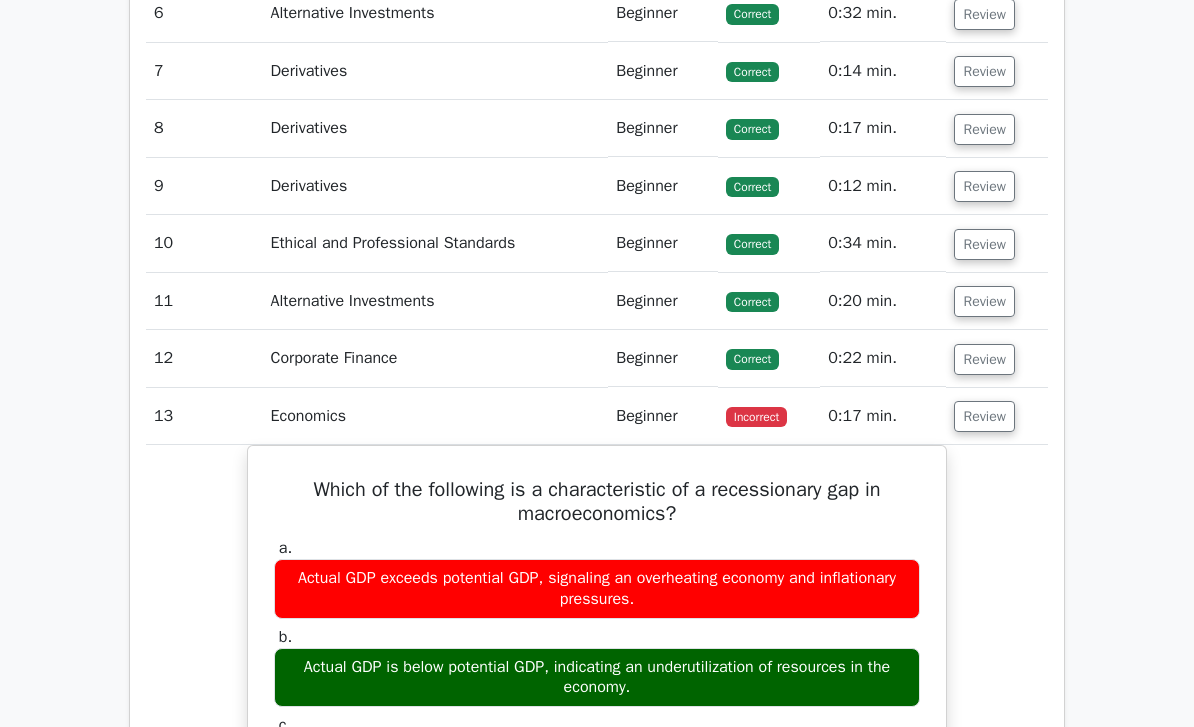 scroll, scrollTop: 1483, scrollLeft: 0, axis: vertical 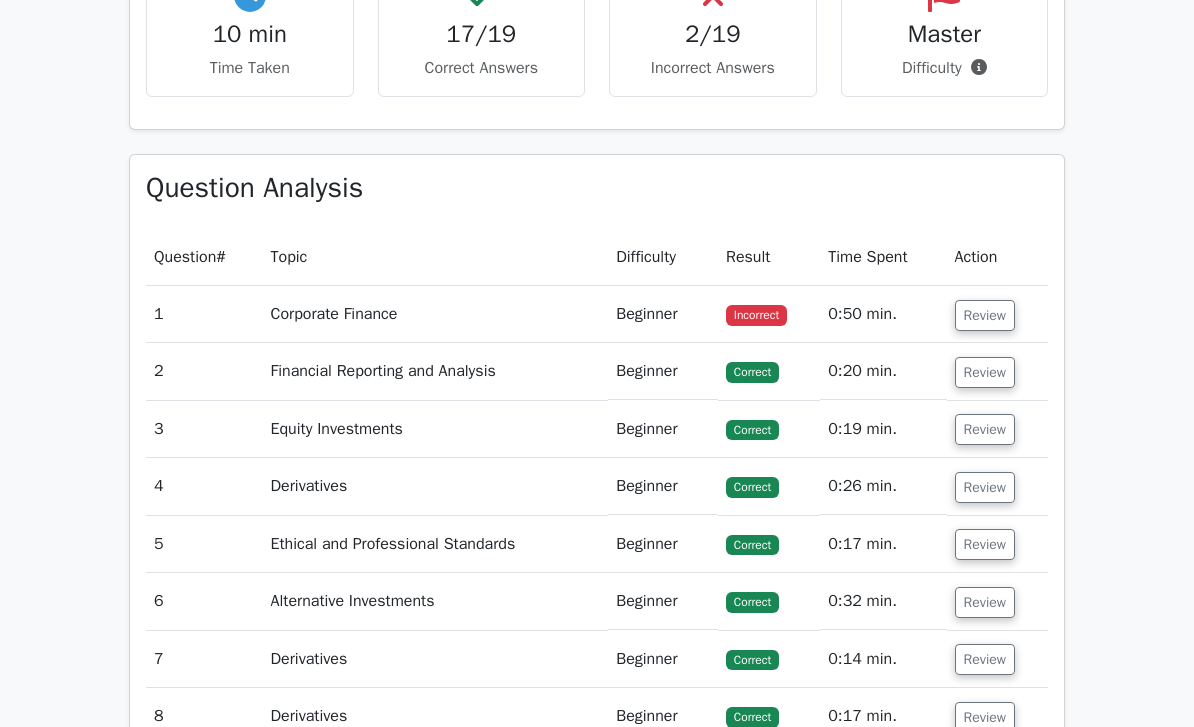 click on "Review" at bounding box center (985, 315) 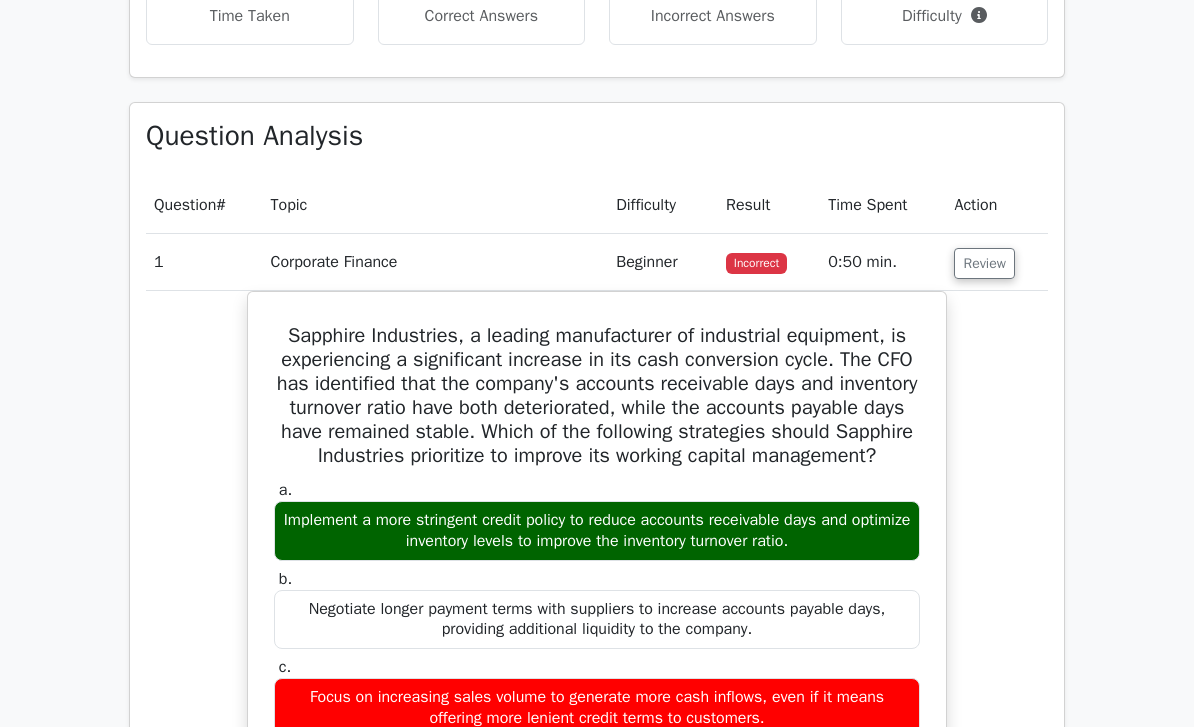 scroll, scrollTop: 950, scrollLeft: 0, axis: vertical 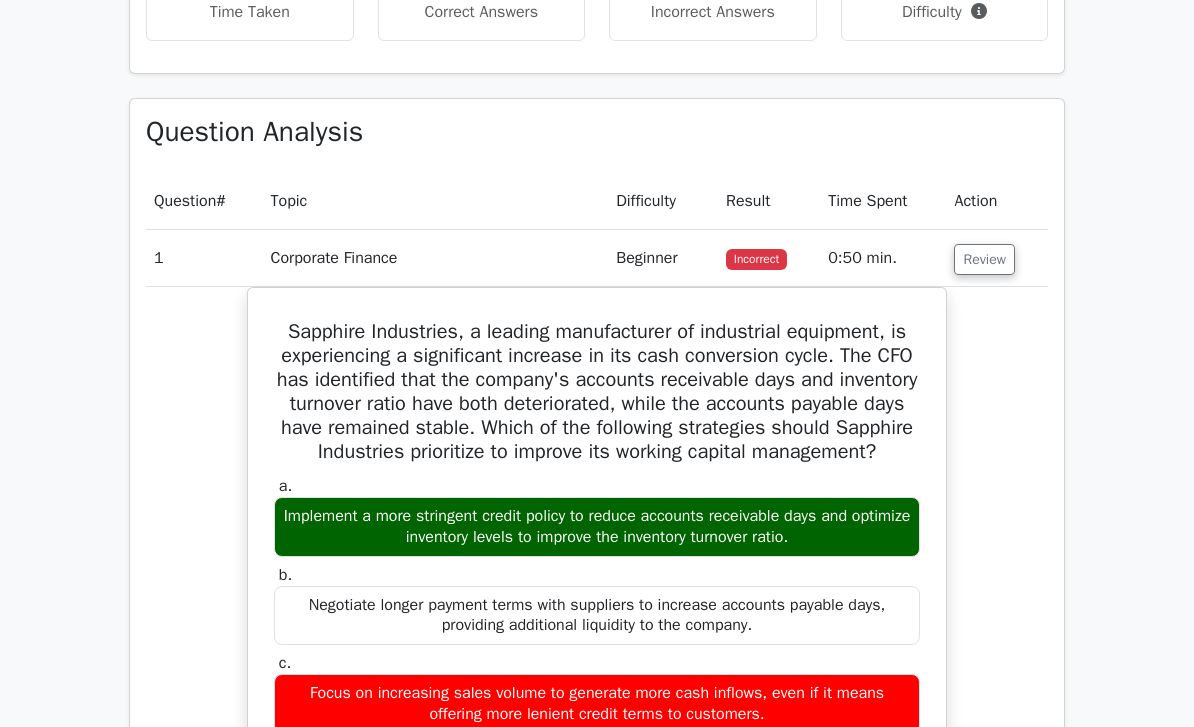 click on "Review" at bounding box center (984, 260) 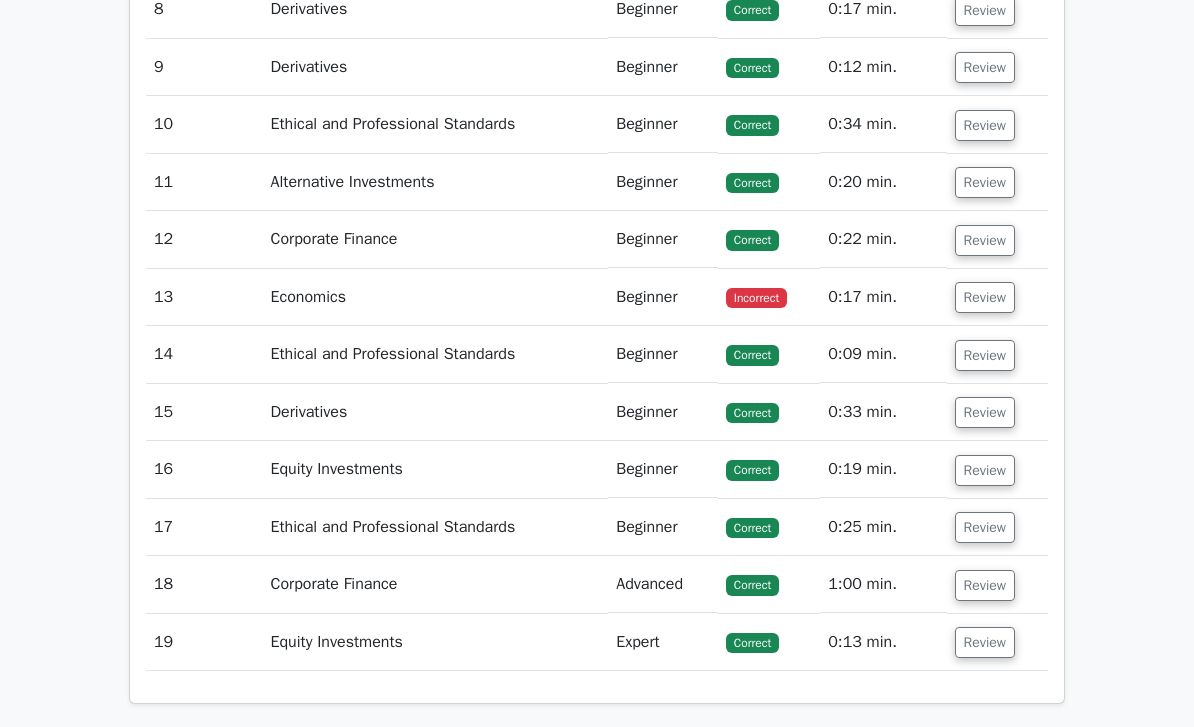 scroll, scrollTop: 1906, scrollLeft: 0, axis: vertical 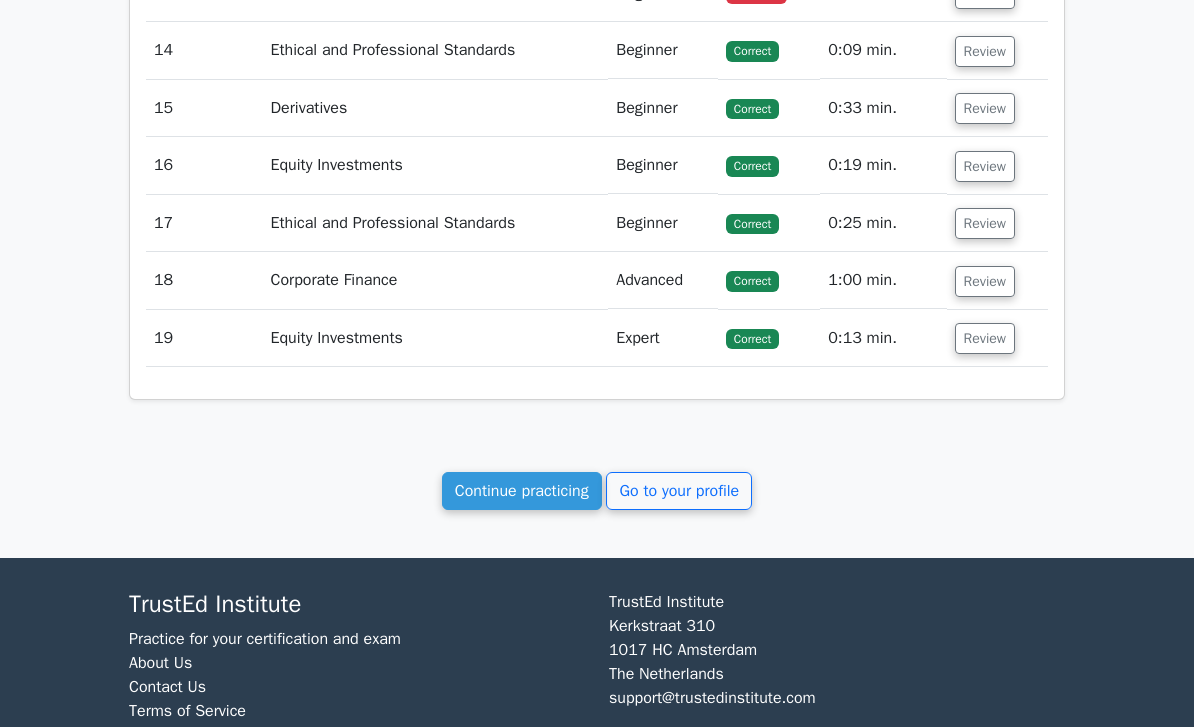 click on "Go to your profile" at bounding box center [679, 491] 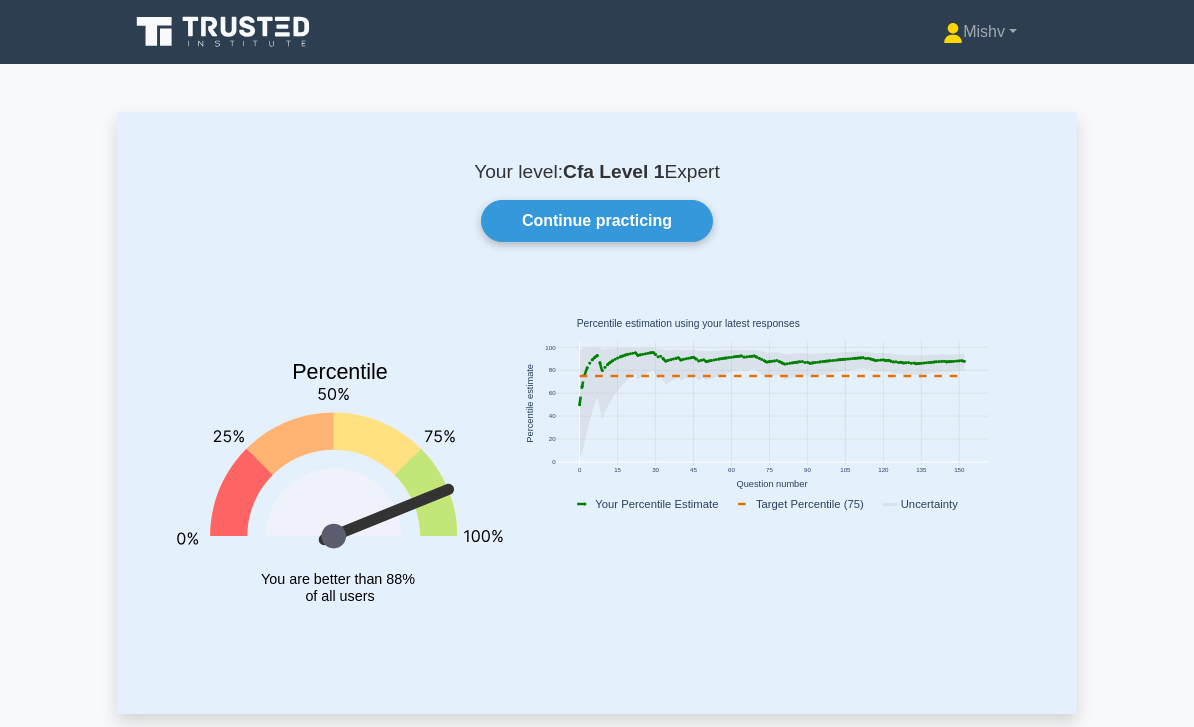 scroll, scrollTop: 0, scrollLeft: 0, axis: both 